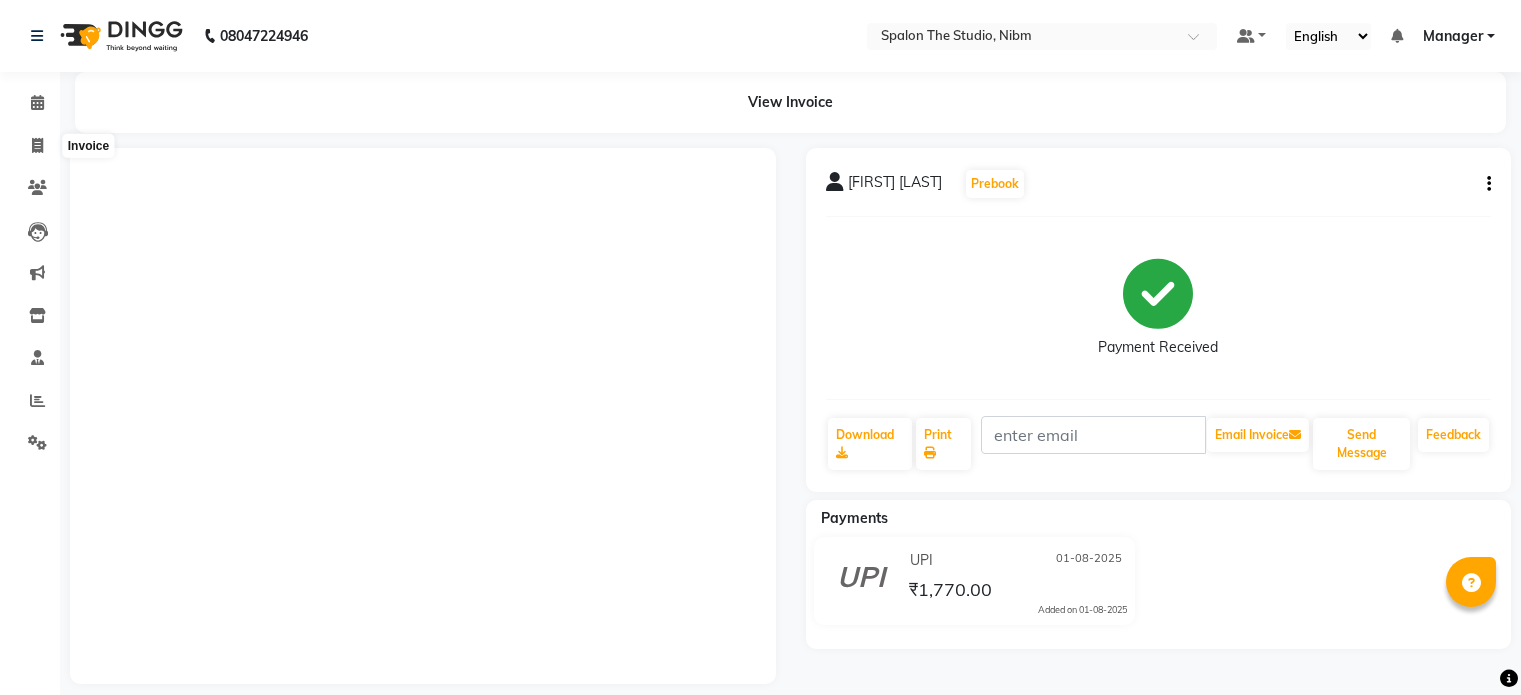 click 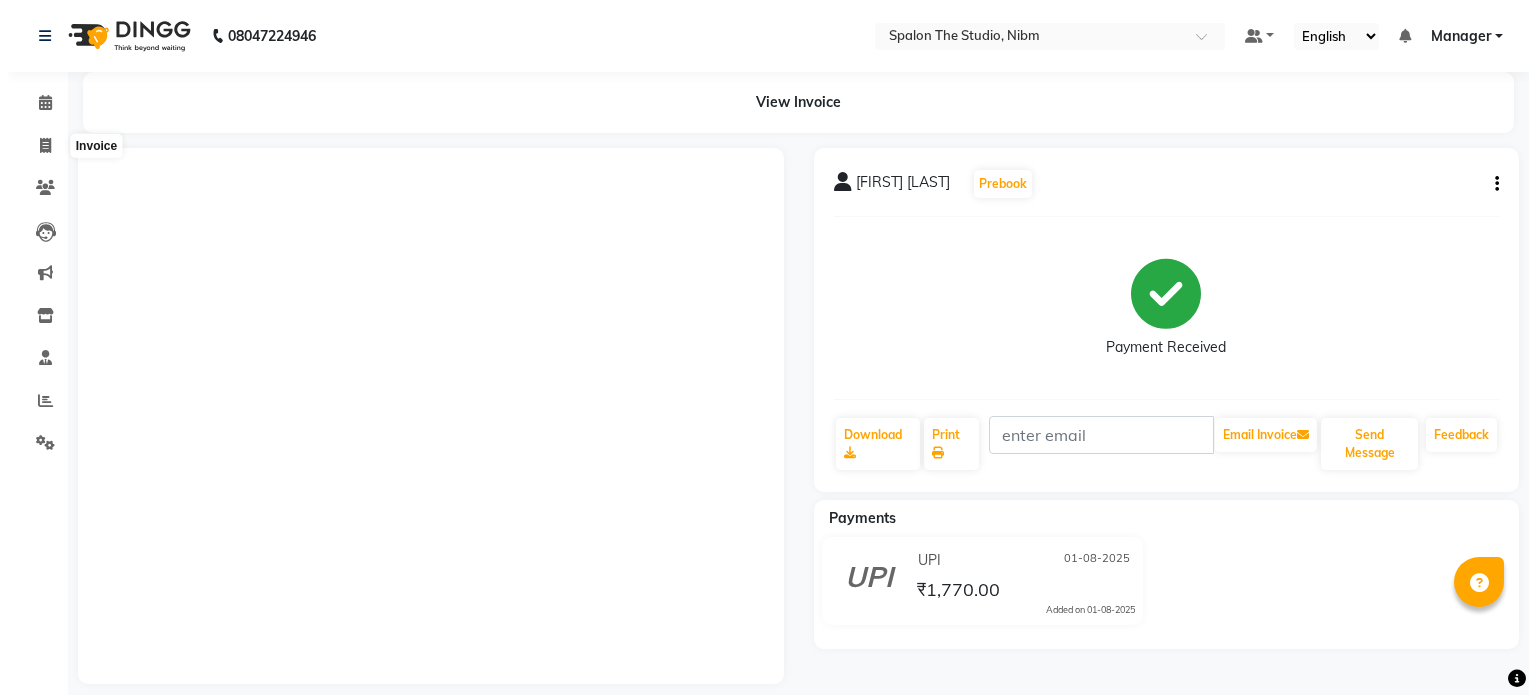 scroll, scrollTop: 0, scrollLeft: 0, axis: both 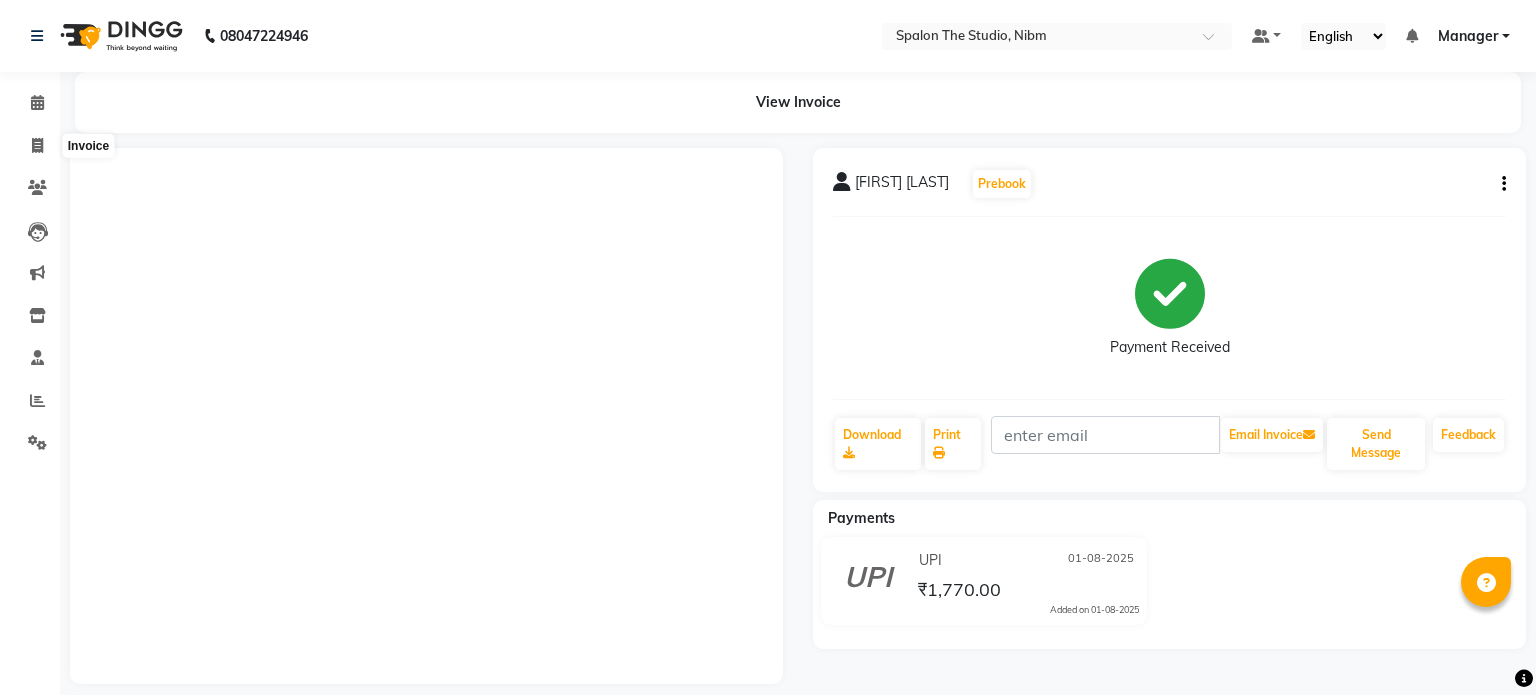 select on "6119" 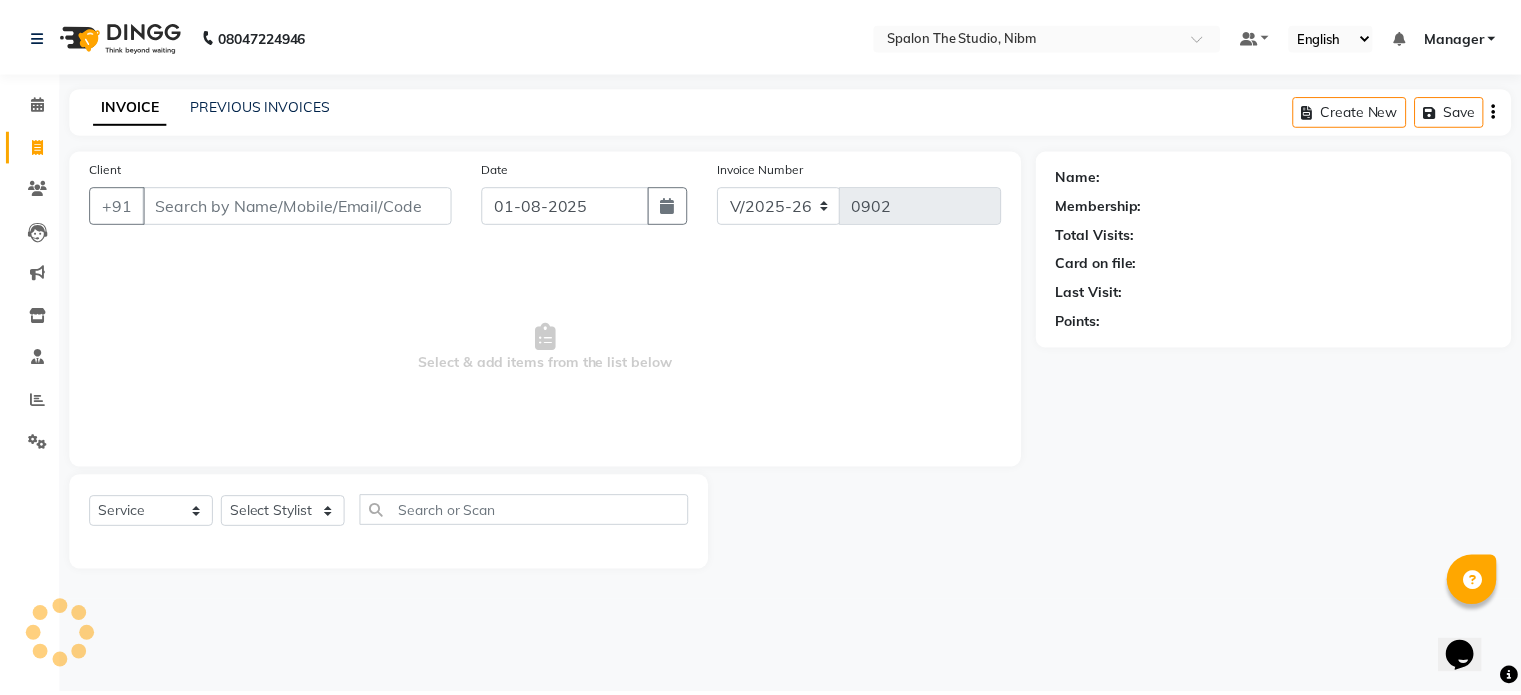 scroll, scrollTop: 0, scrollLeft: 0, axis: both 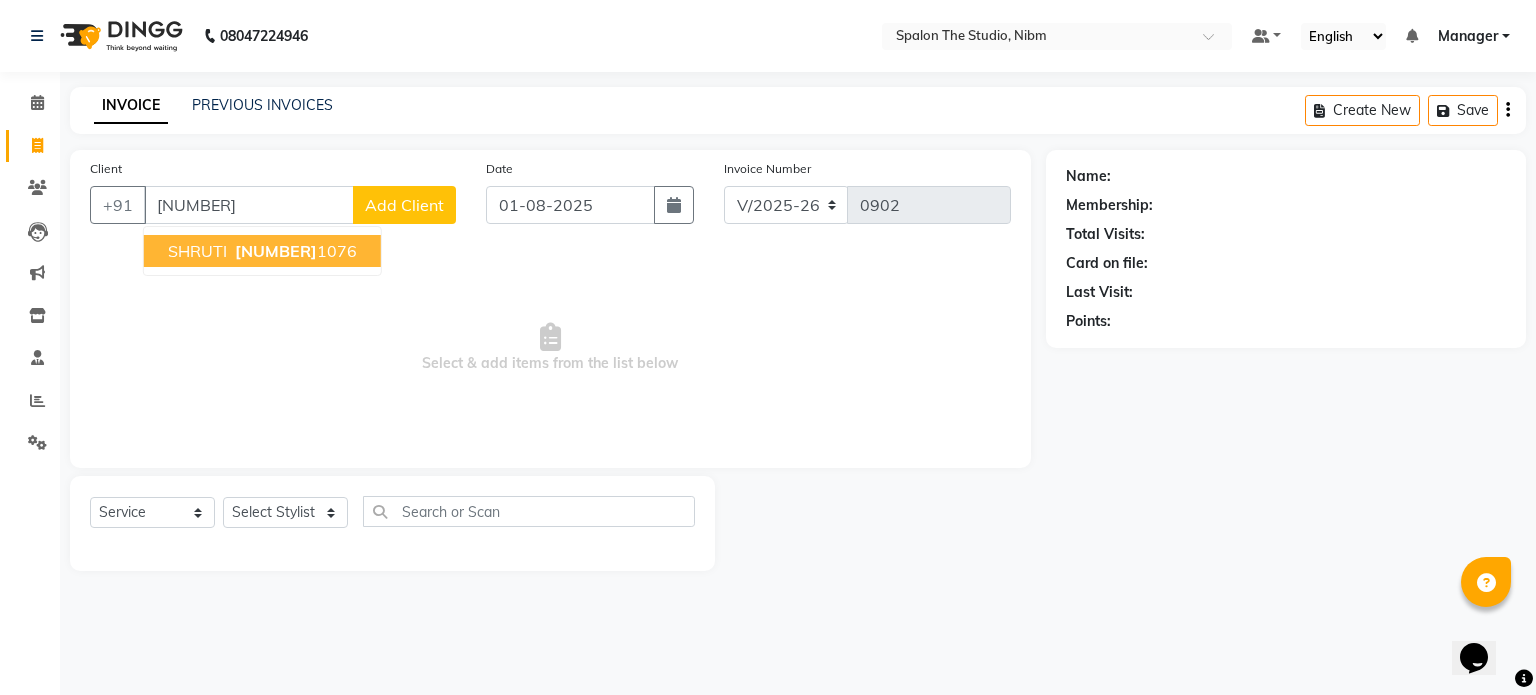 click on "SHRUTI" at bounding box center [197, 251] 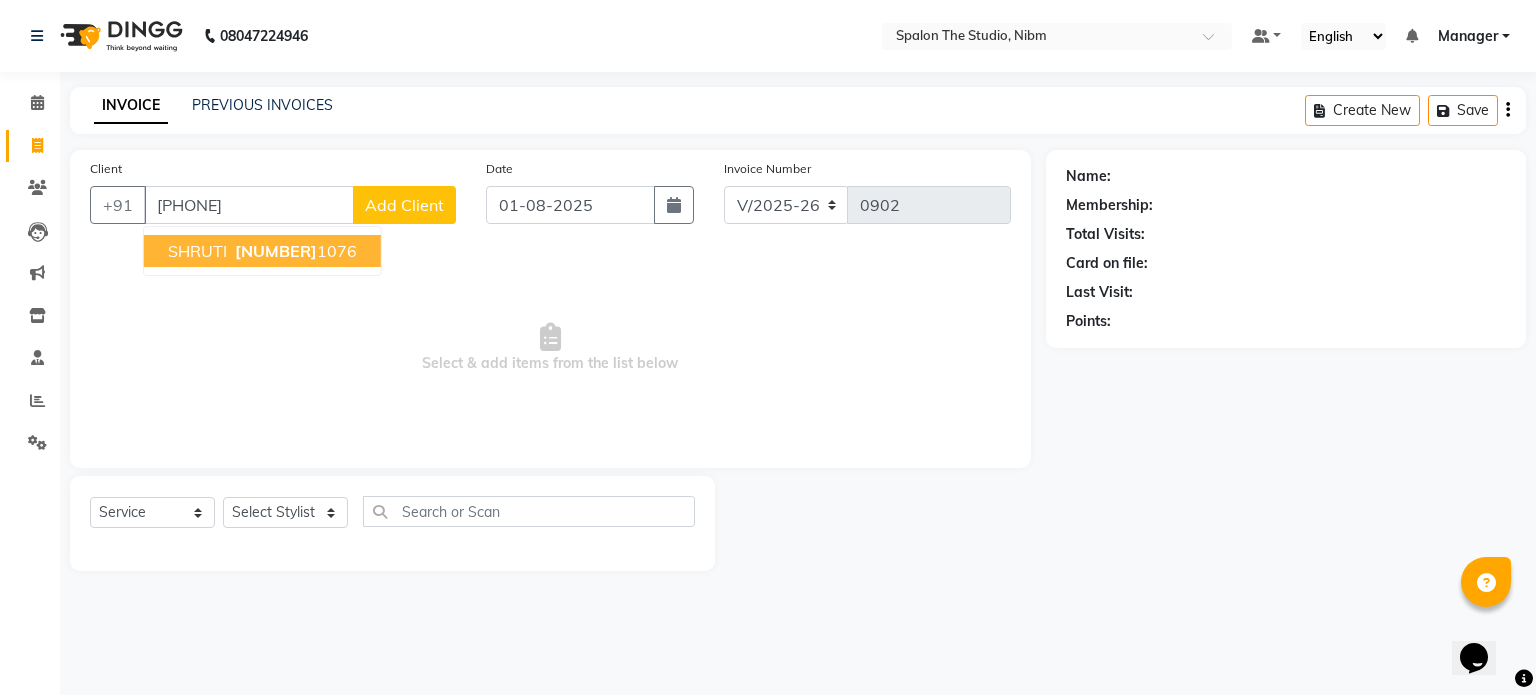 type on "[PHONE]" 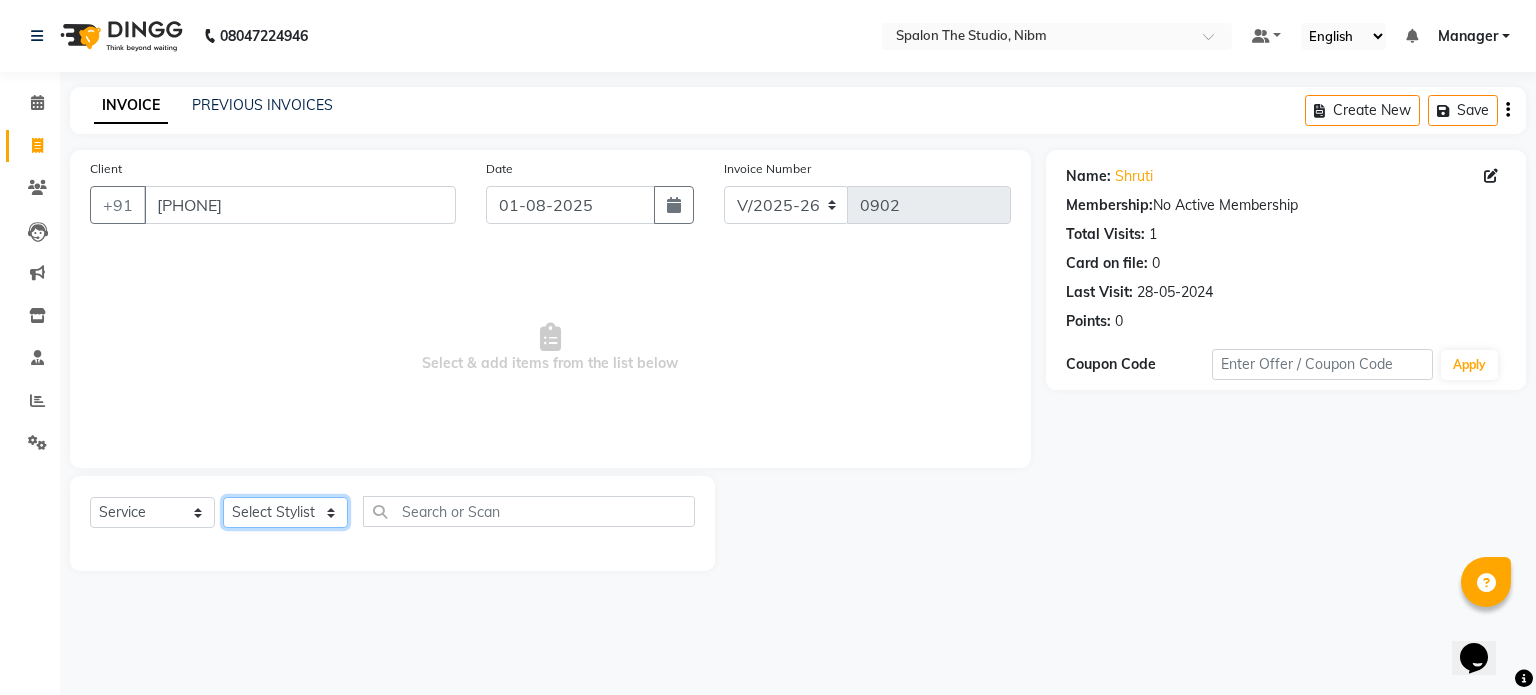 click on "Select Stylist [NAME] [NAME] [FIRST] [LAST] [NAME] [NAME] [NAME] Manager [NAME] [FIRST] [LAST] [NAME] [NAME] [NAME] [NAME]" 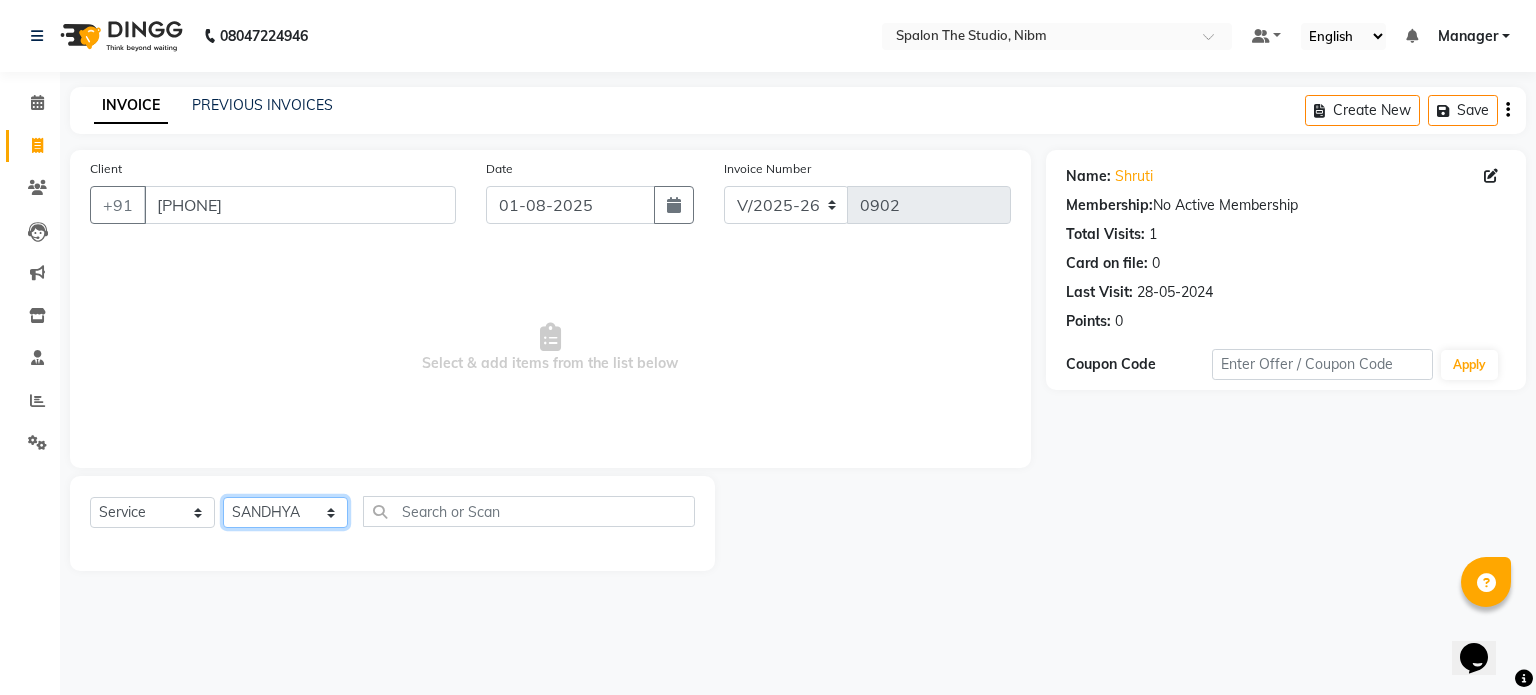 click on "Select Stylist [NAME] [NAME] [FIRST] [LAST] [NAME] [NAME] [NAME] Manager [NAME] [FIRST] [LAST] [NAME] [NAME] [NAME] [NAME]" 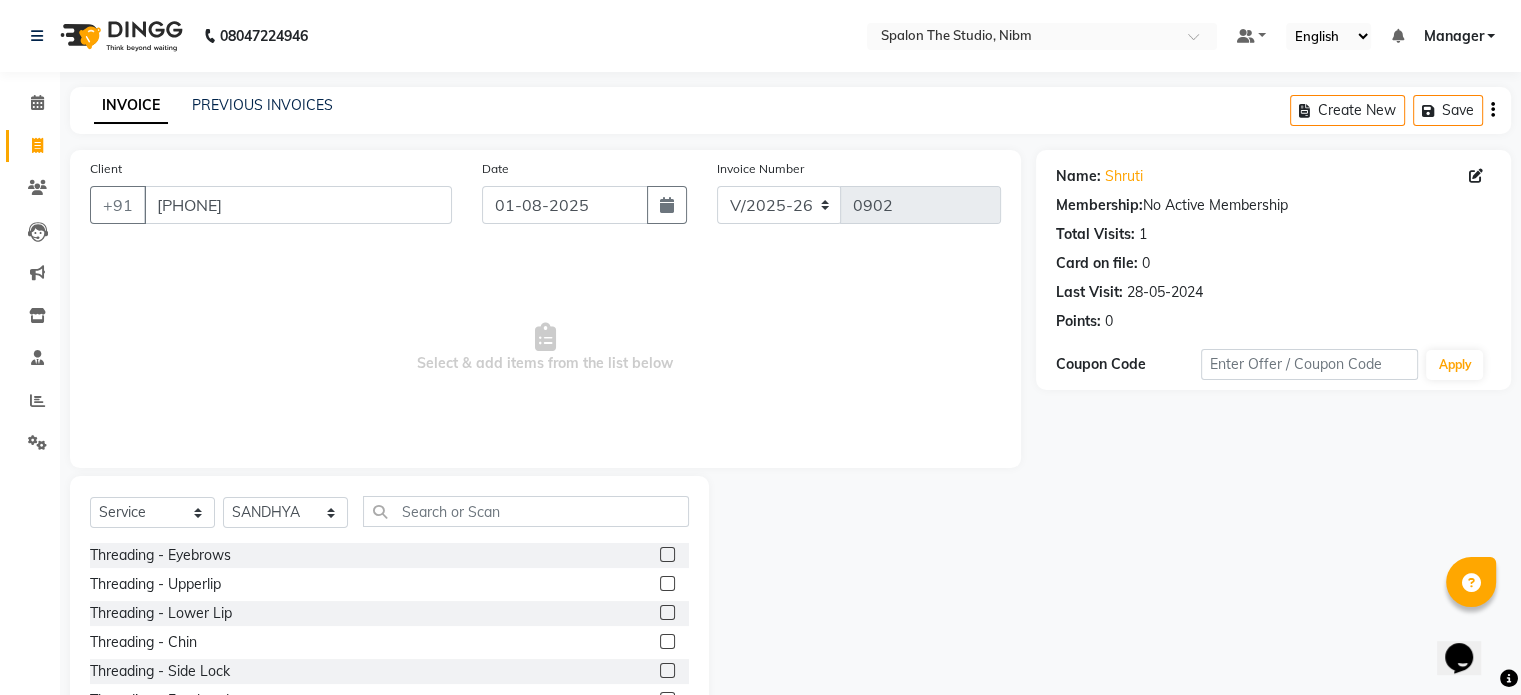 click 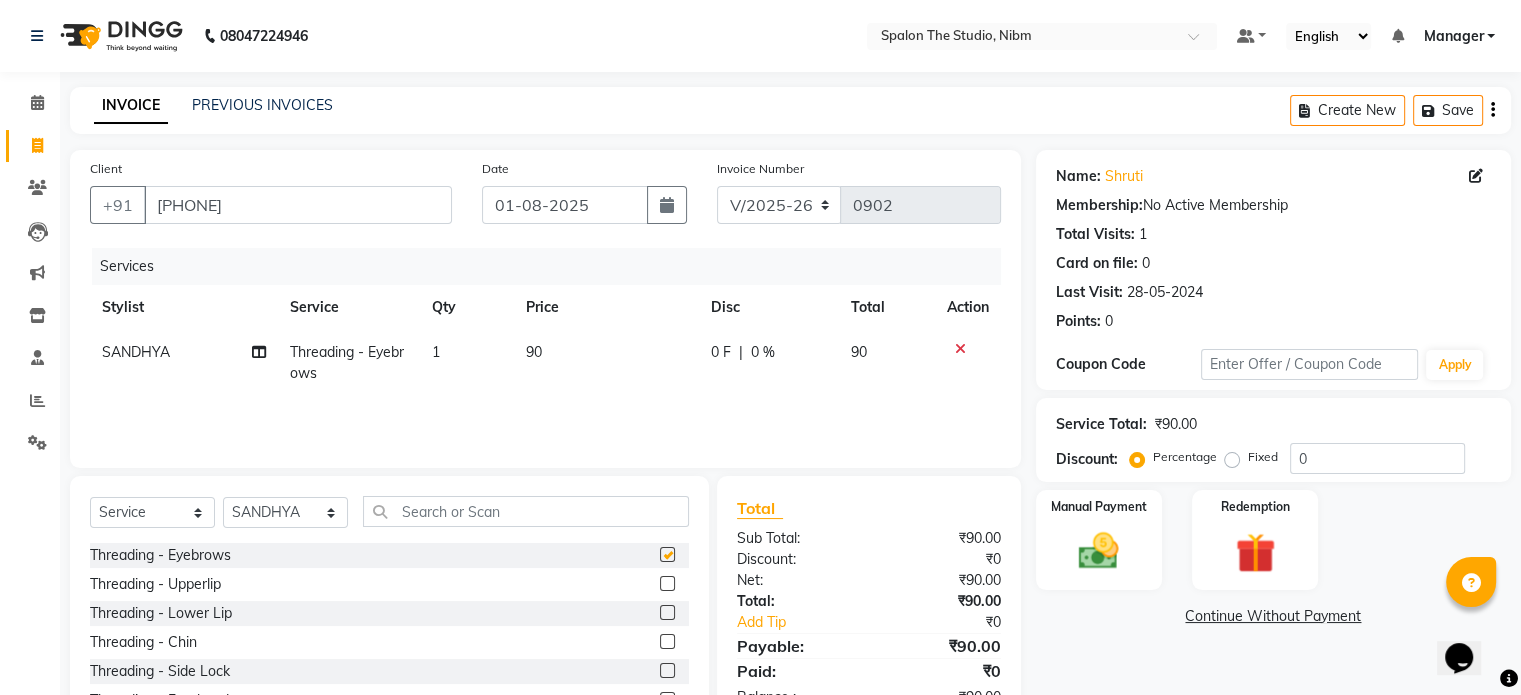 checkbox on "false" 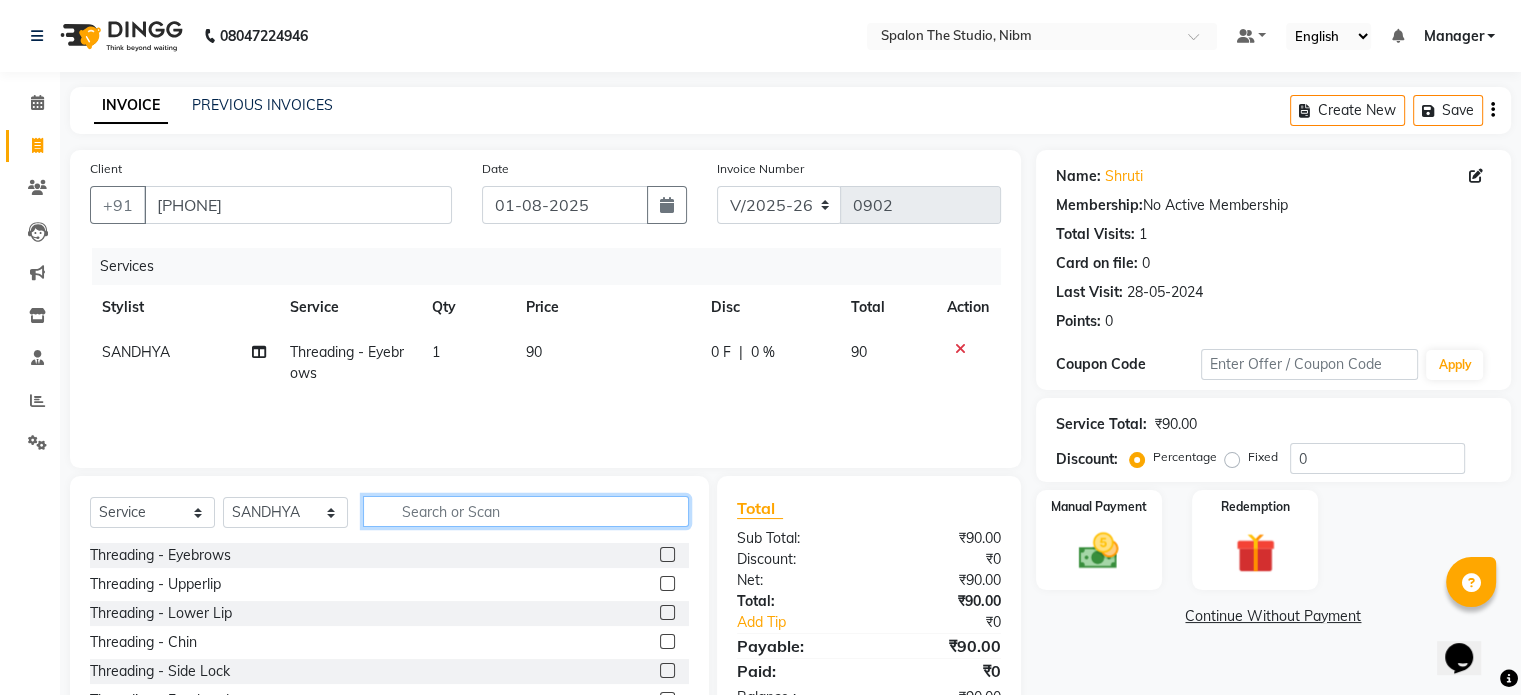 click 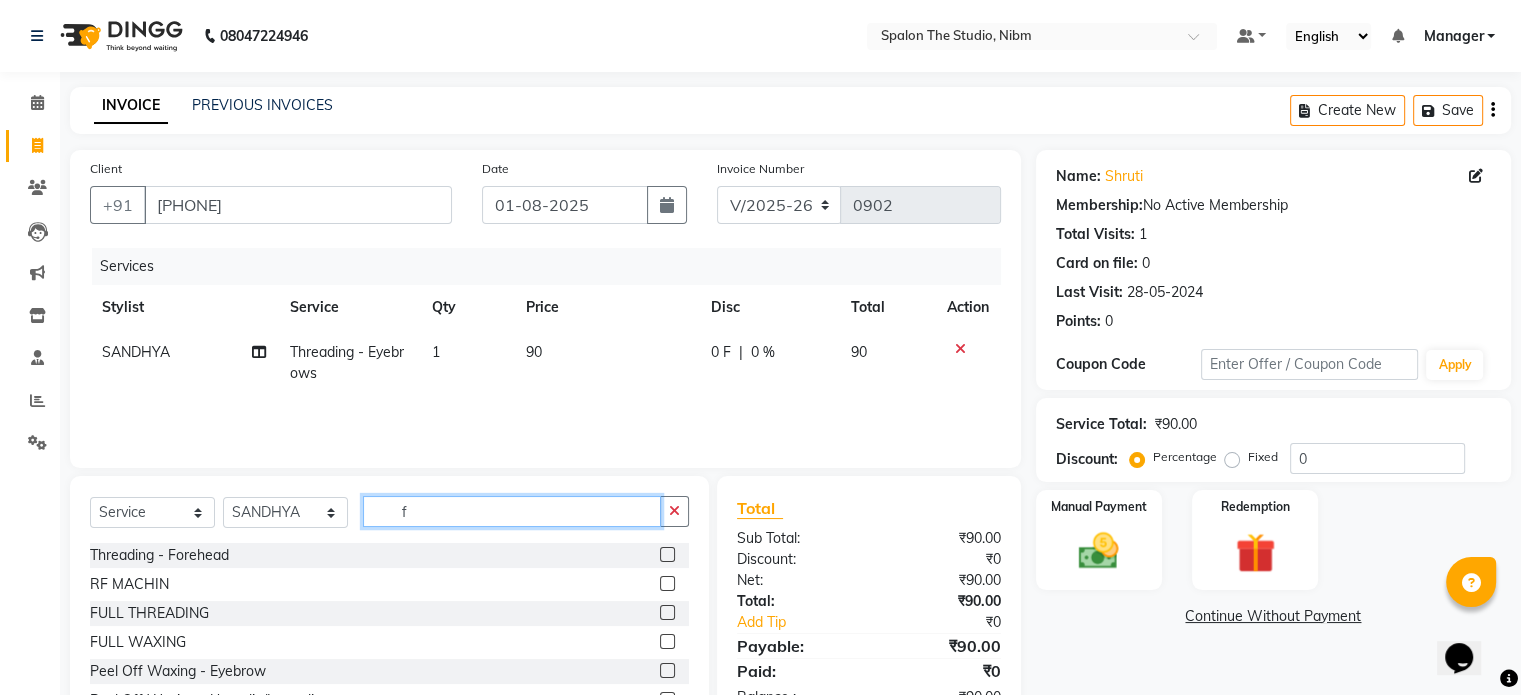 type on "f" 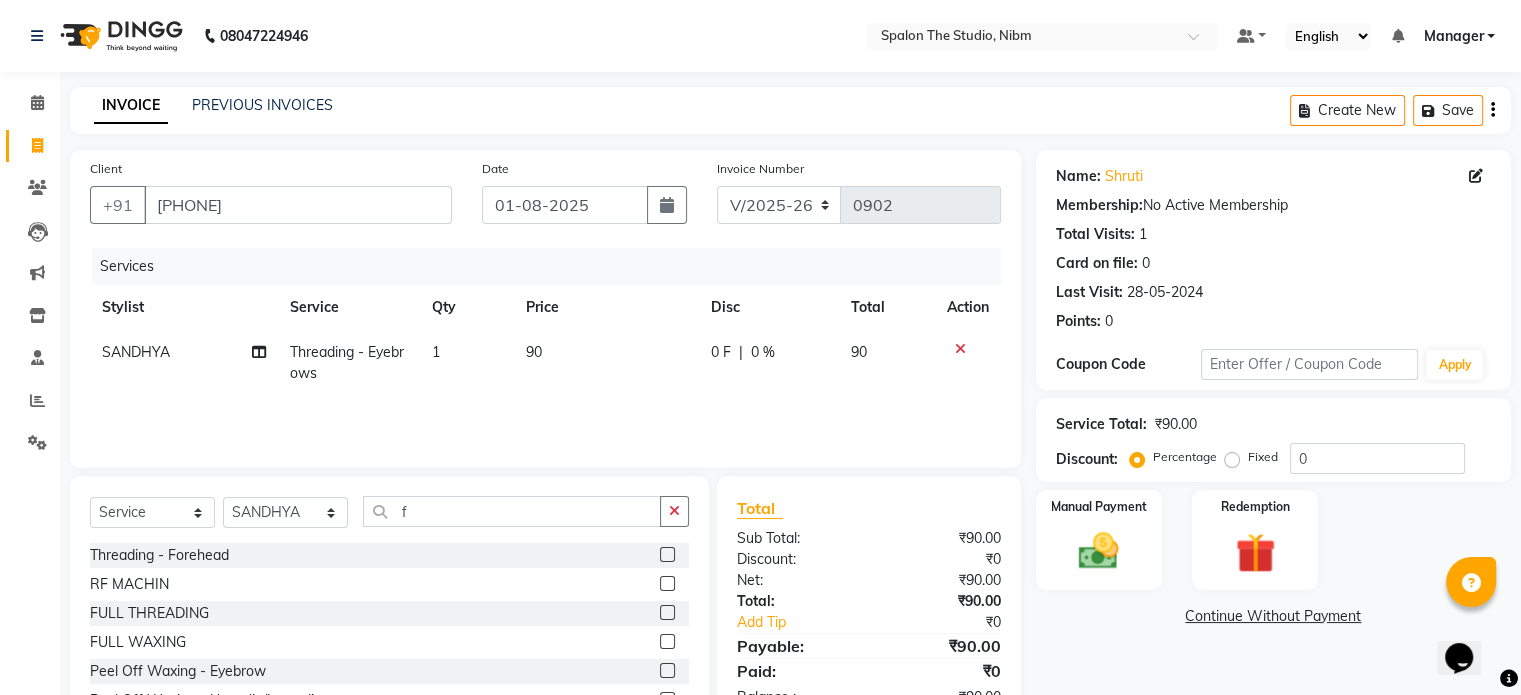 click 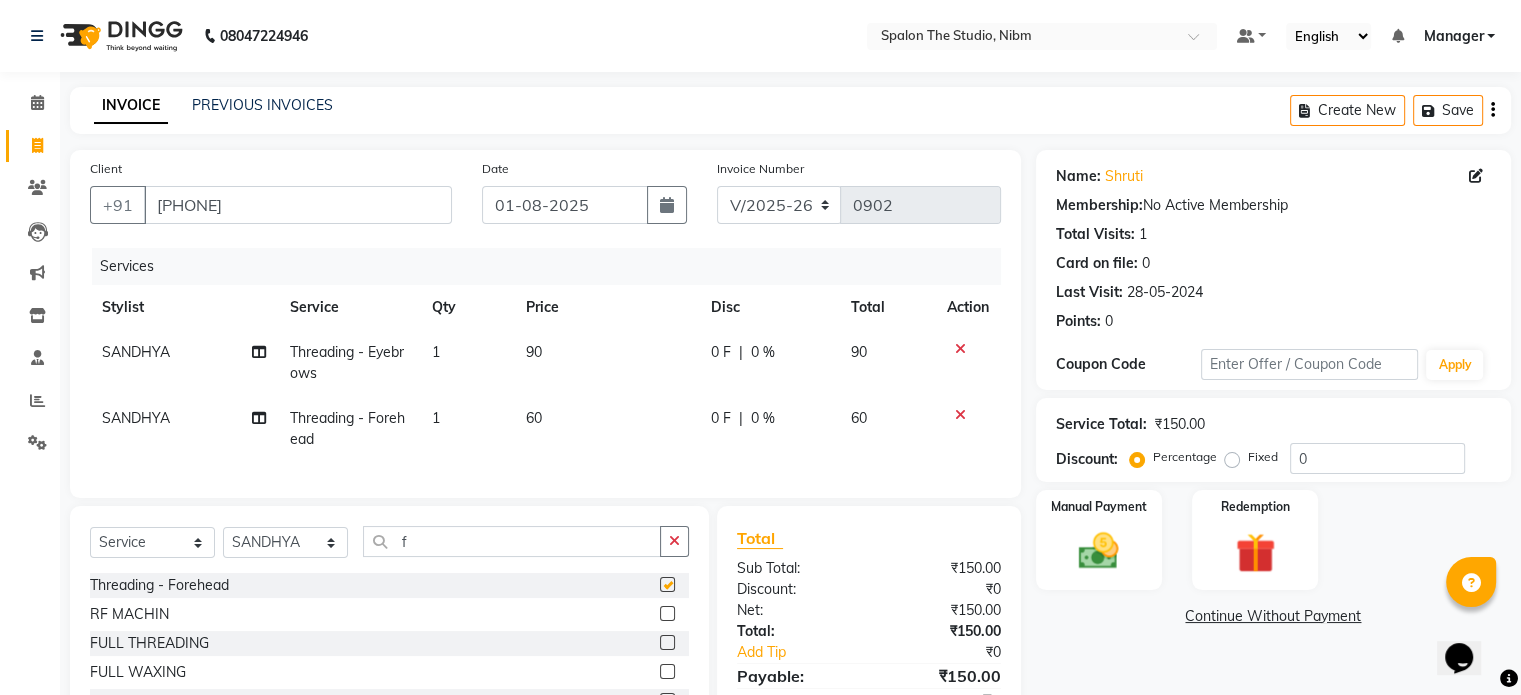 checkbox on "false" 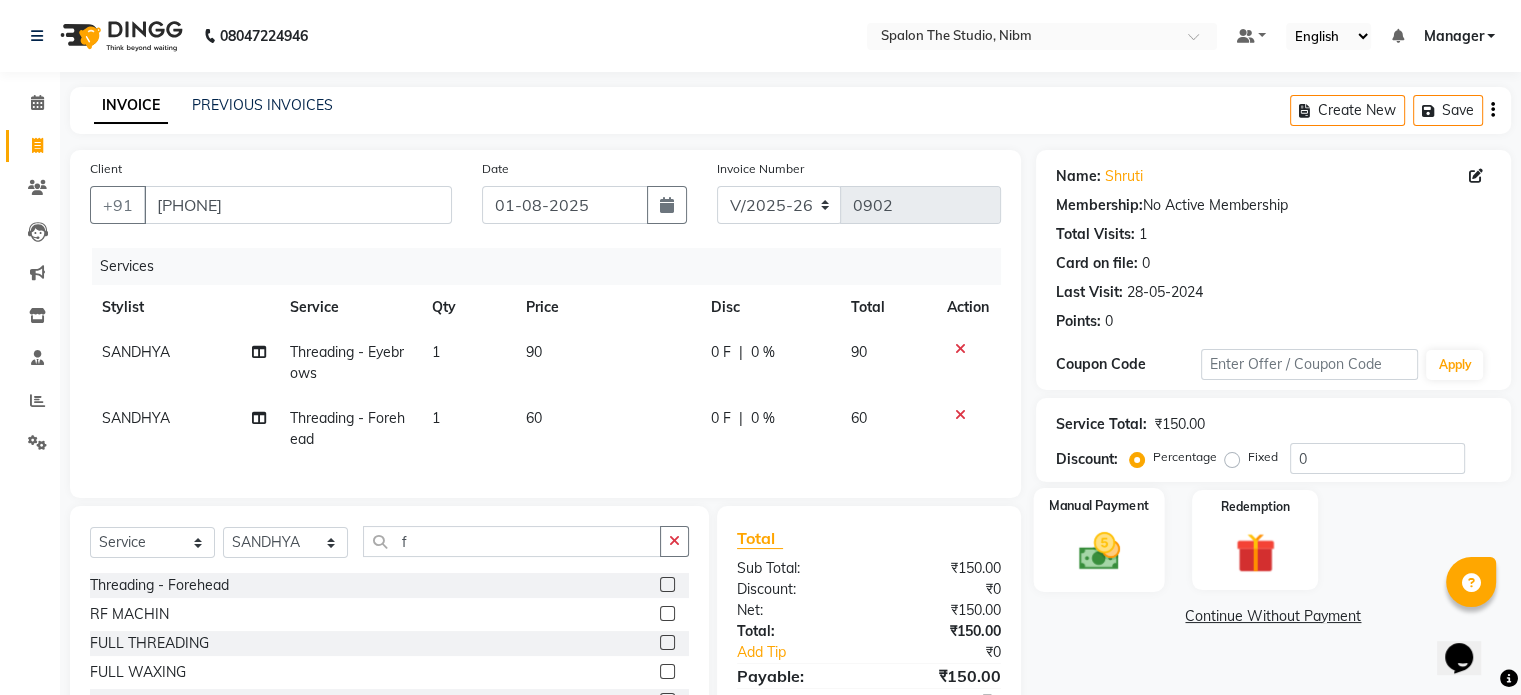 click 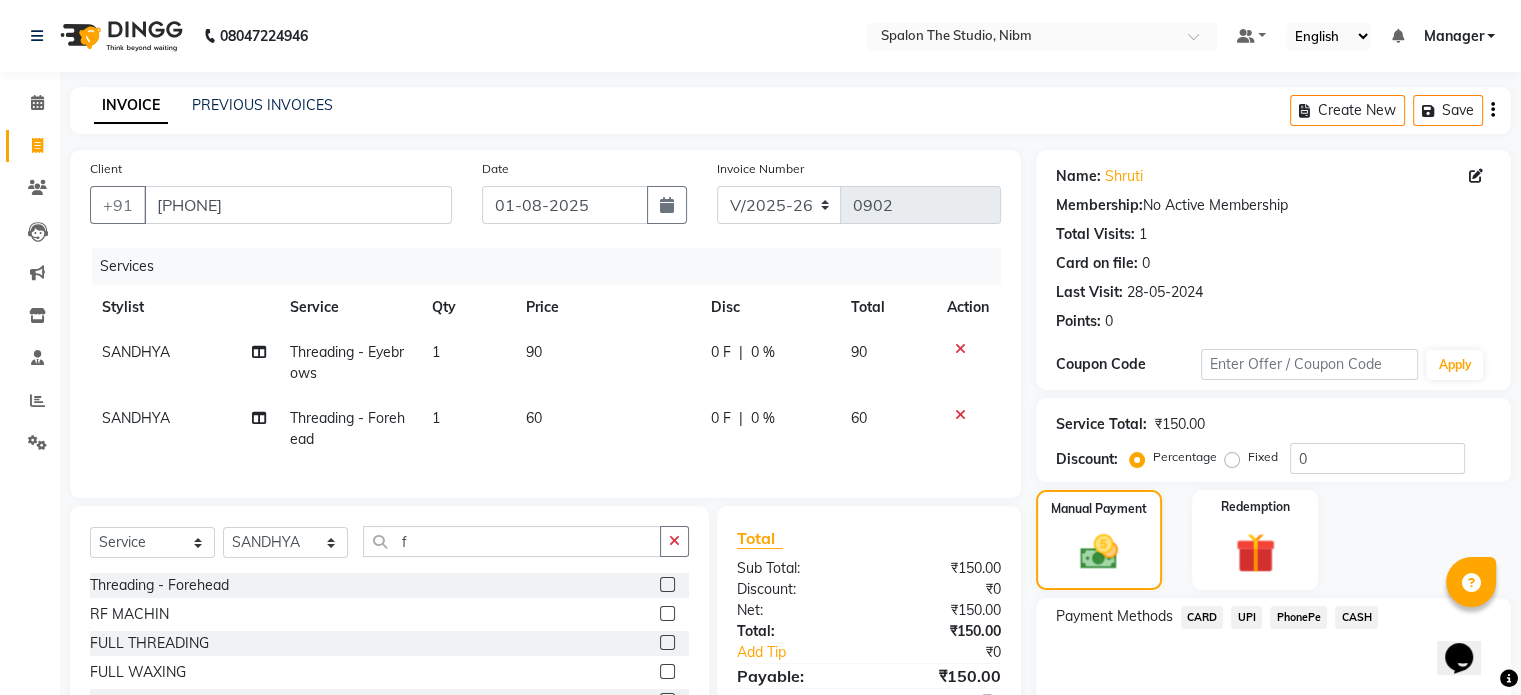 click on "UPI" 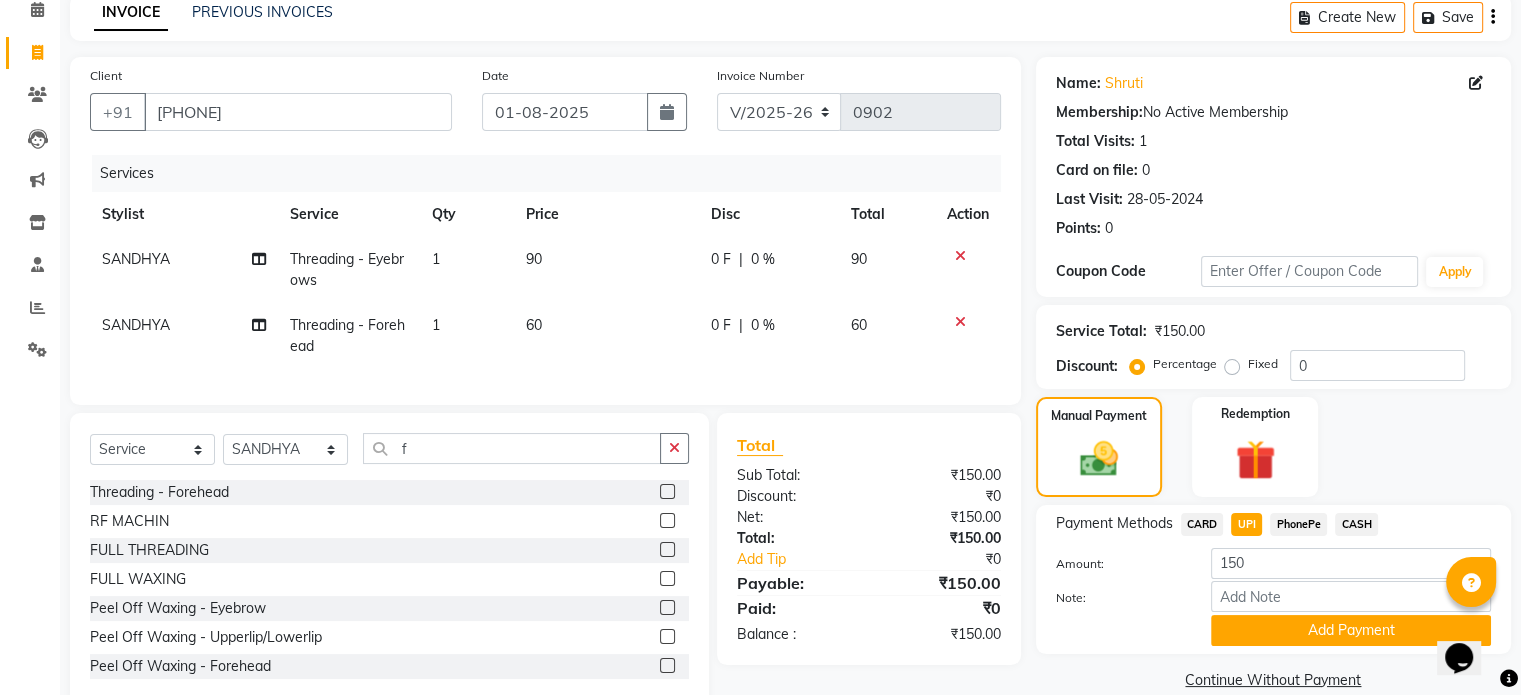 scroll, scrollTop: 152, scrollLeft: 0, axis: vertical 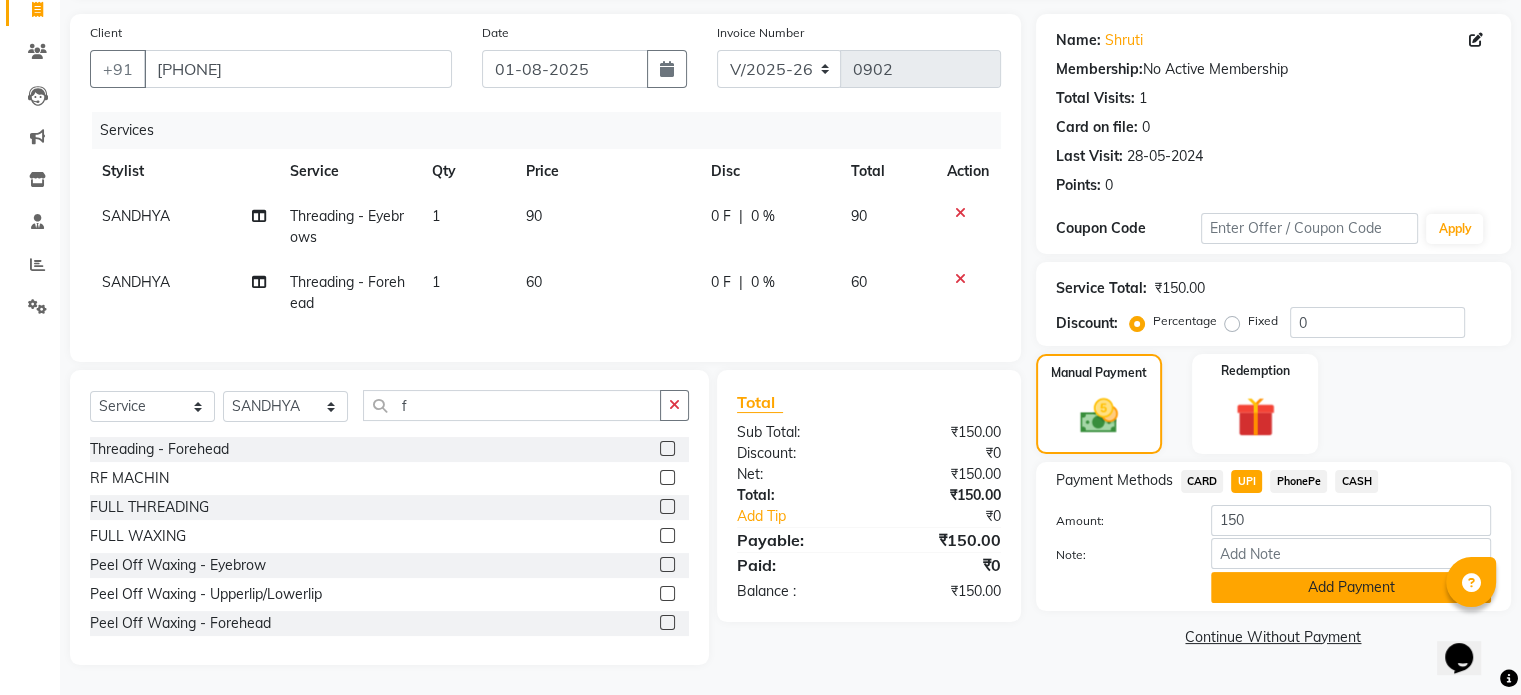 click on "Add Payment" 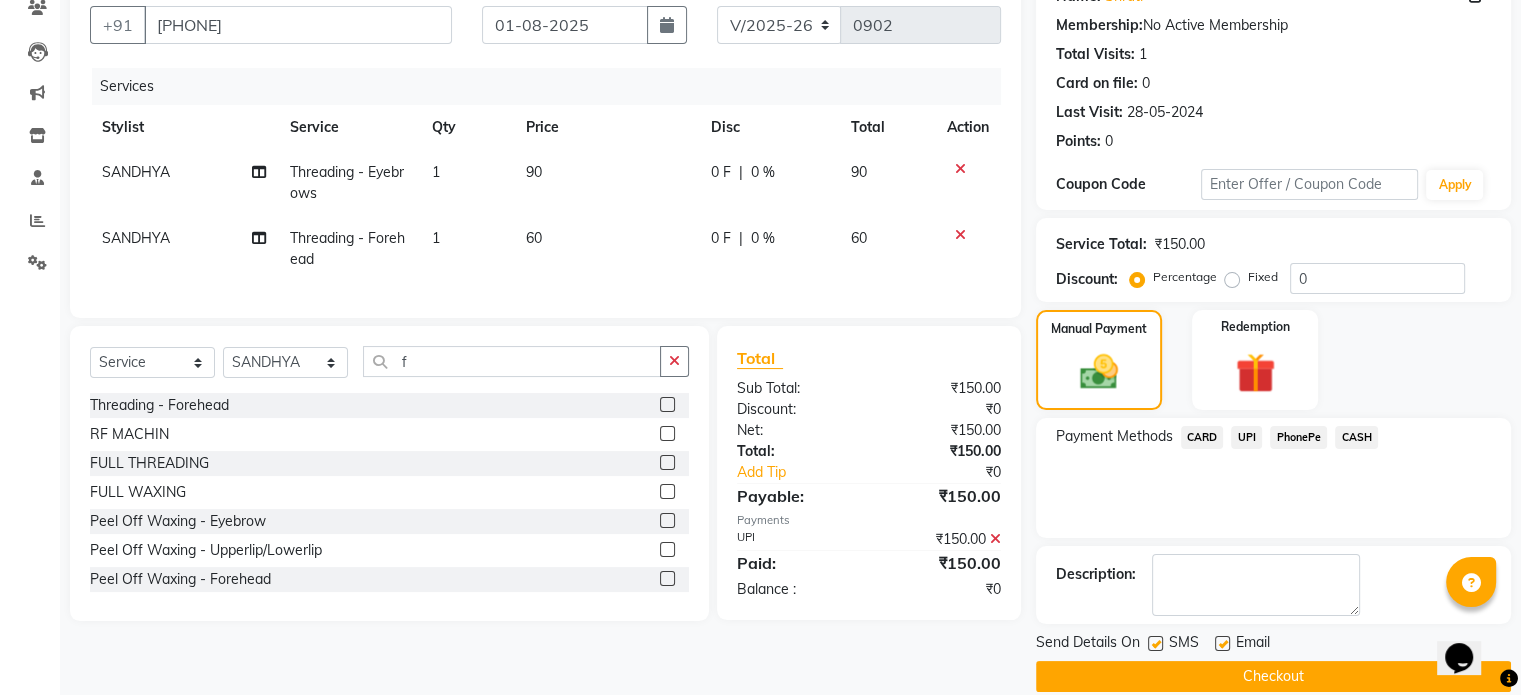 scroll, scrollTop: 205, scrollLeft: 0, axis: vertical 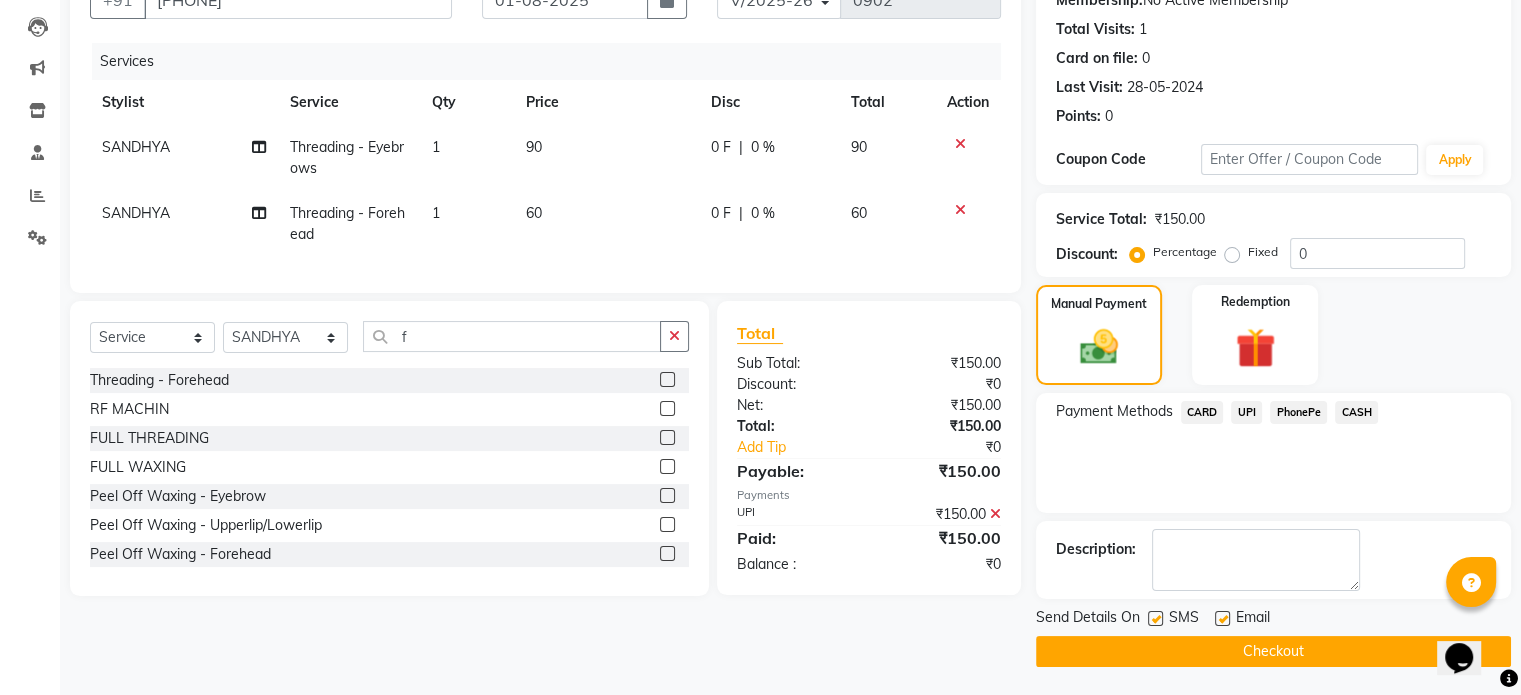 click on "Checkout" 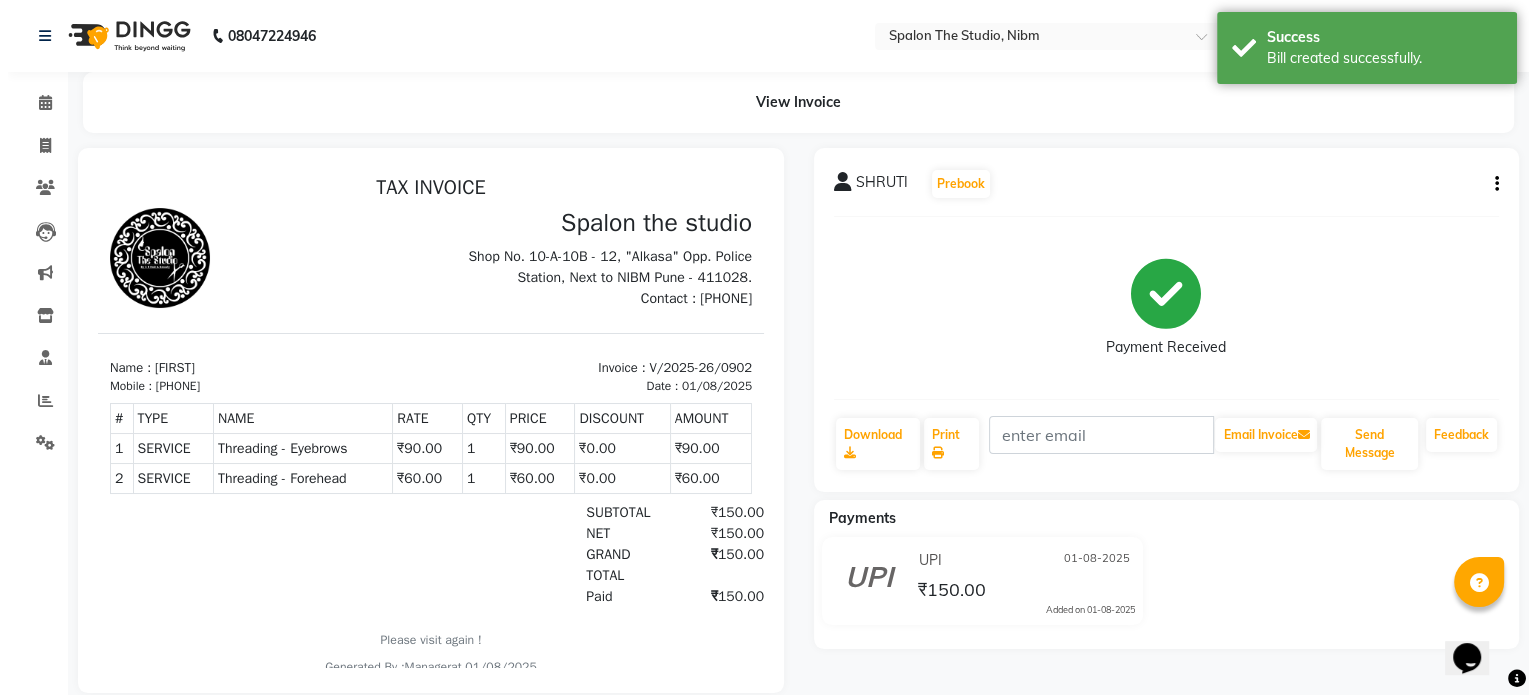 scroll, scrollTop: 0, scrollLeft: 0, axis: both 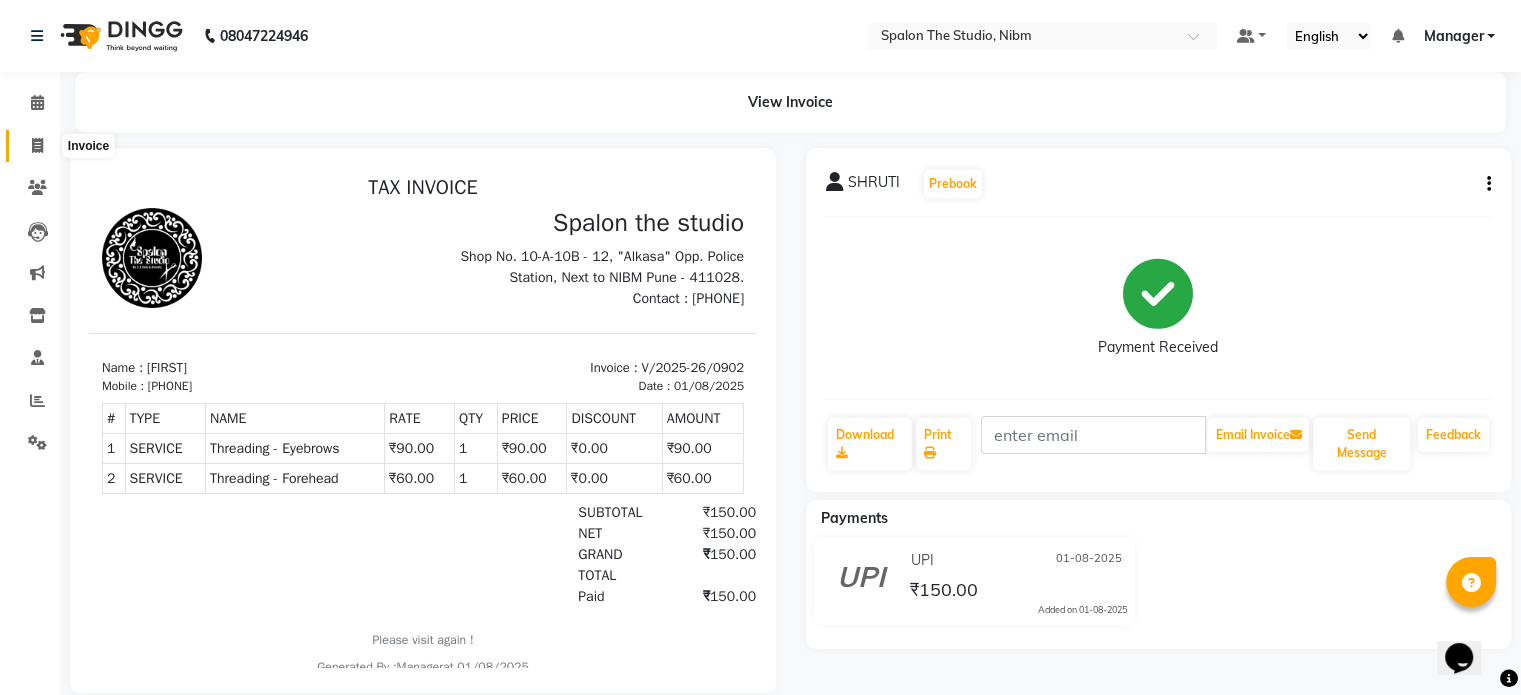 click 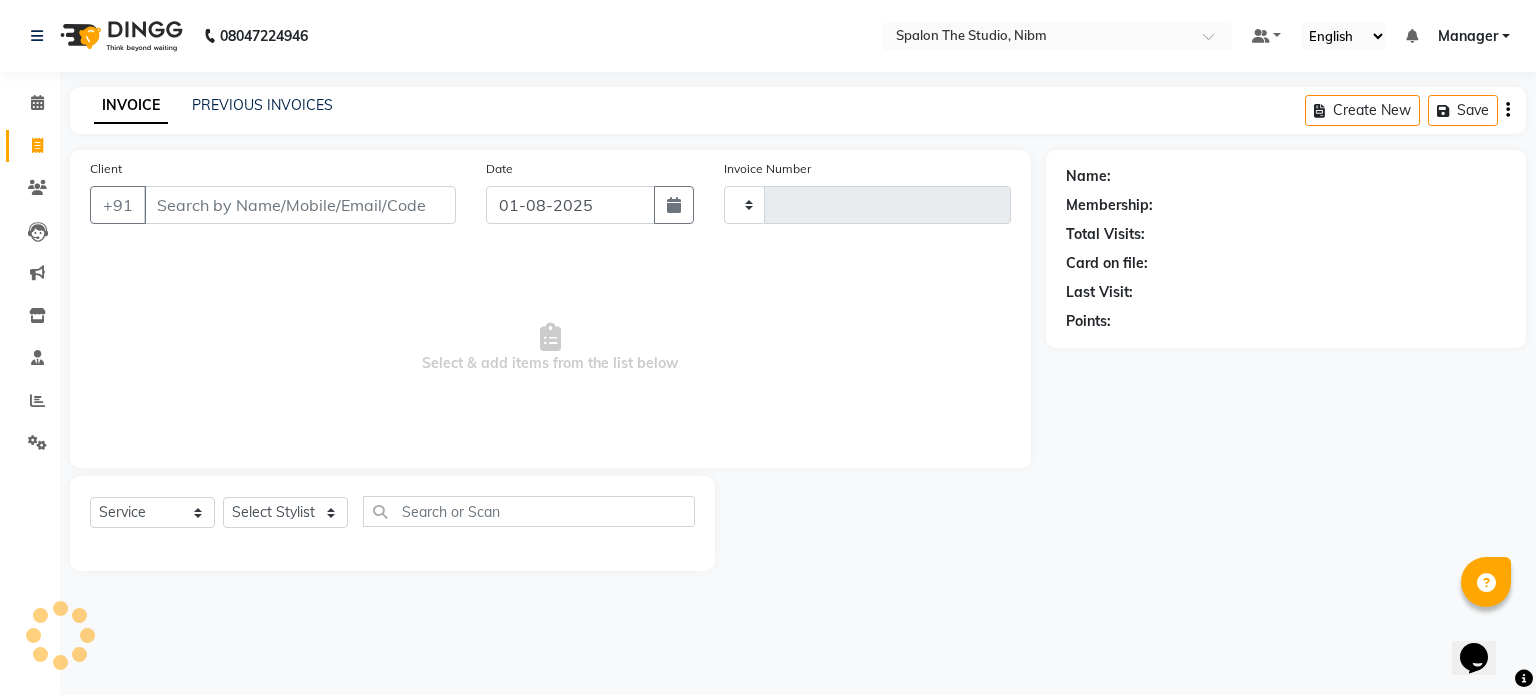 type on "0903" 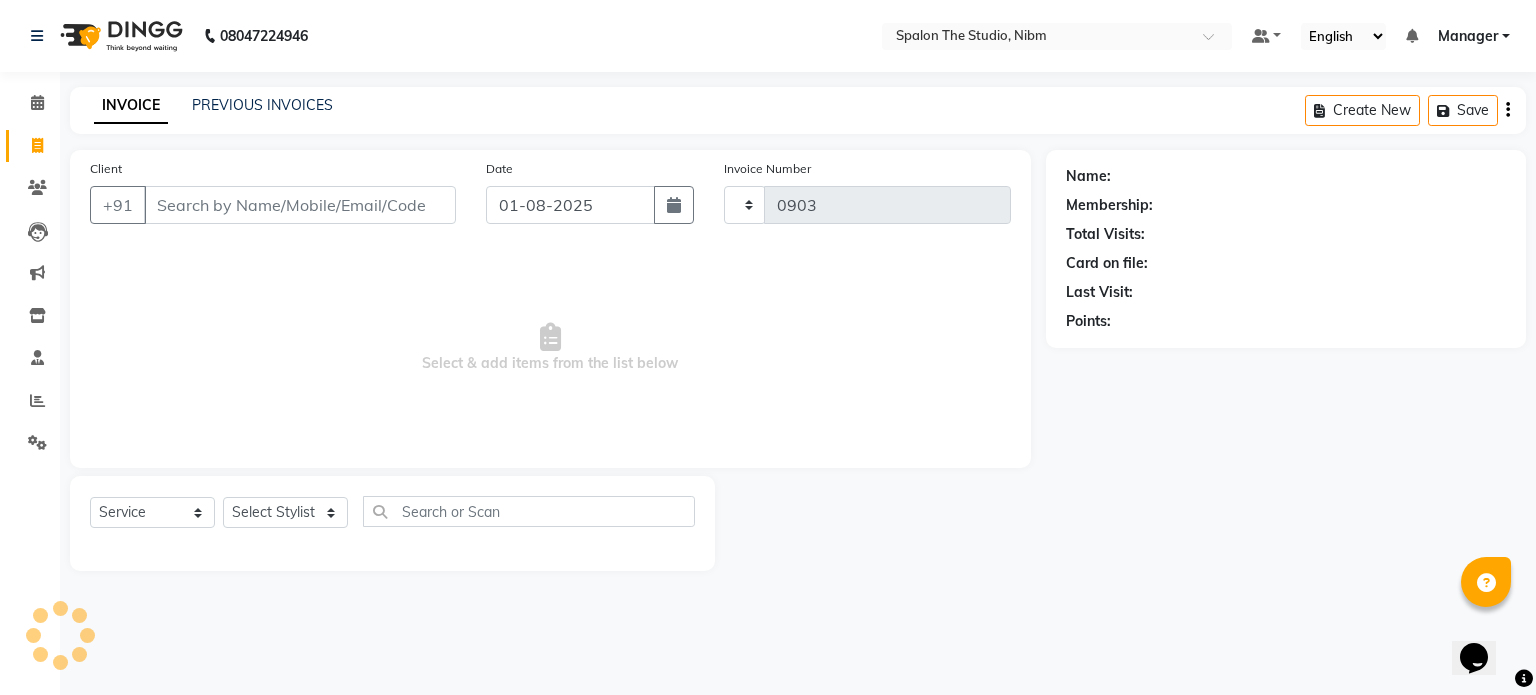 select on "6119" 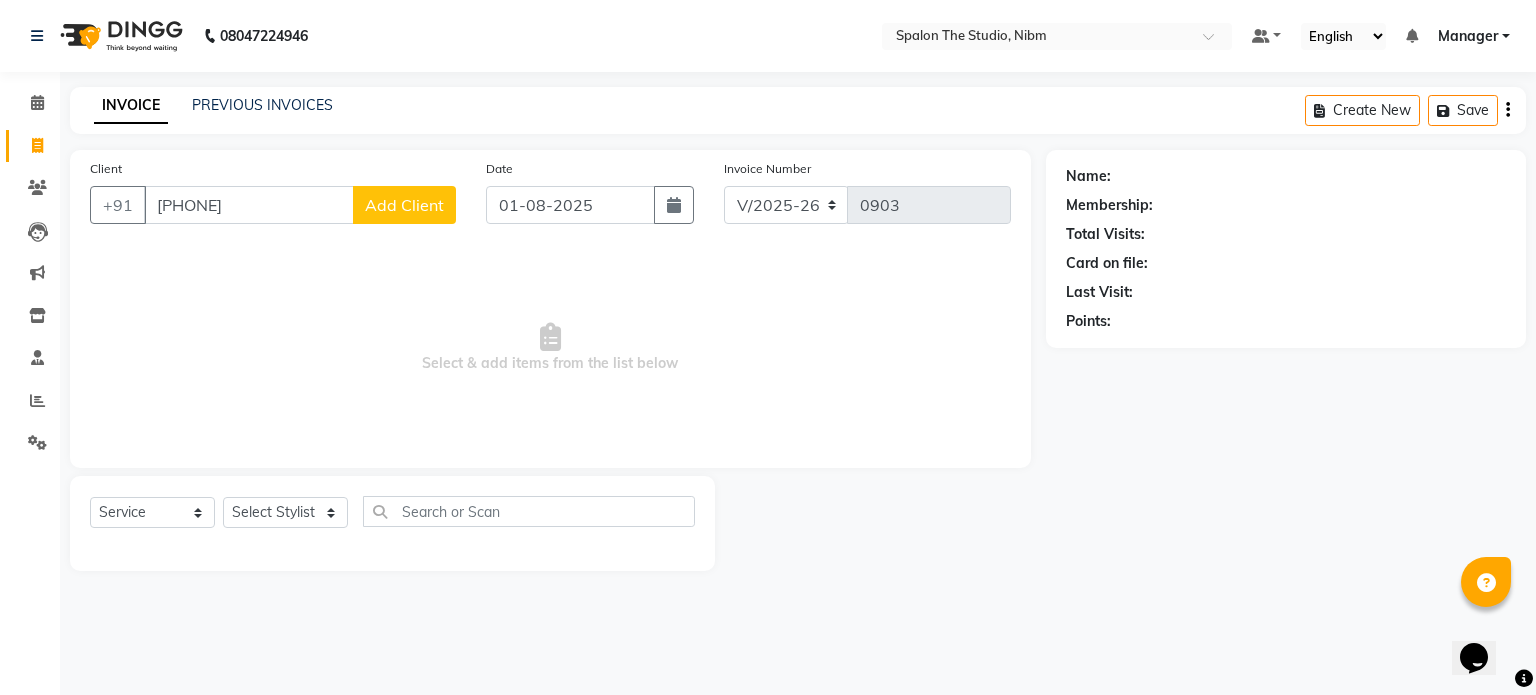 type on "[PHONE]" 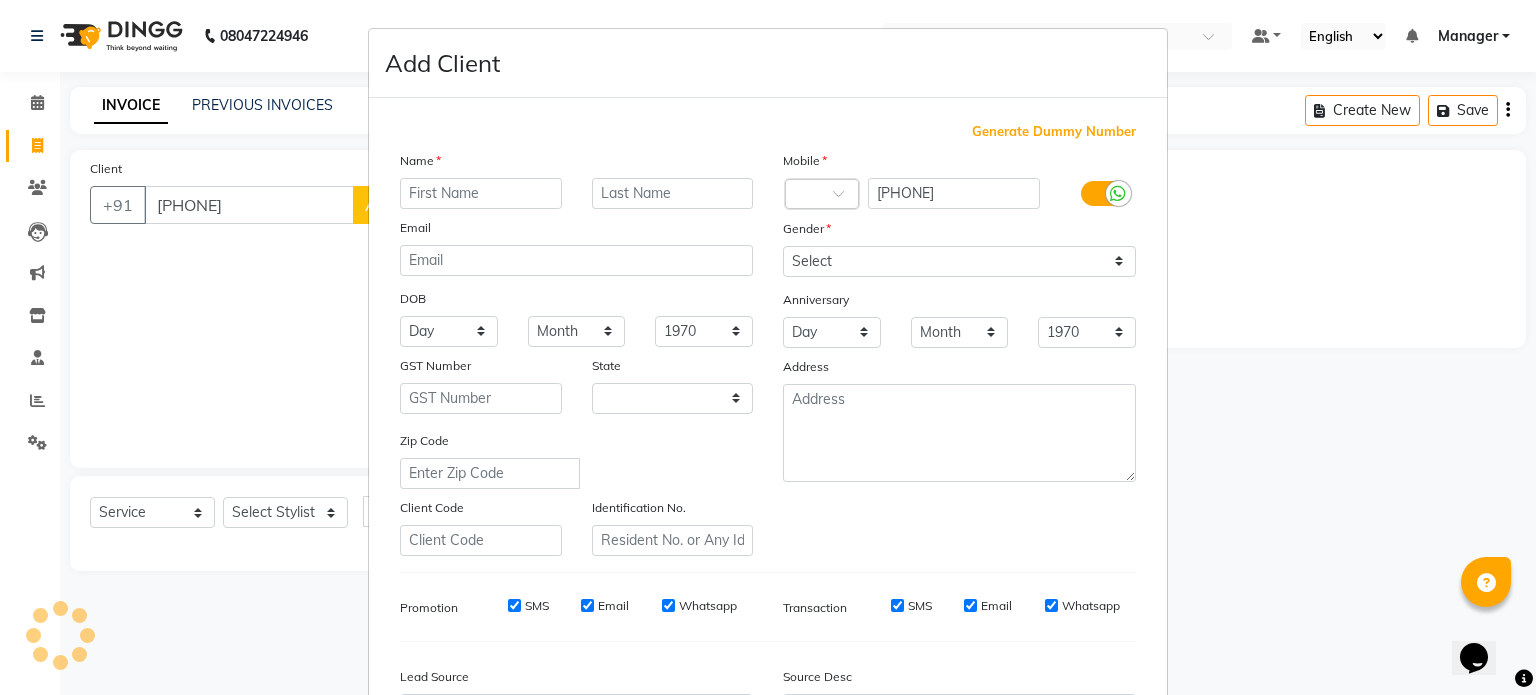select on "22" 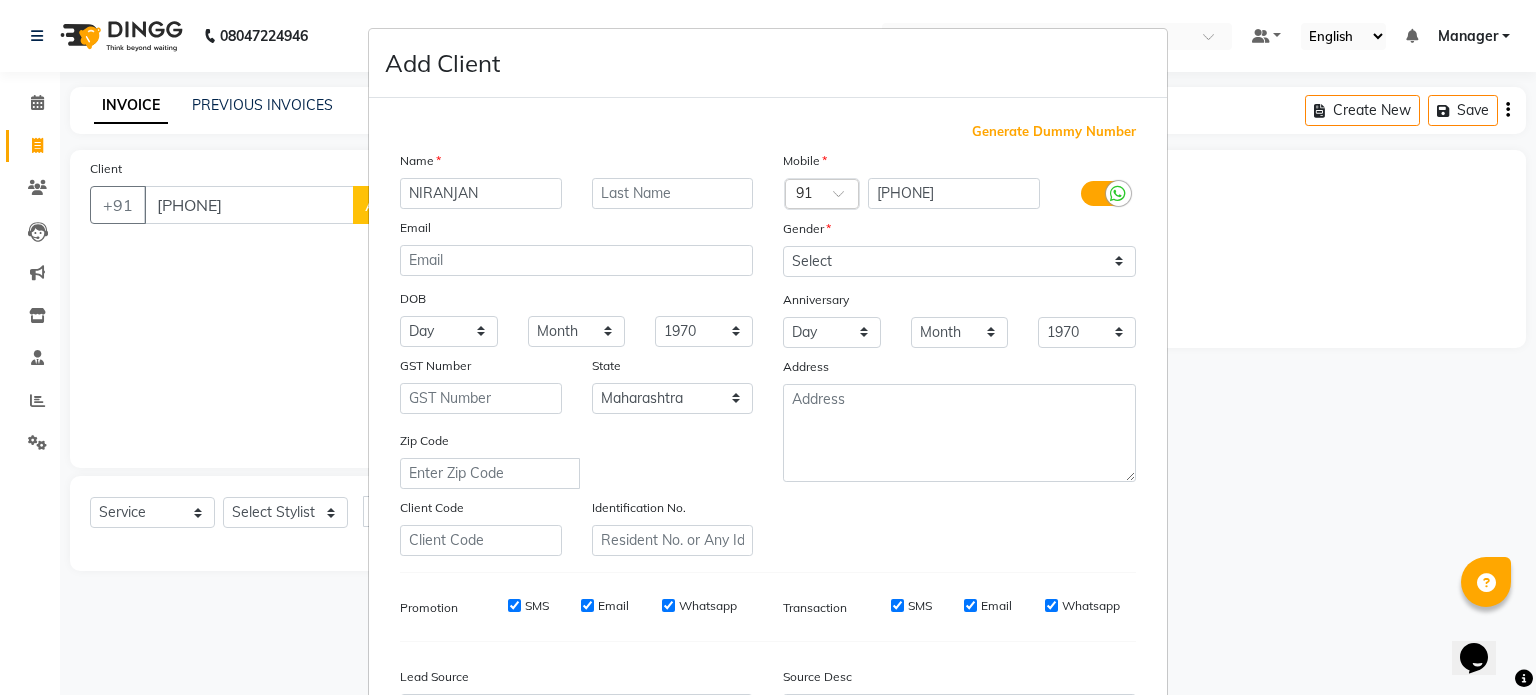 type on "NIRANJAN" 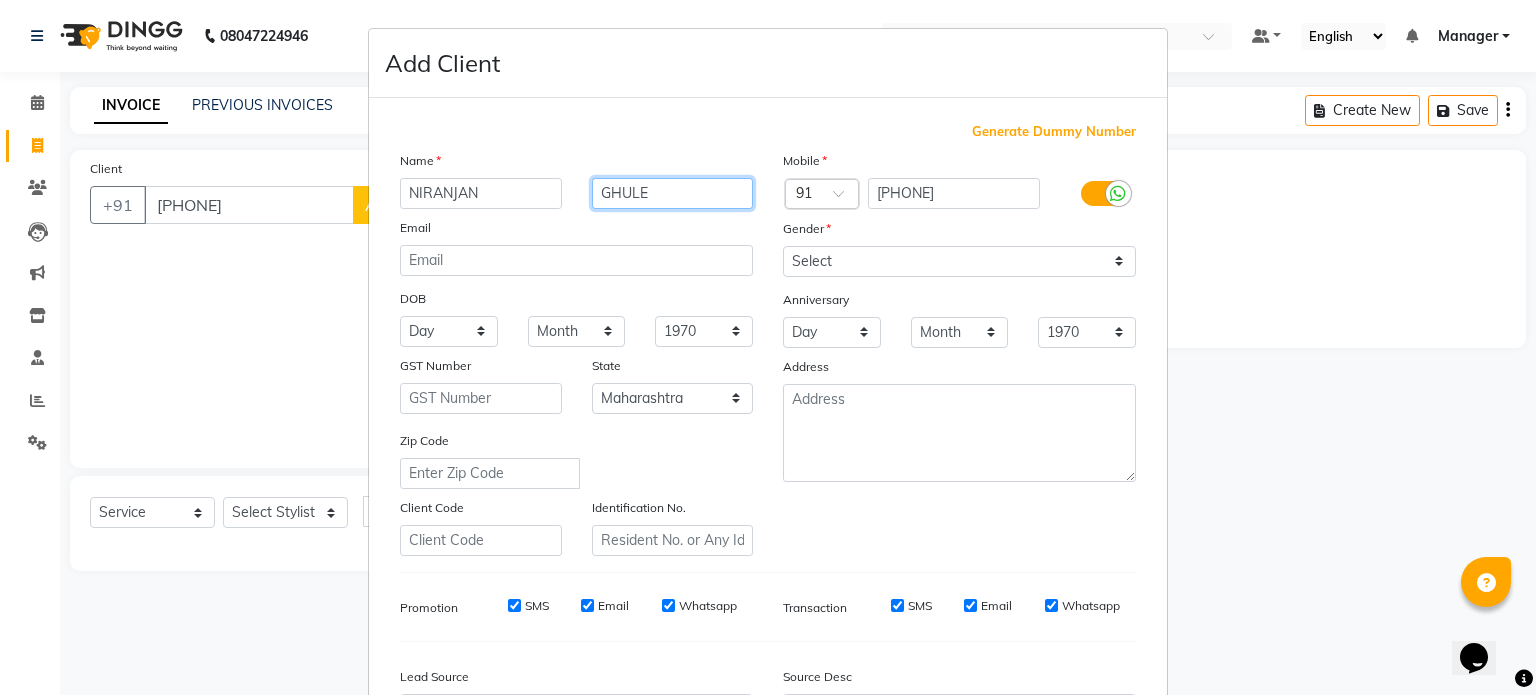 type on "GHULE" 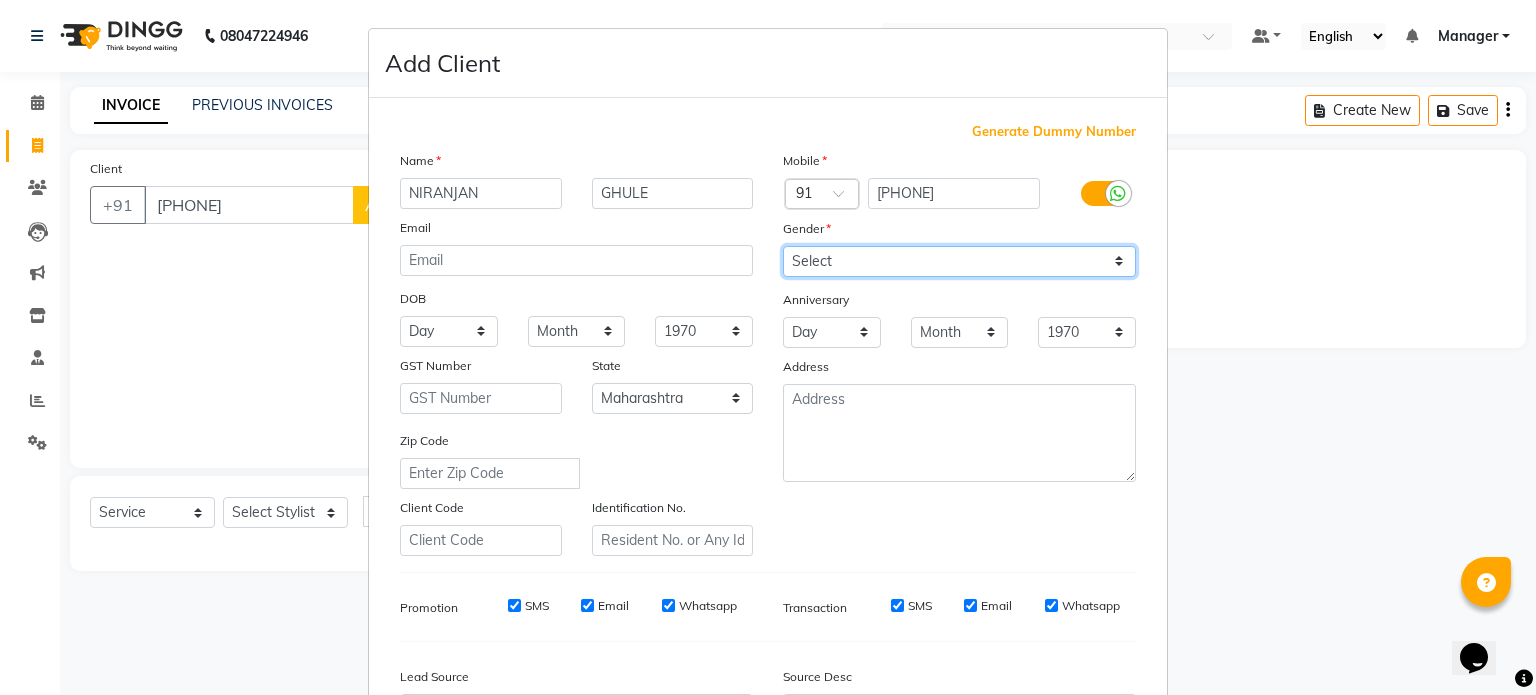 click on "Select Male Female Other Prefer Not To Say" at bounding box center [959, 261] 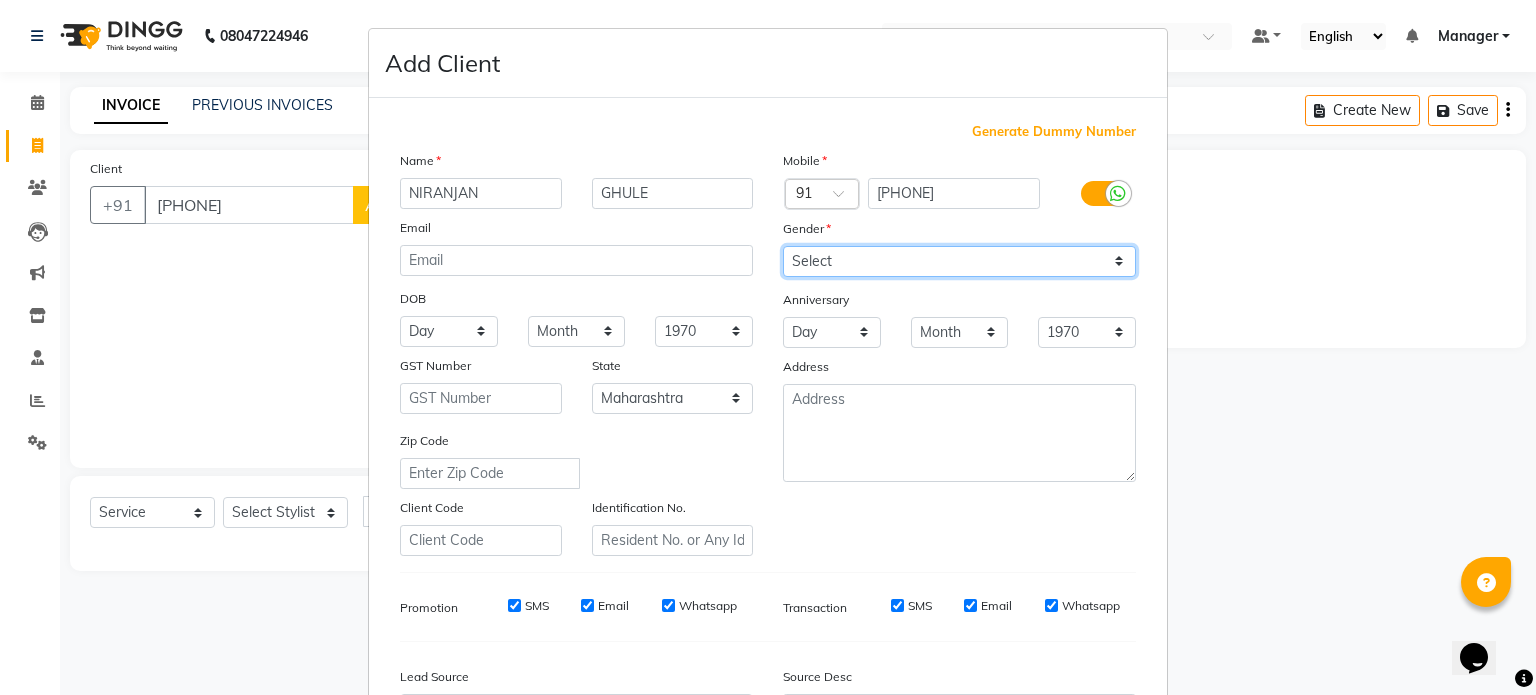 select on "male" 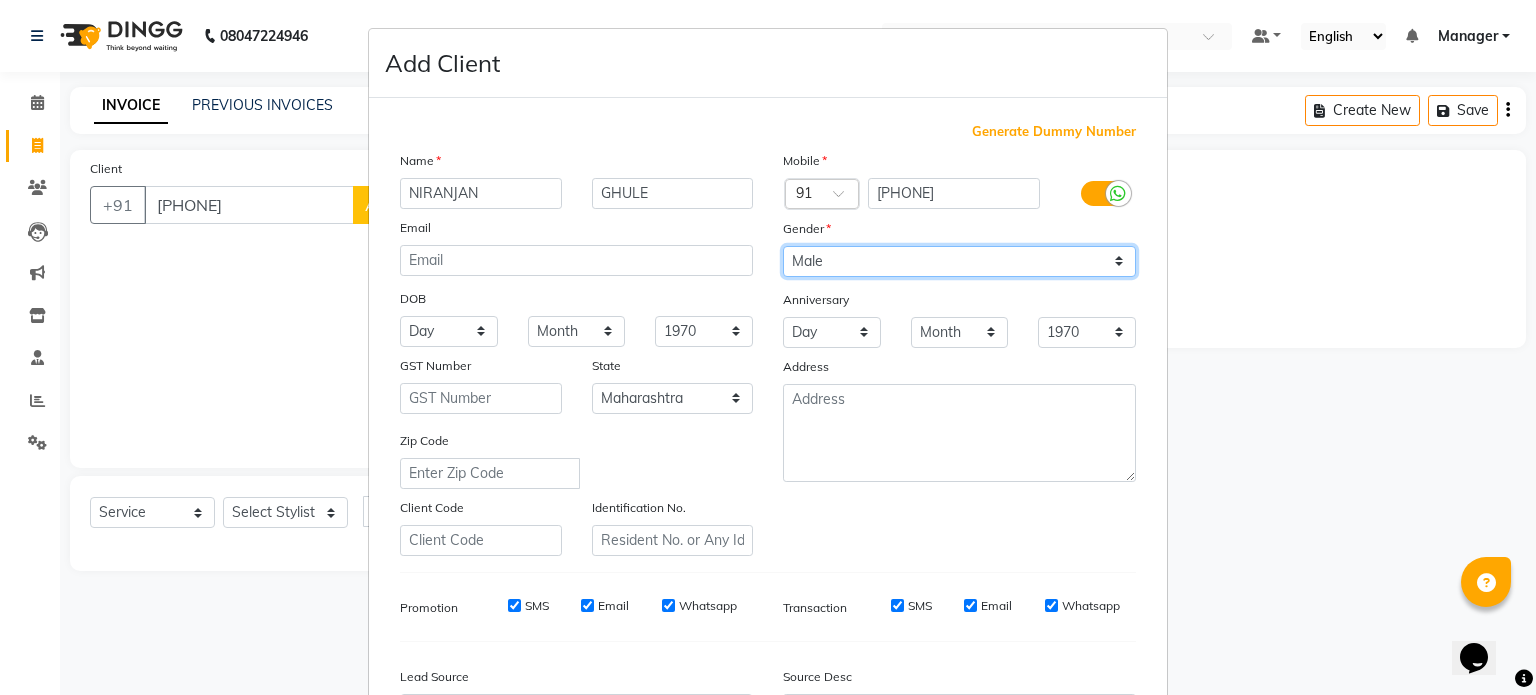 click on "Select Male Female Other Prefer Not To Say" at bounding box center (959, 261) 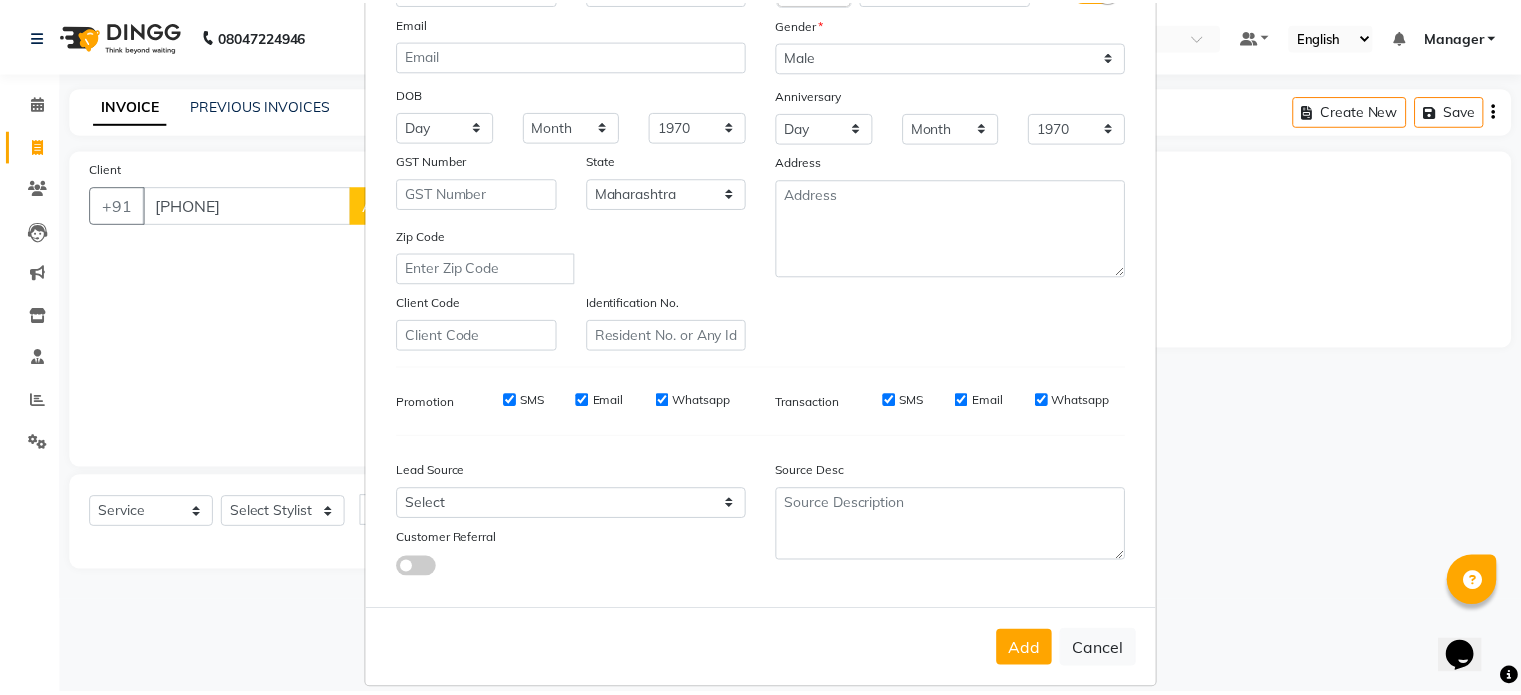 scroll, scrollTop: 237, scrollLeft: 0, axis: vertical 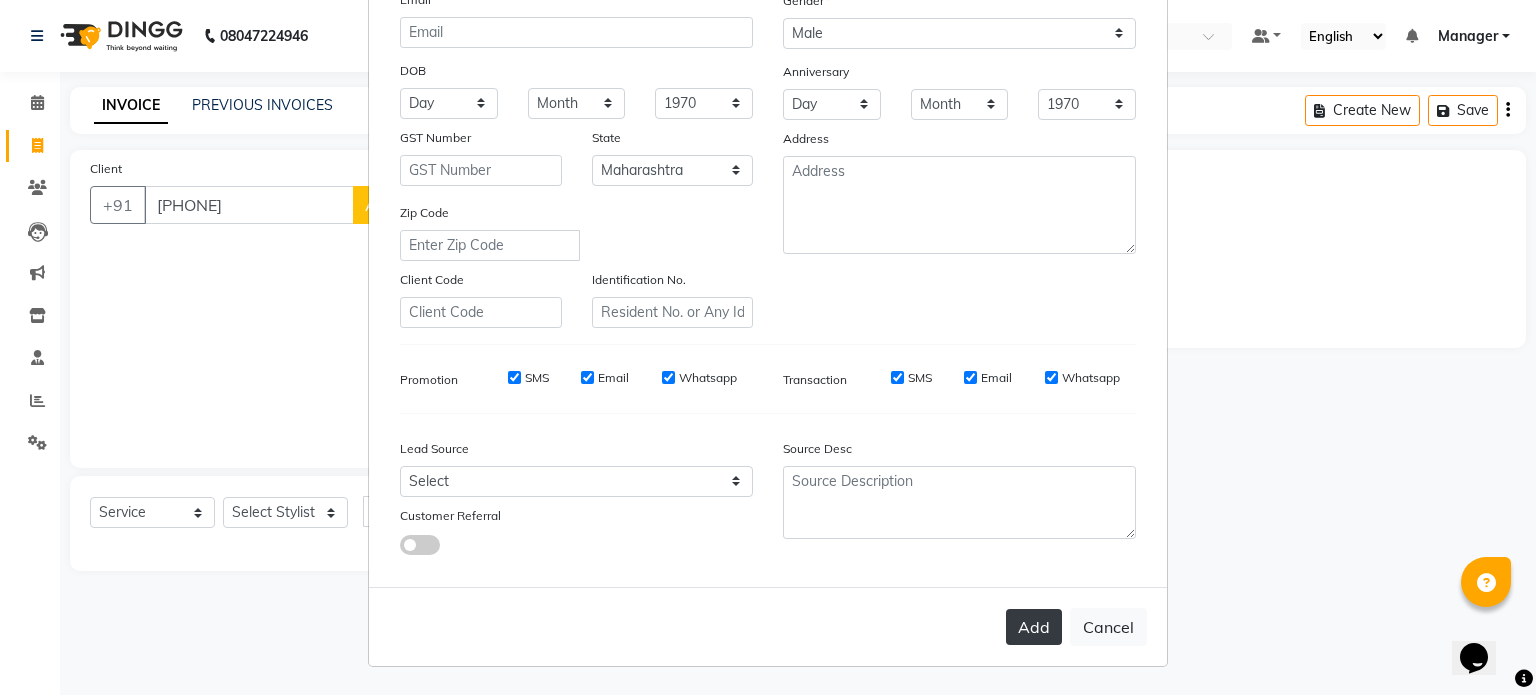click on "Add" at bounding box center [1034, 627] 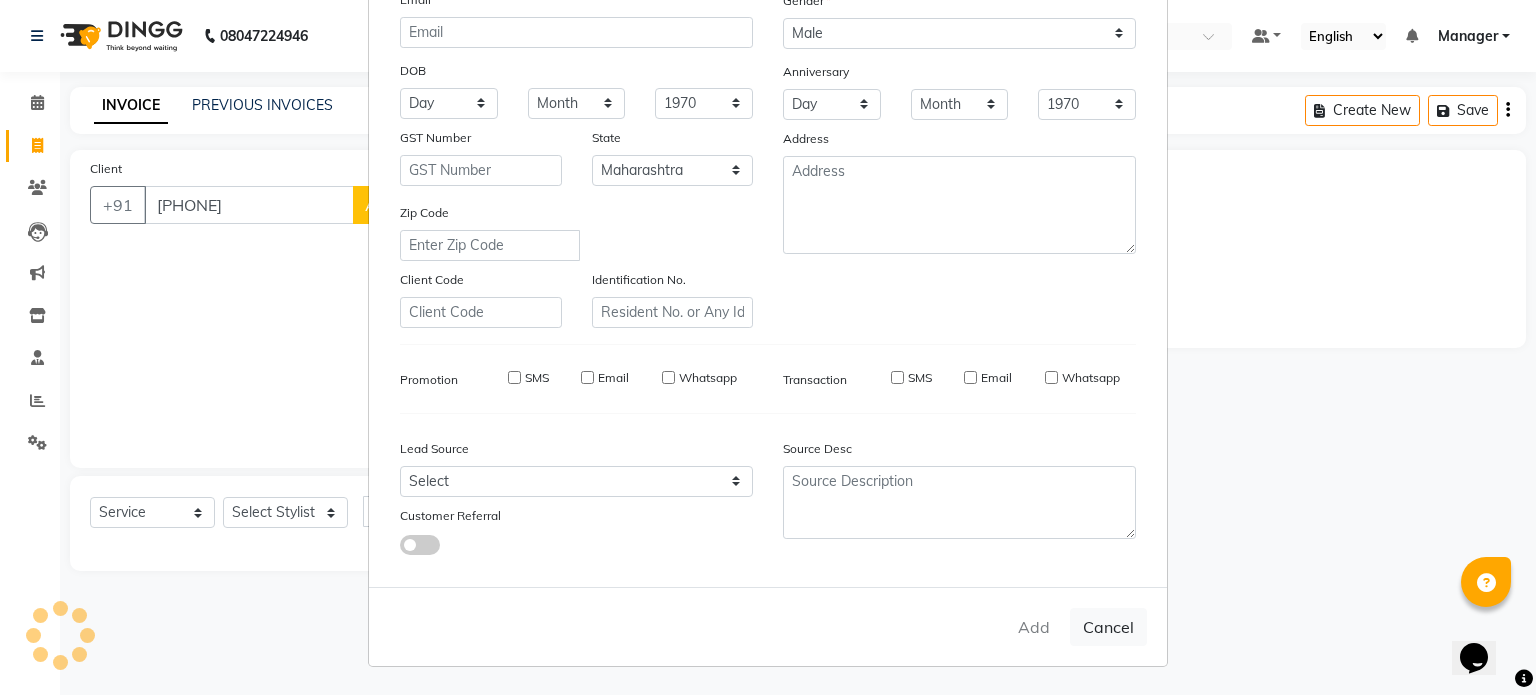 type 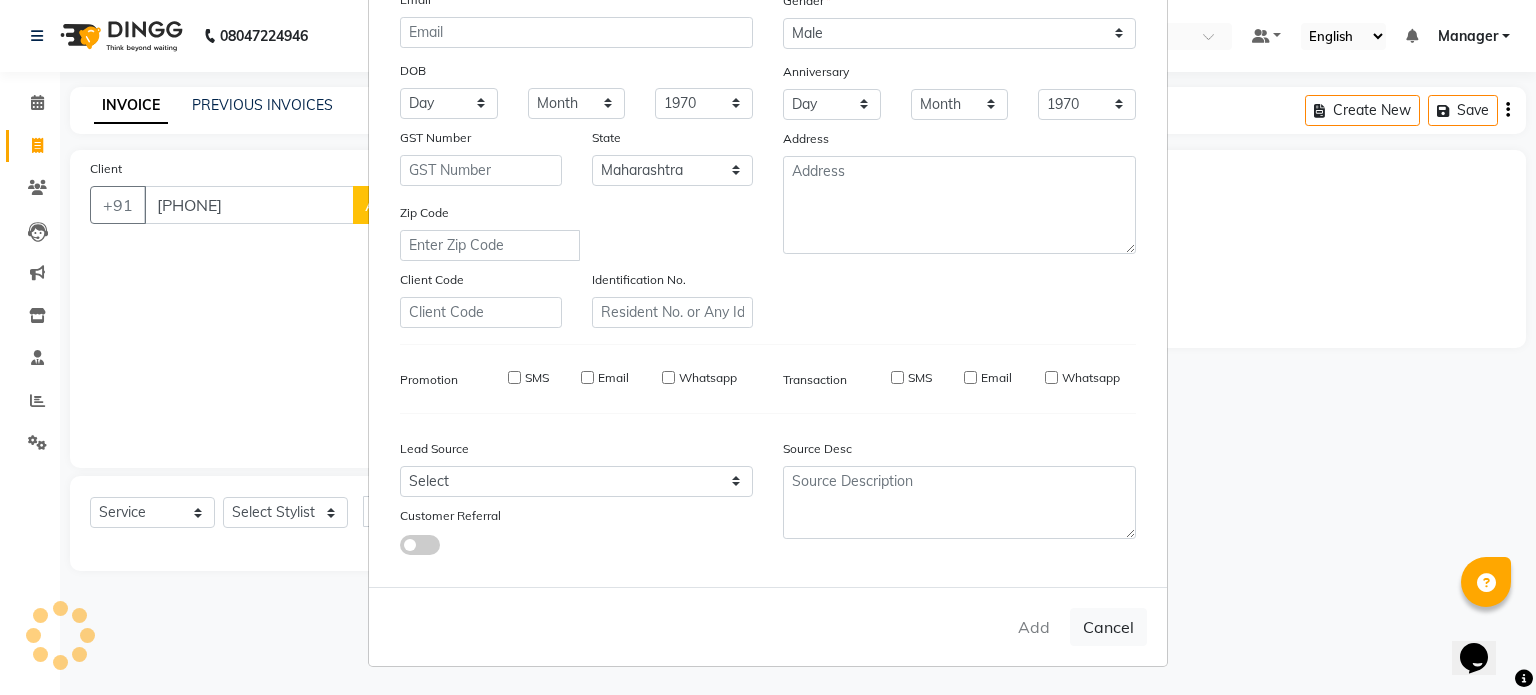 type 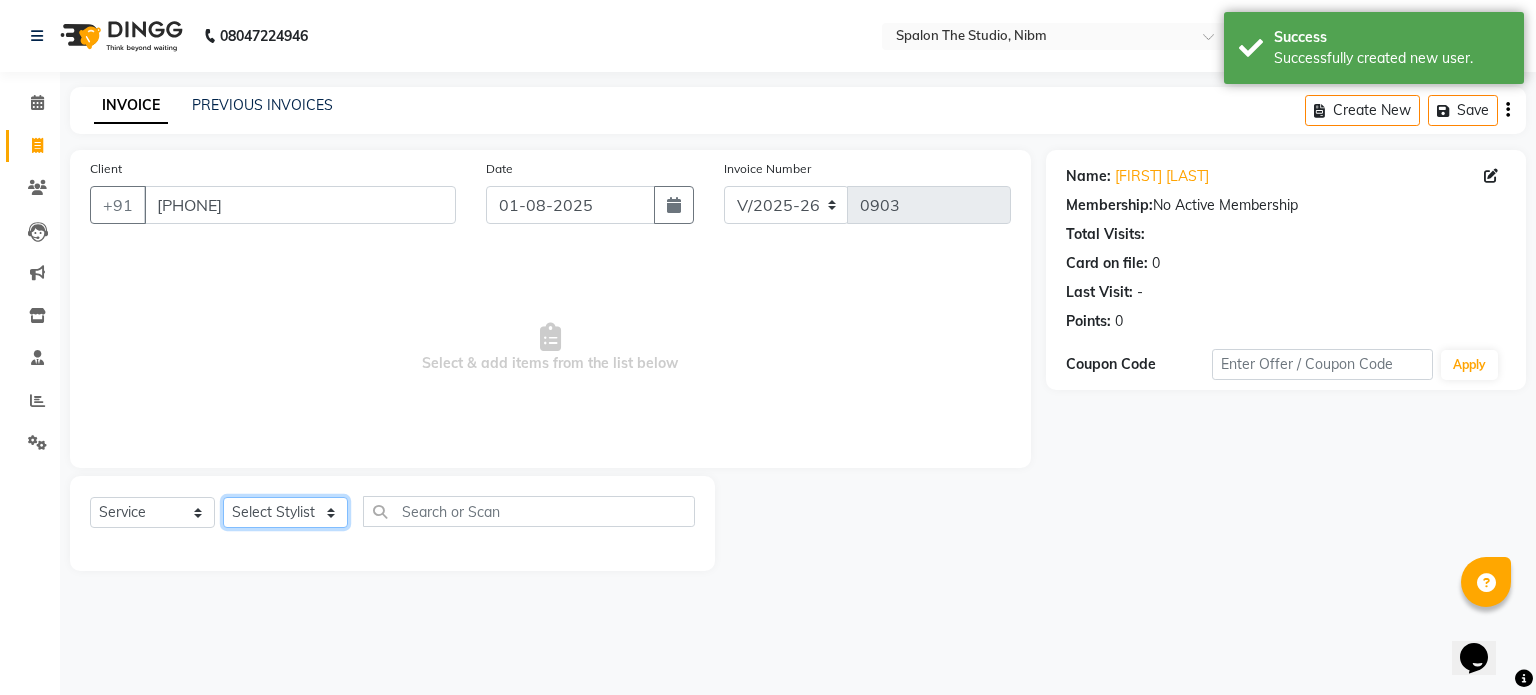 click on "Select Stylist [NAME] [NAME] [FIRST] [LAST] [NAME] [NAME] [NAME] Manager [NAME] [FIRST] [LAST] [NAME] [NAME] [NAME] [NAME]" 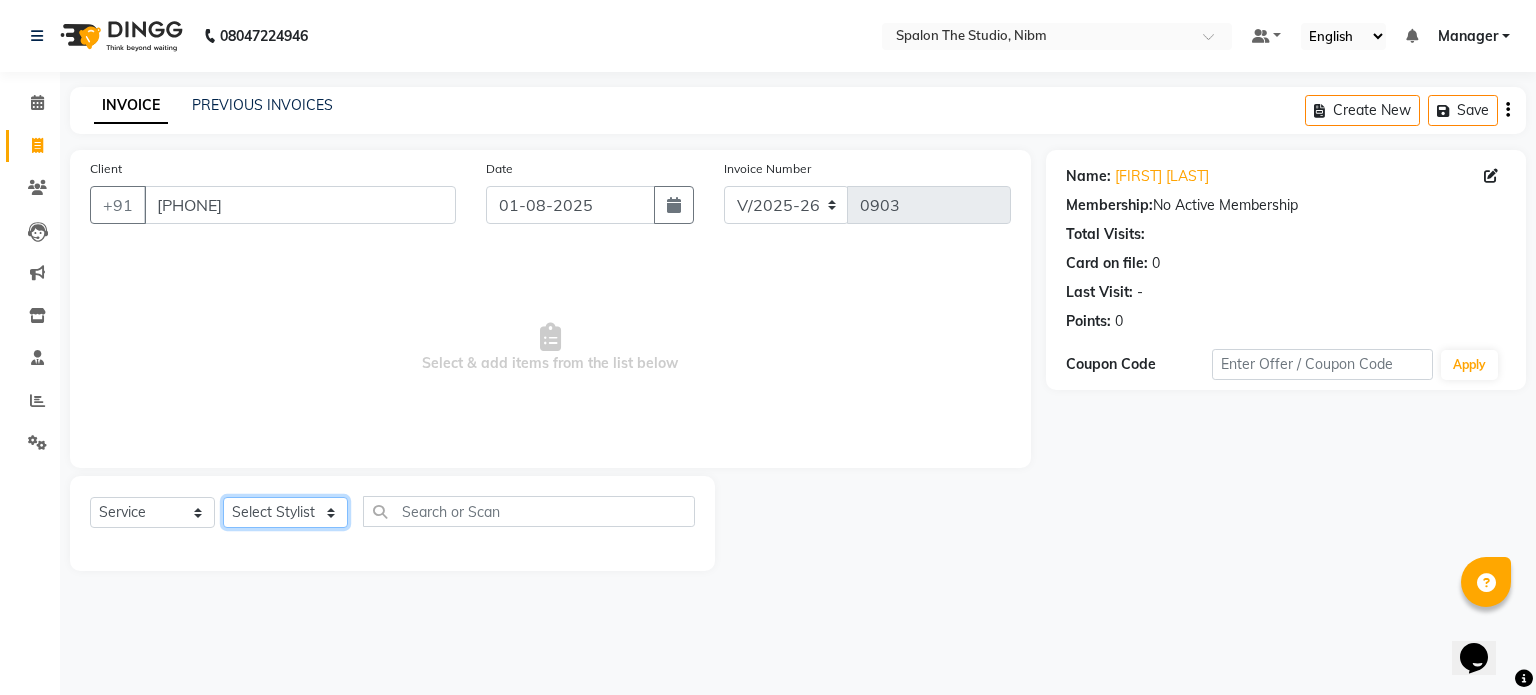 select on "44594" 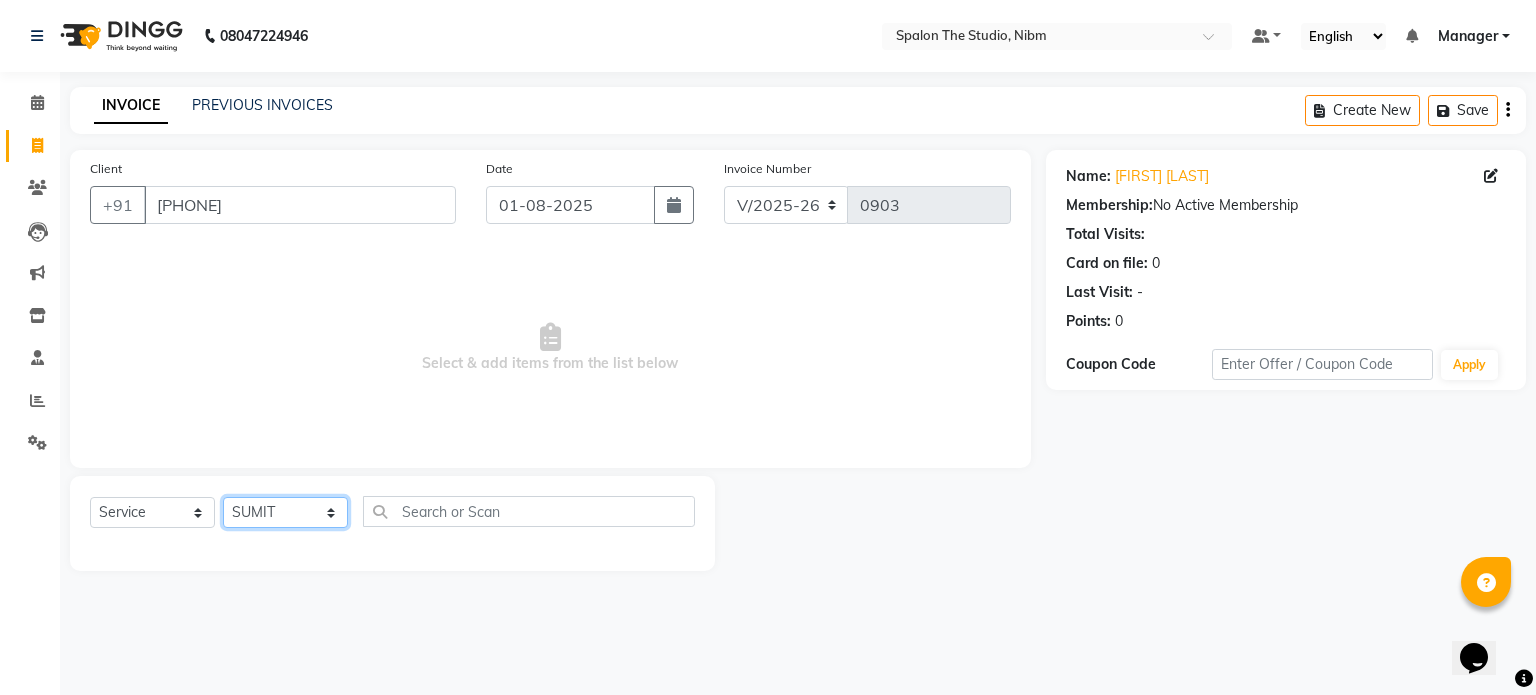 click on "Select Stylist [NAME] [NAME] [FIRST] [LAST] [NAME] [NAME] [NAME] Manager [NAME] [FIRST] [LAST] [NAME] [NAME] [NAME] [NAME]" 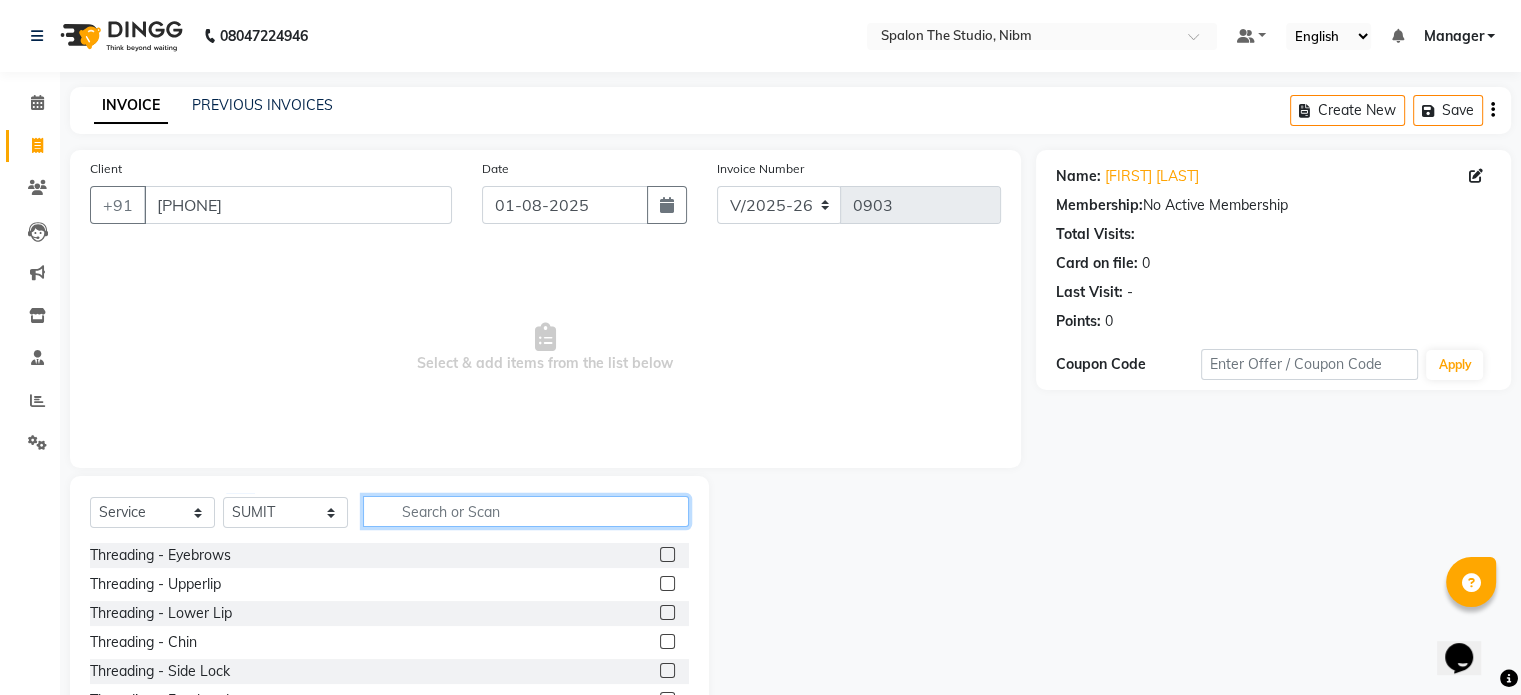 click 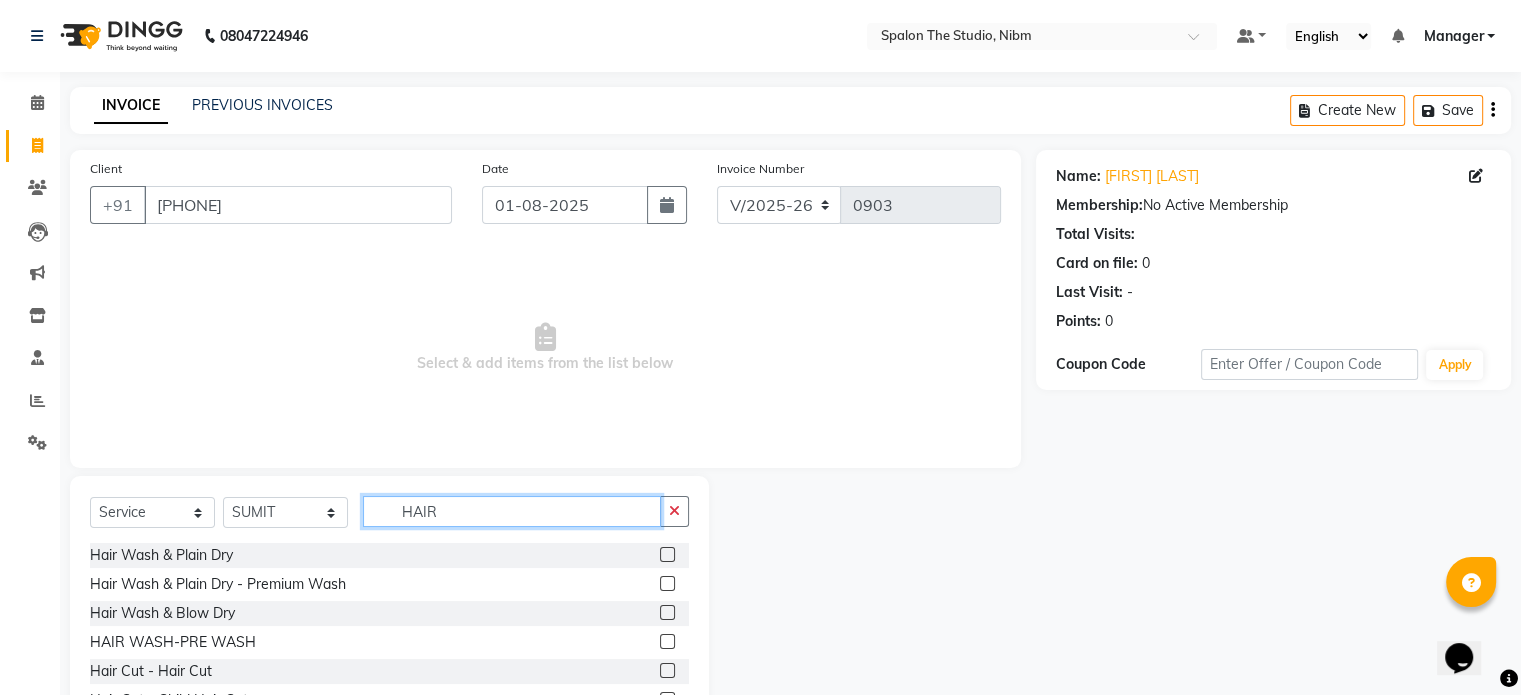 type on "HAIR" 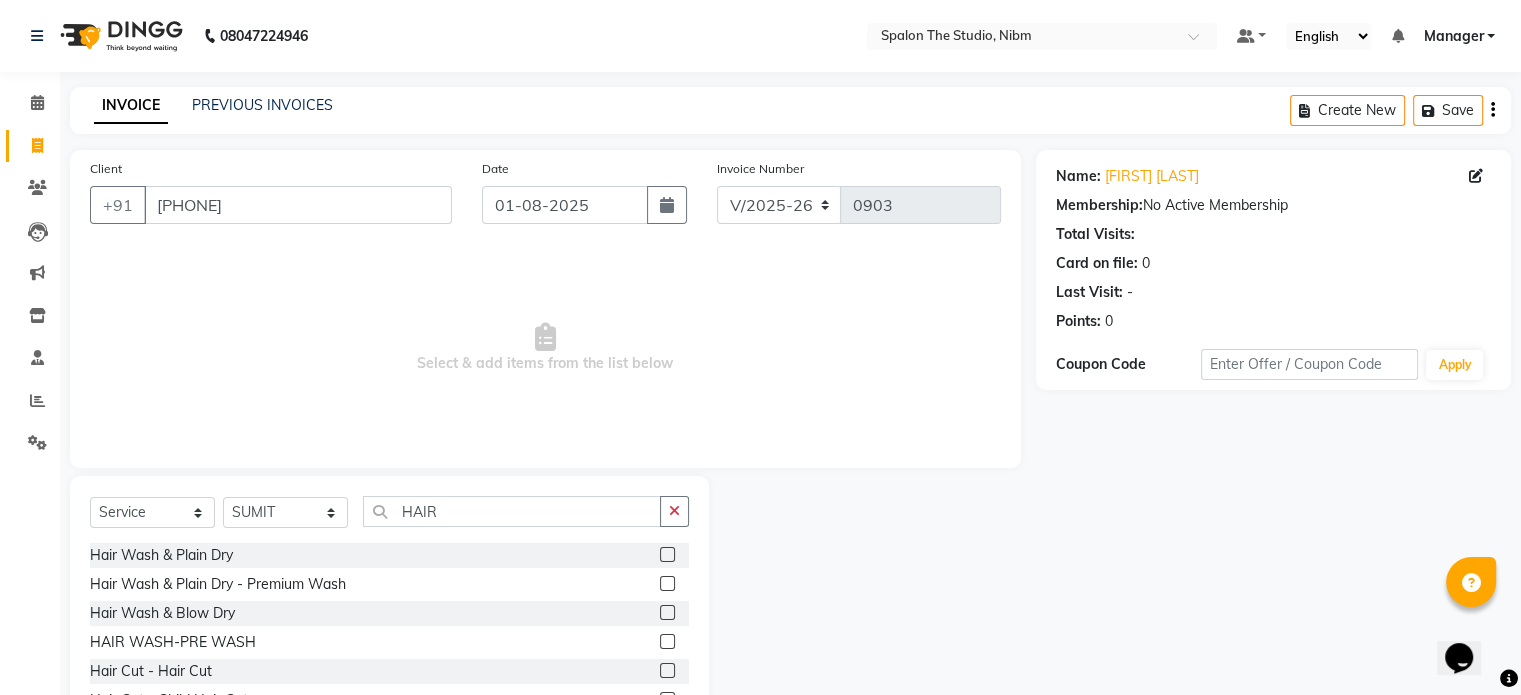click 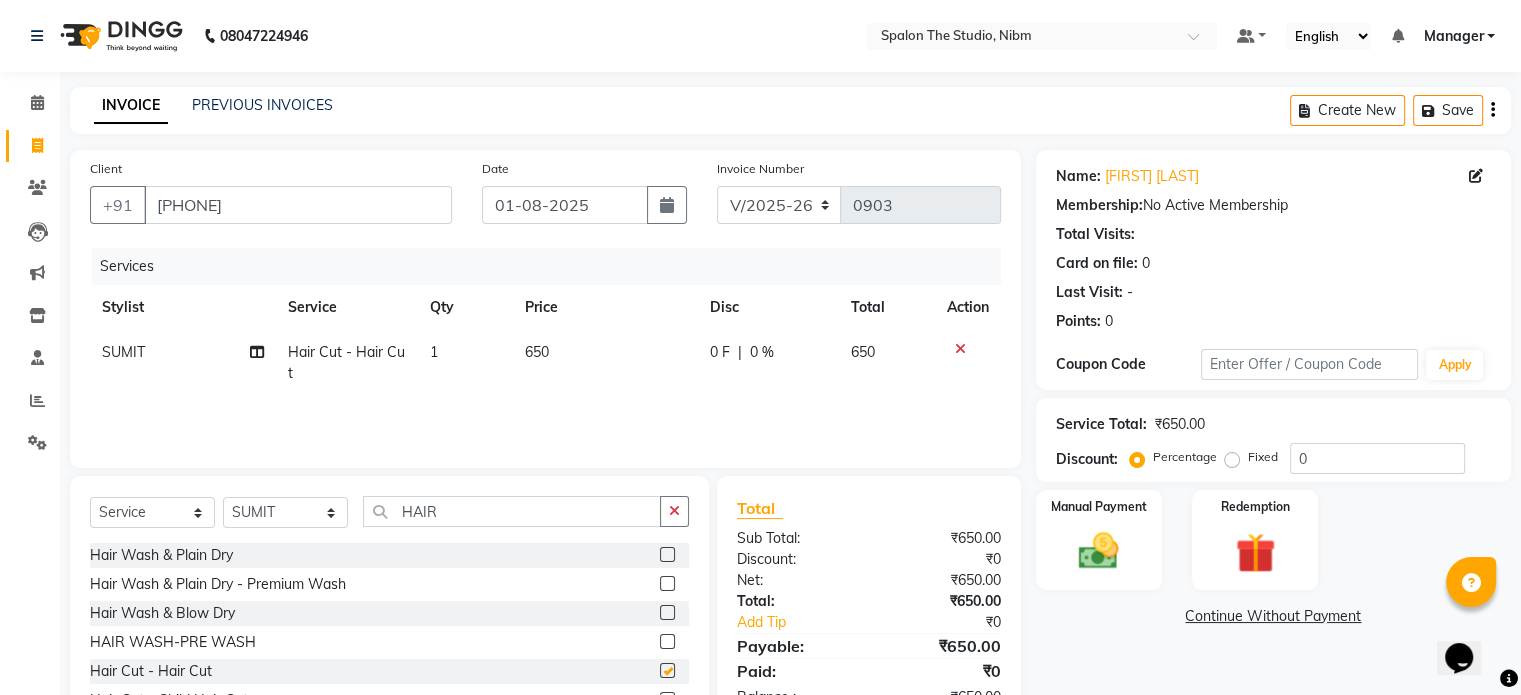 checkbox on "false" 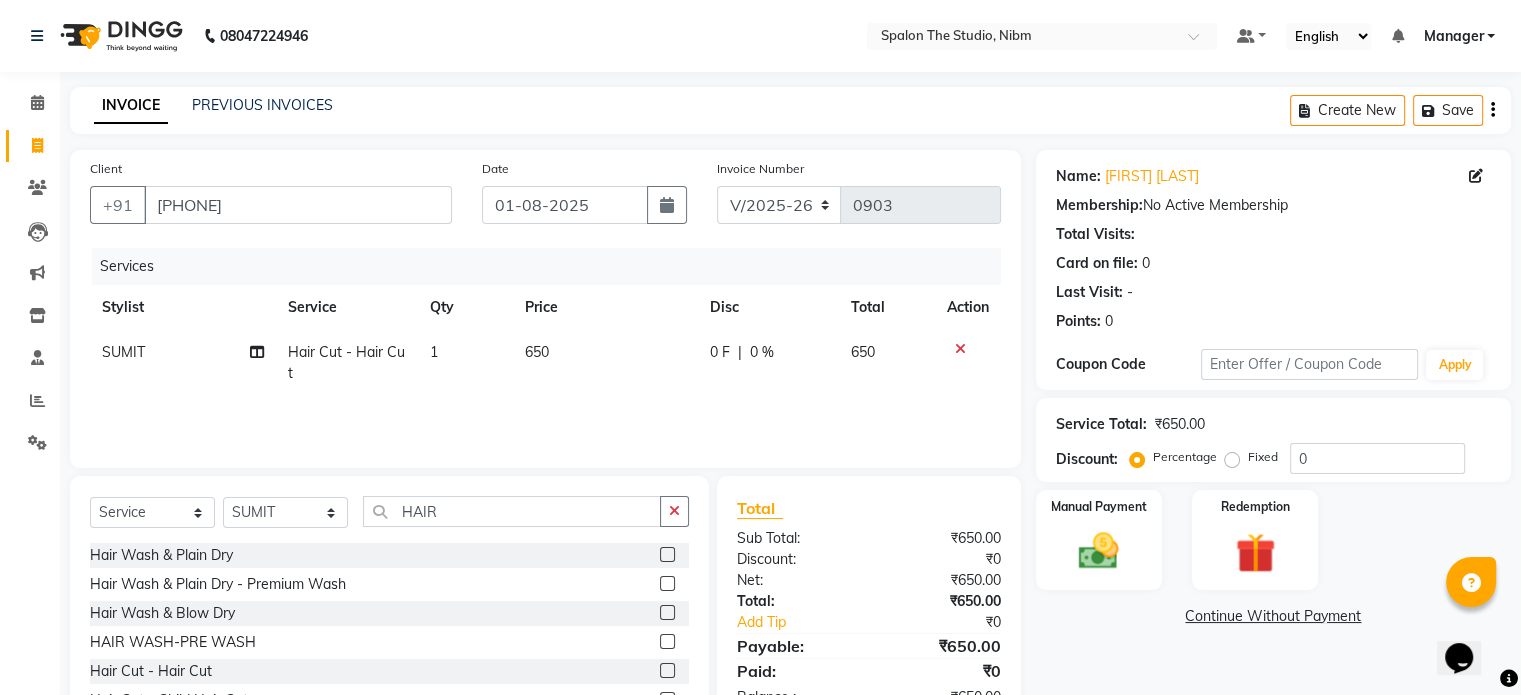 click on "650" 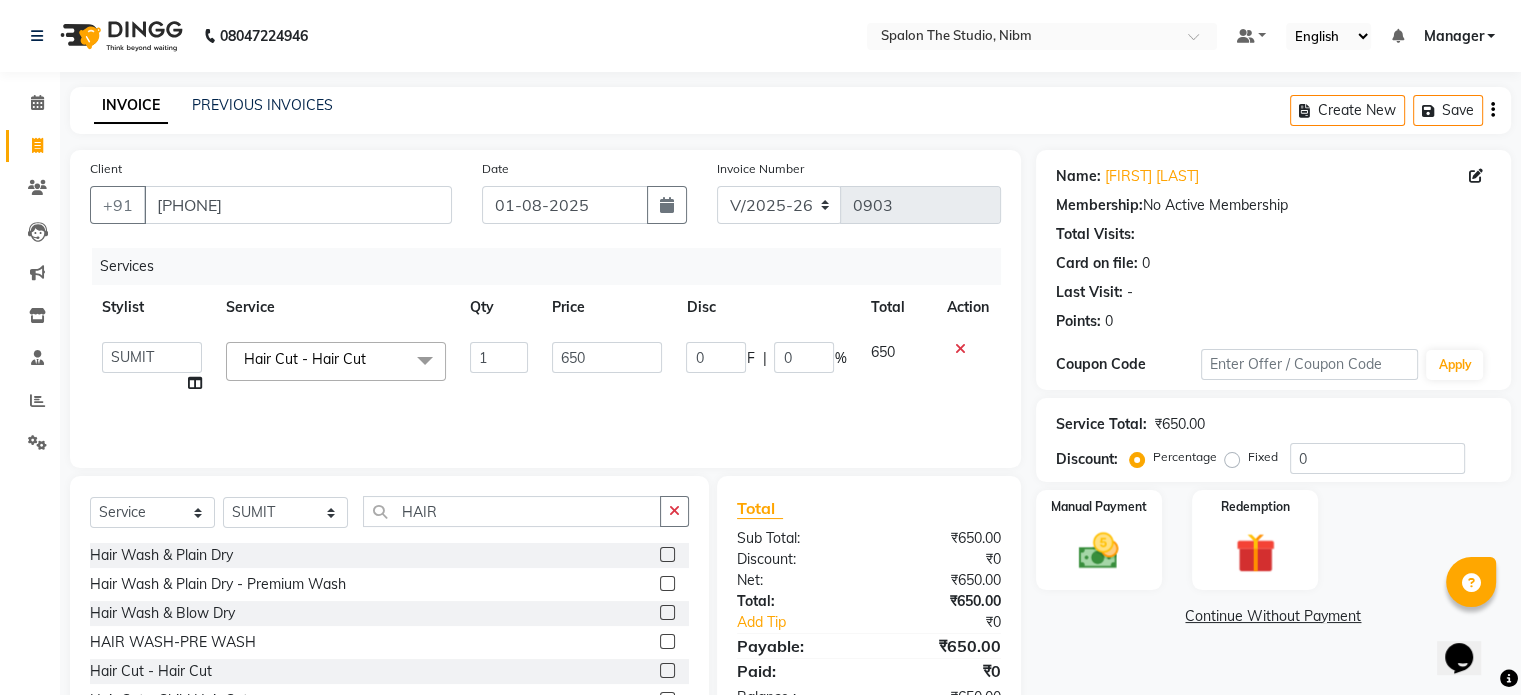 click on "650" 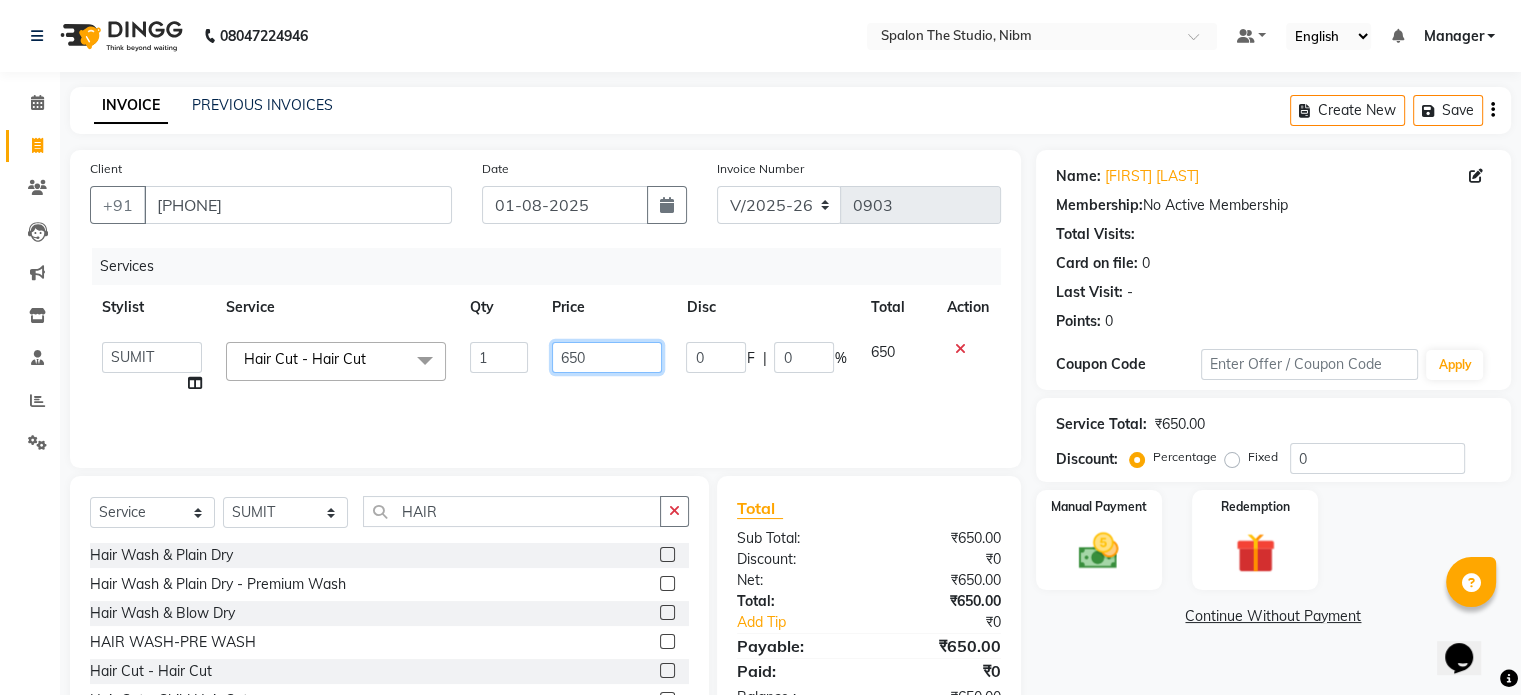 click on "650" 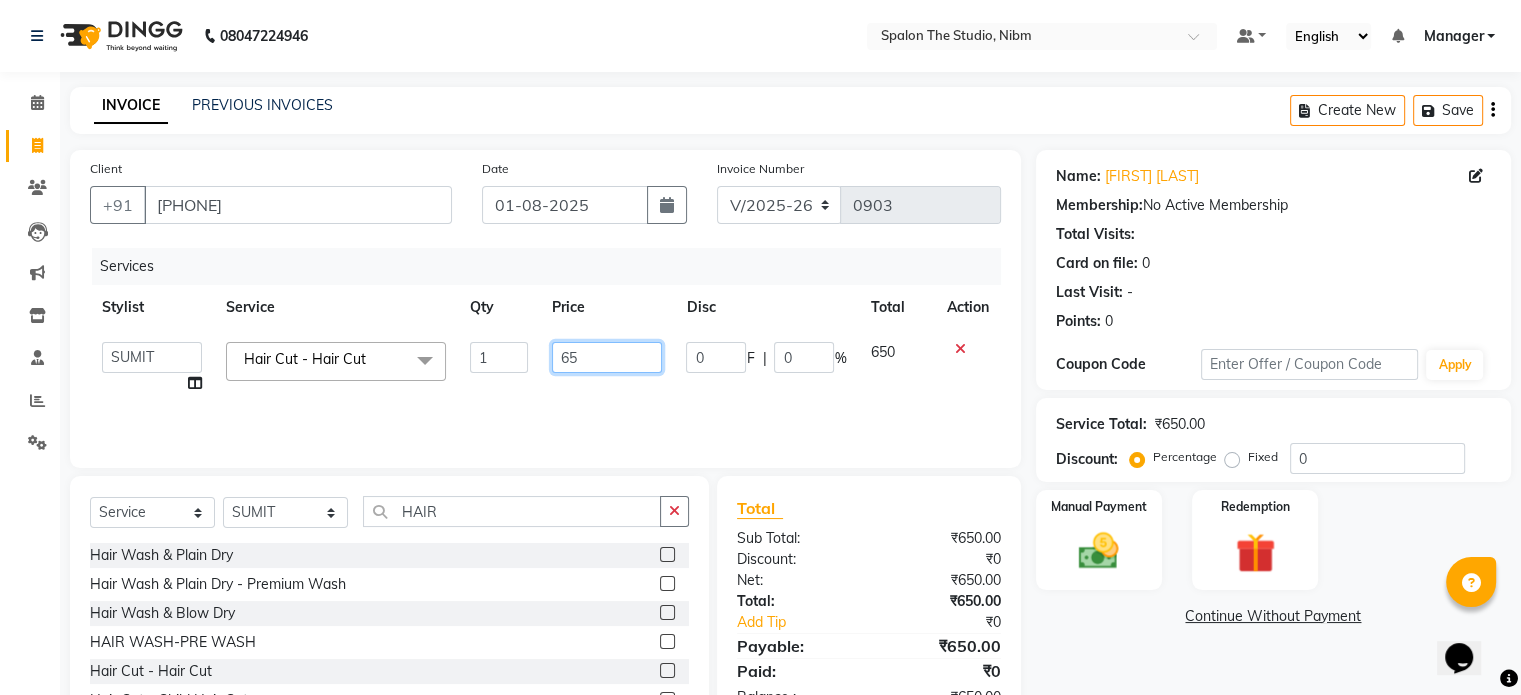 type on "6" 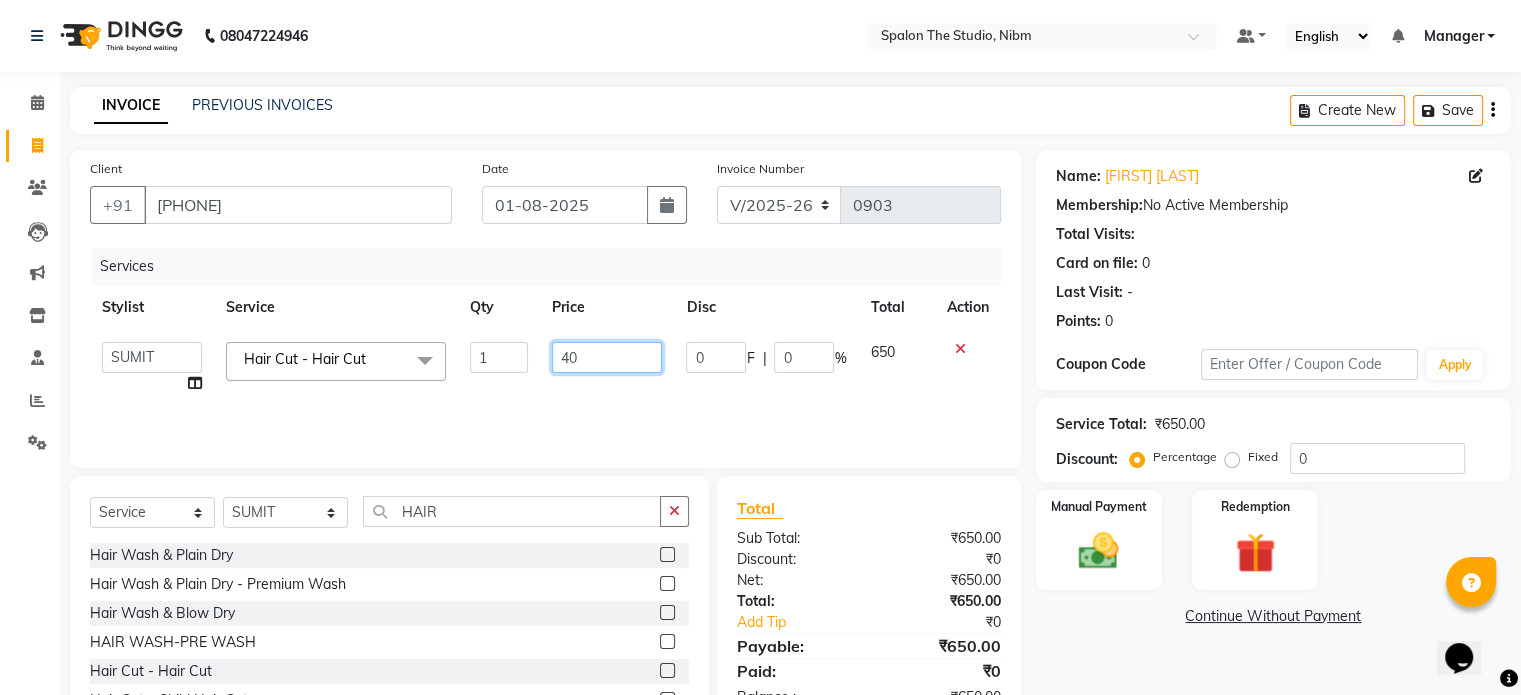 type on "400" 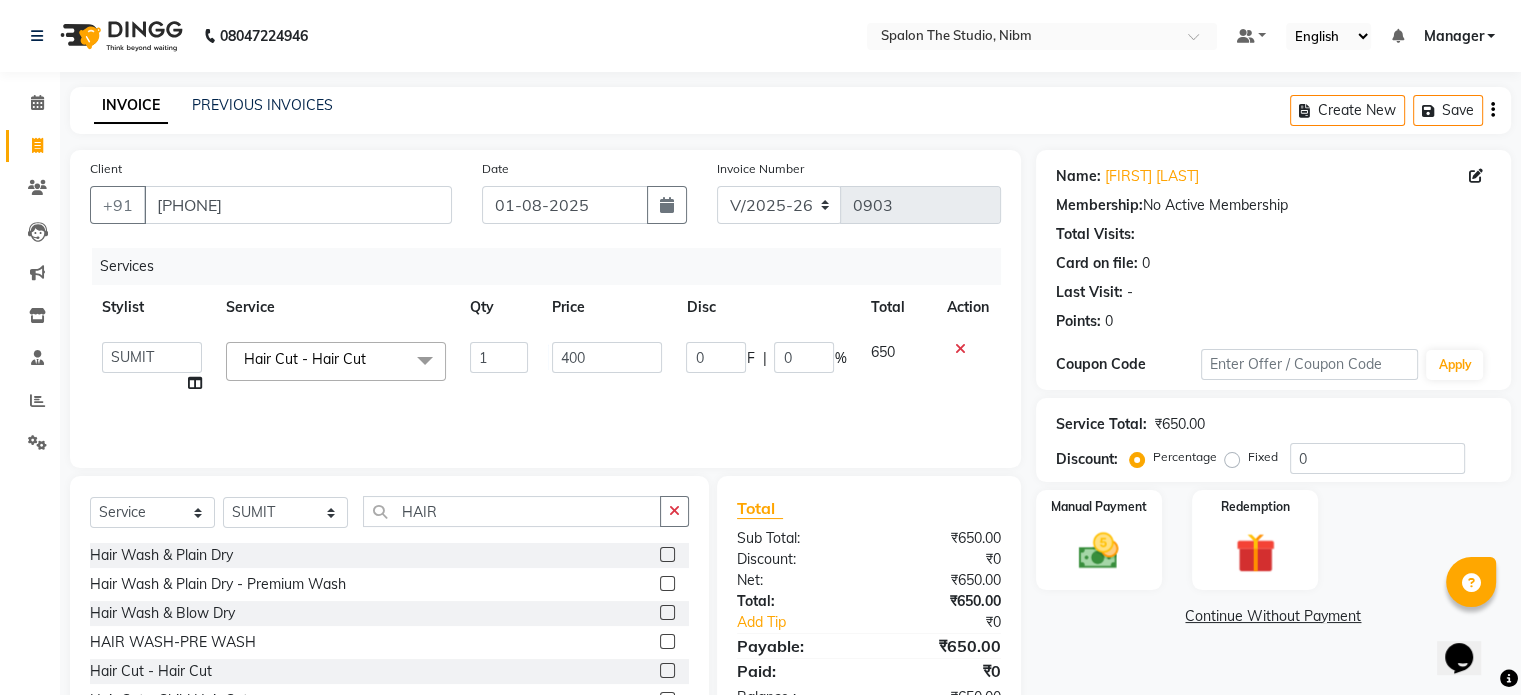 click on "400" 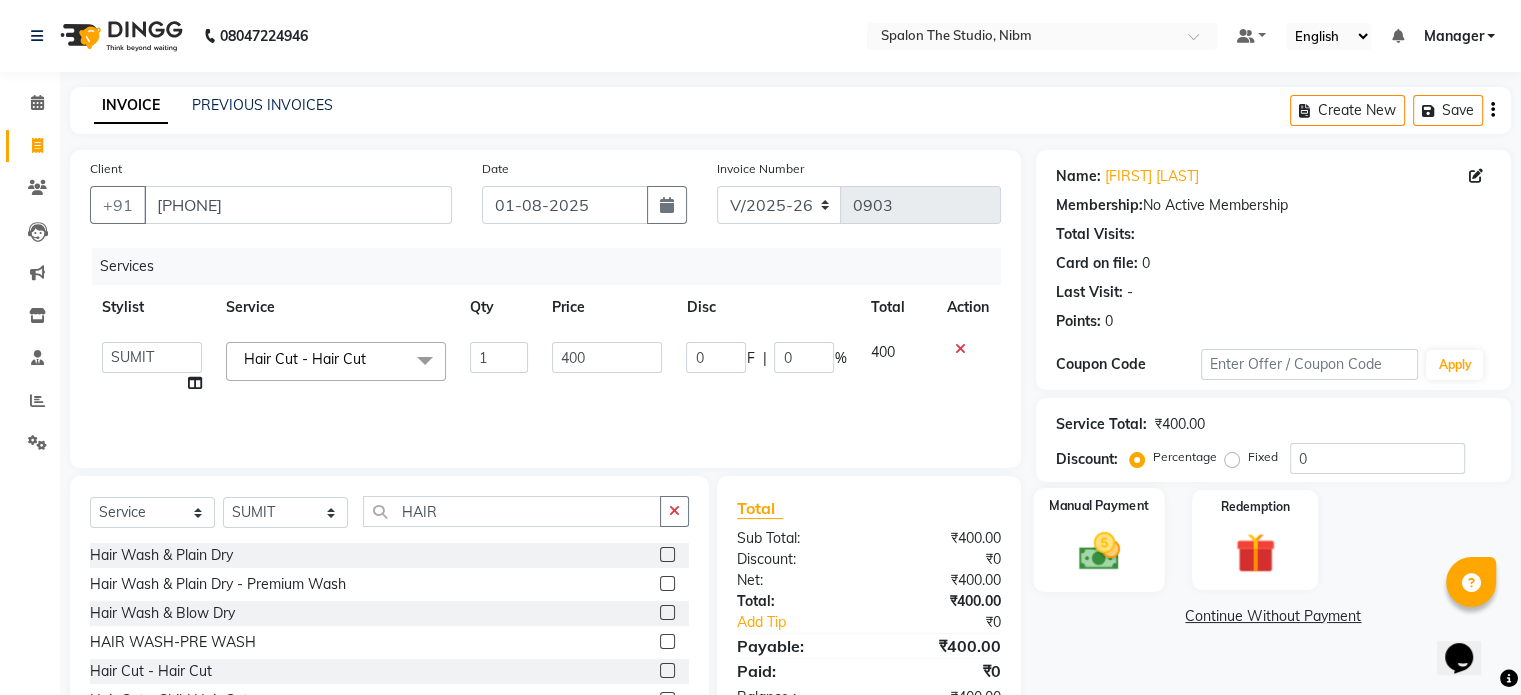 click 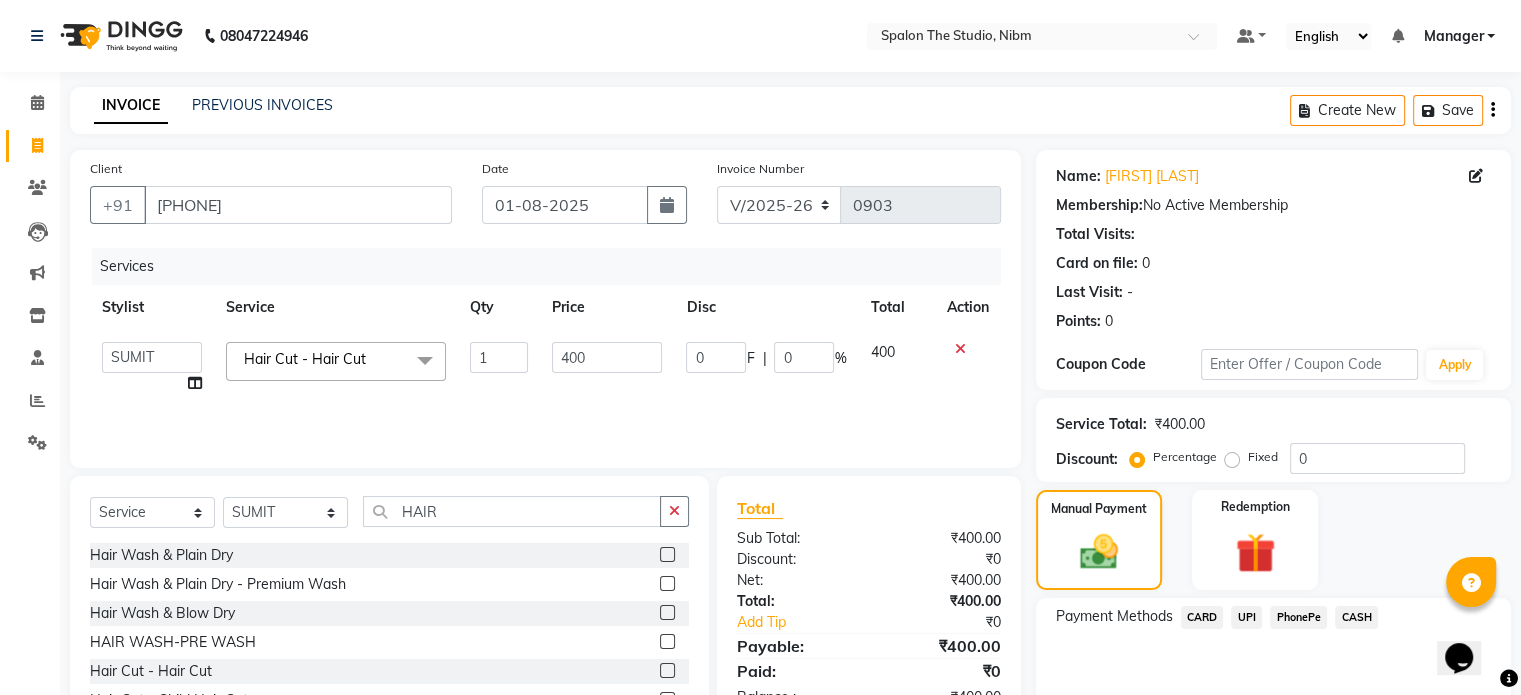 click on "UPI" 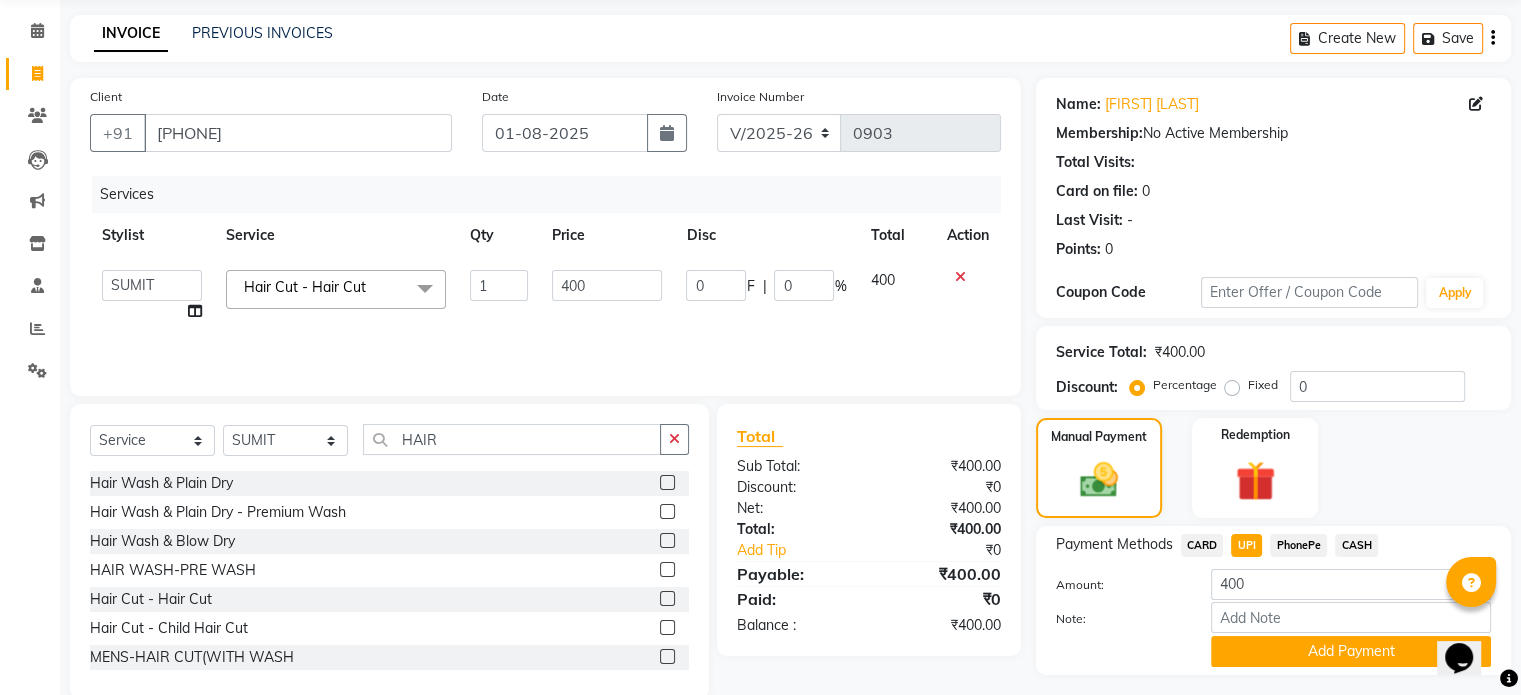 scroll, scrollTop: 124, scrollLeft: 0, axis: vertical 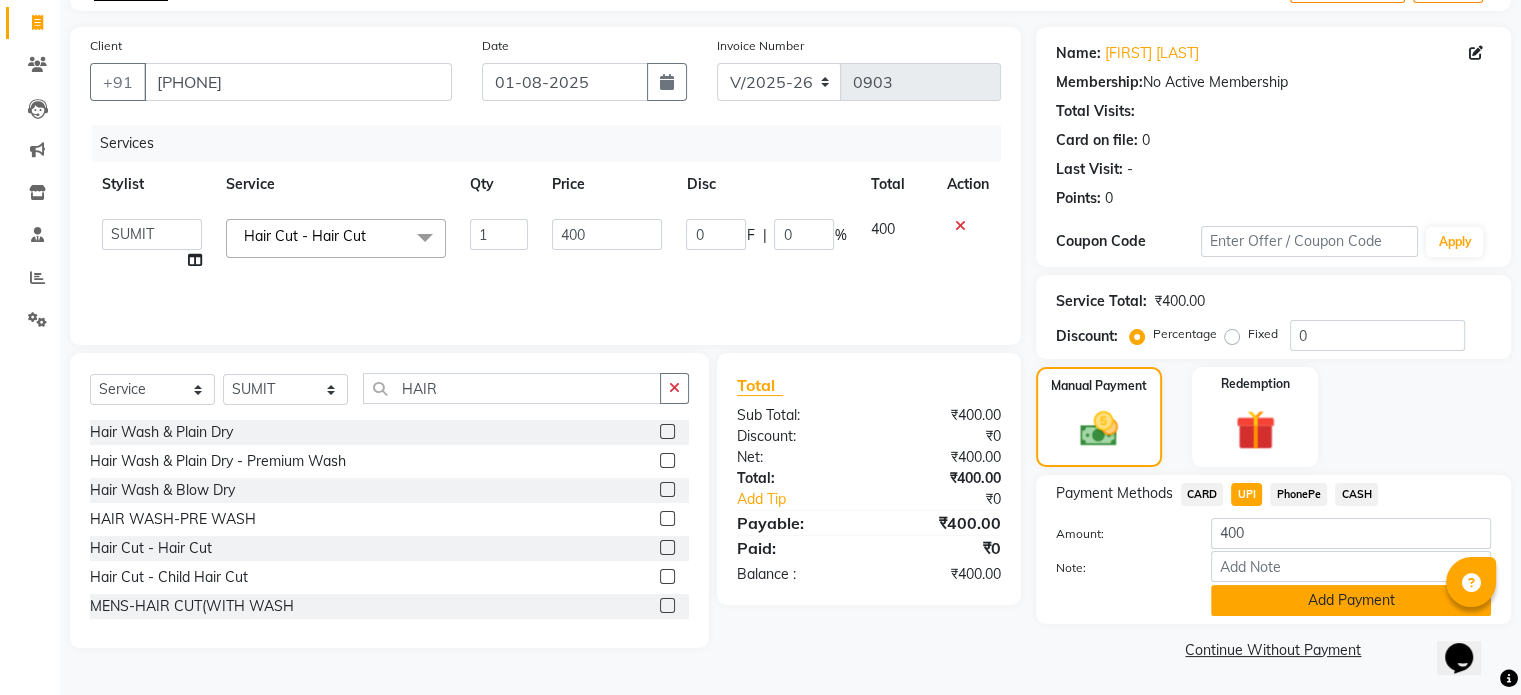 click on "Add Payment" 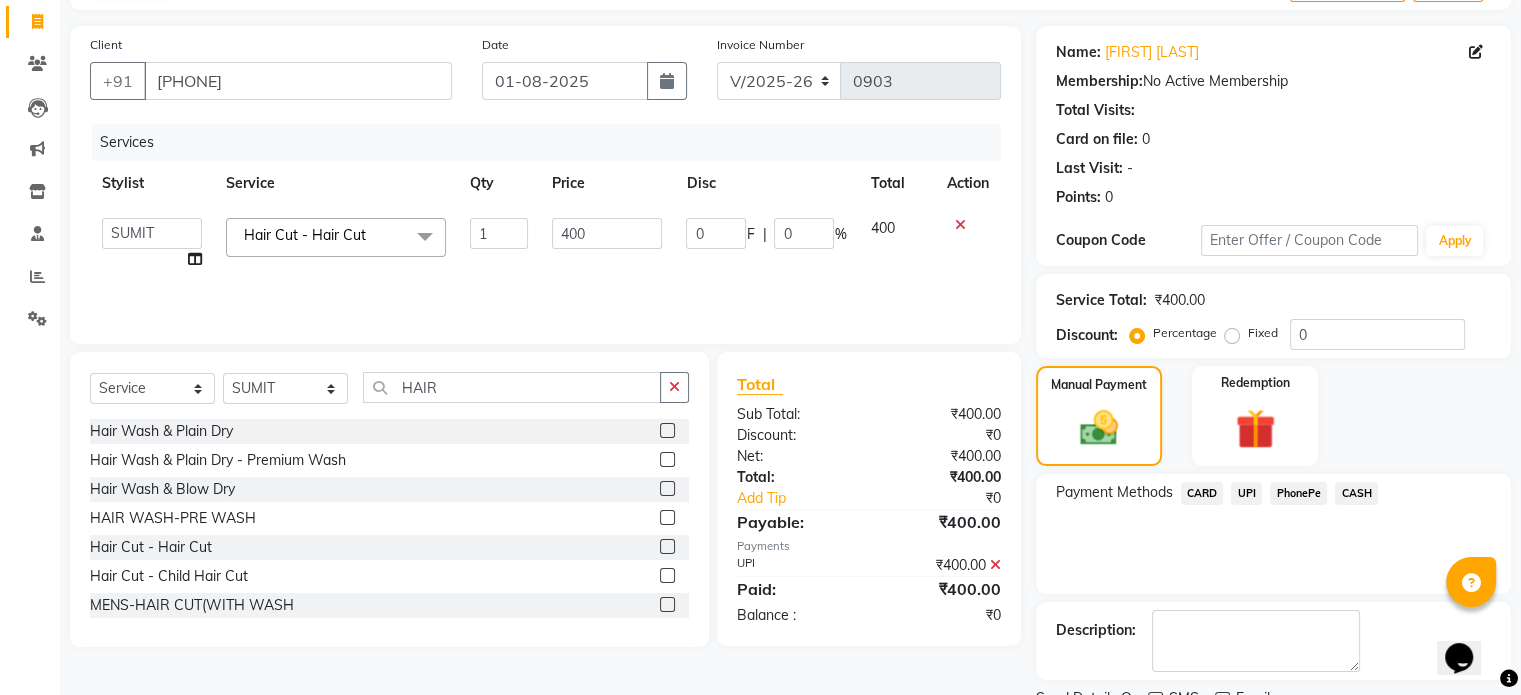 scroll, scrollTop: 205, scrollLeft: 0, axis: vertical 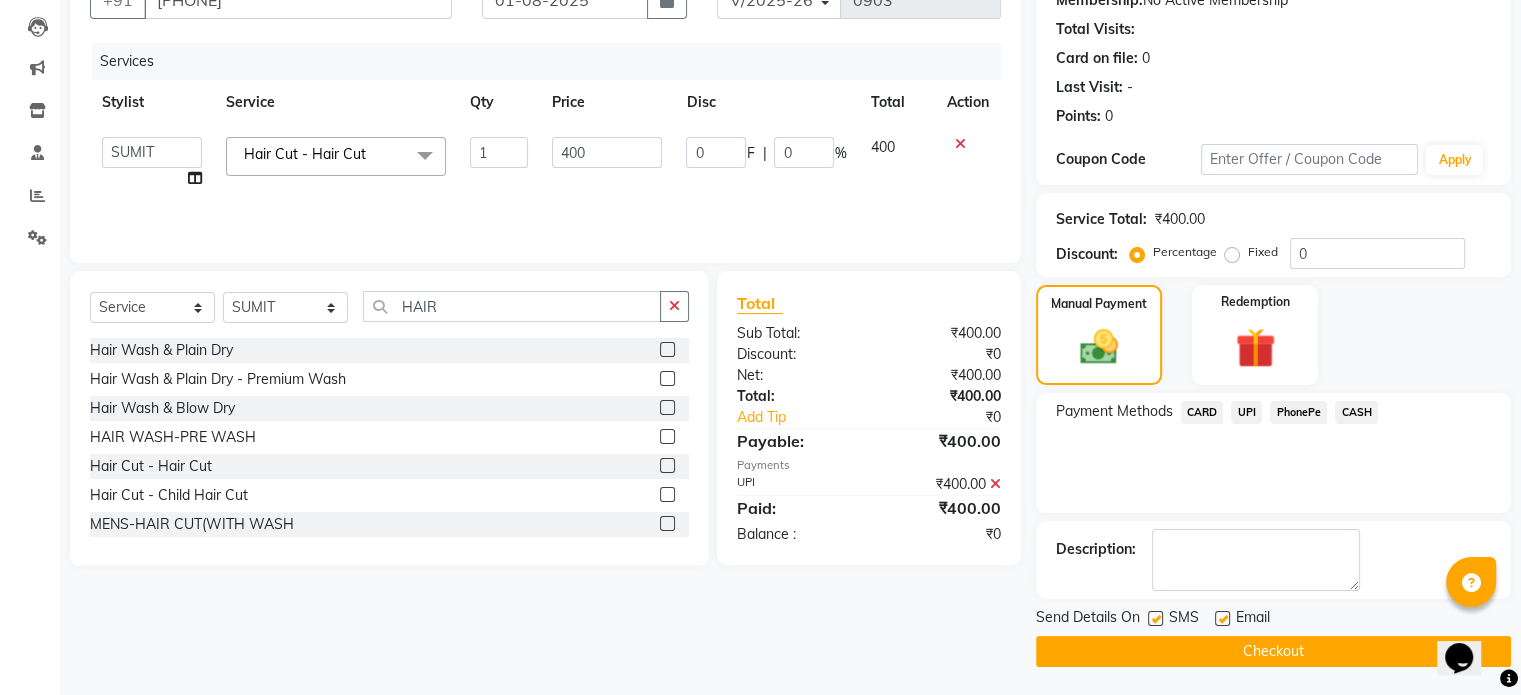 click 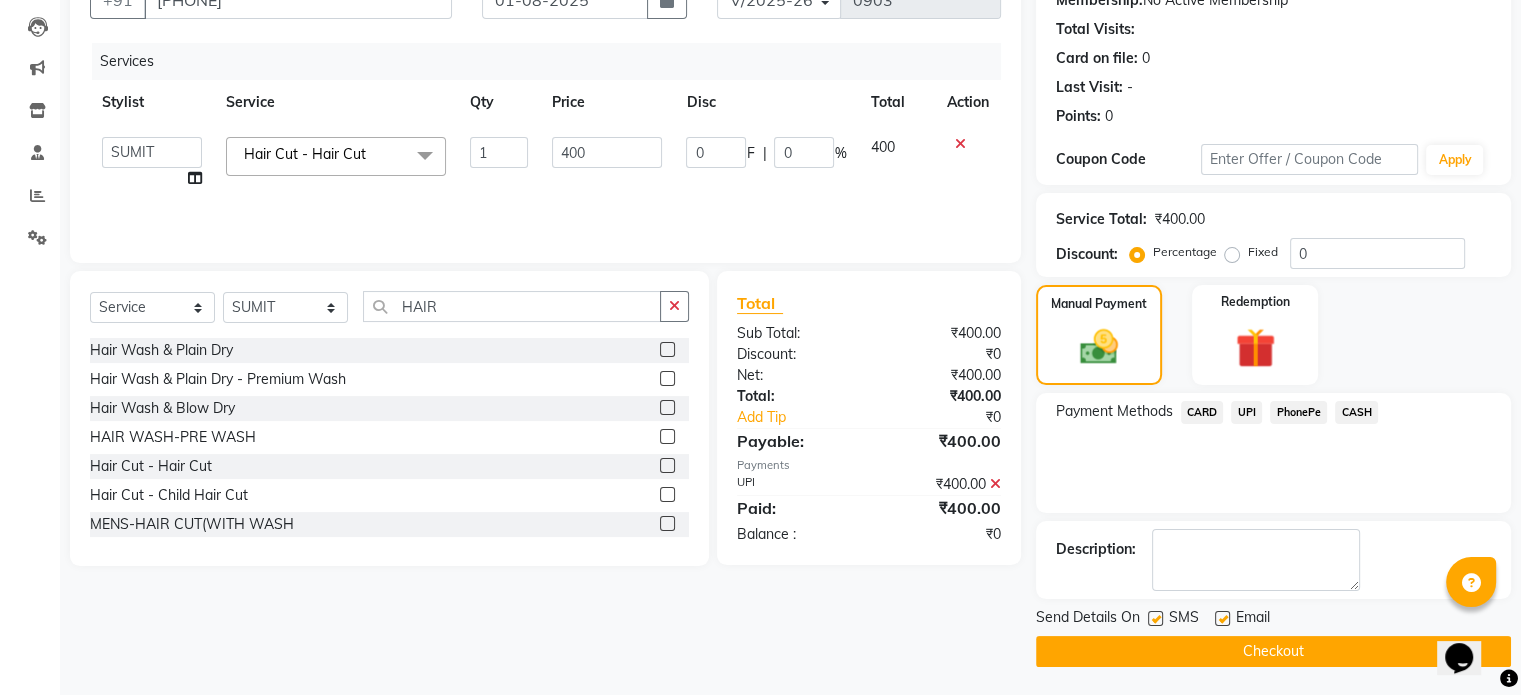 click at bounding box center (1154, 619) 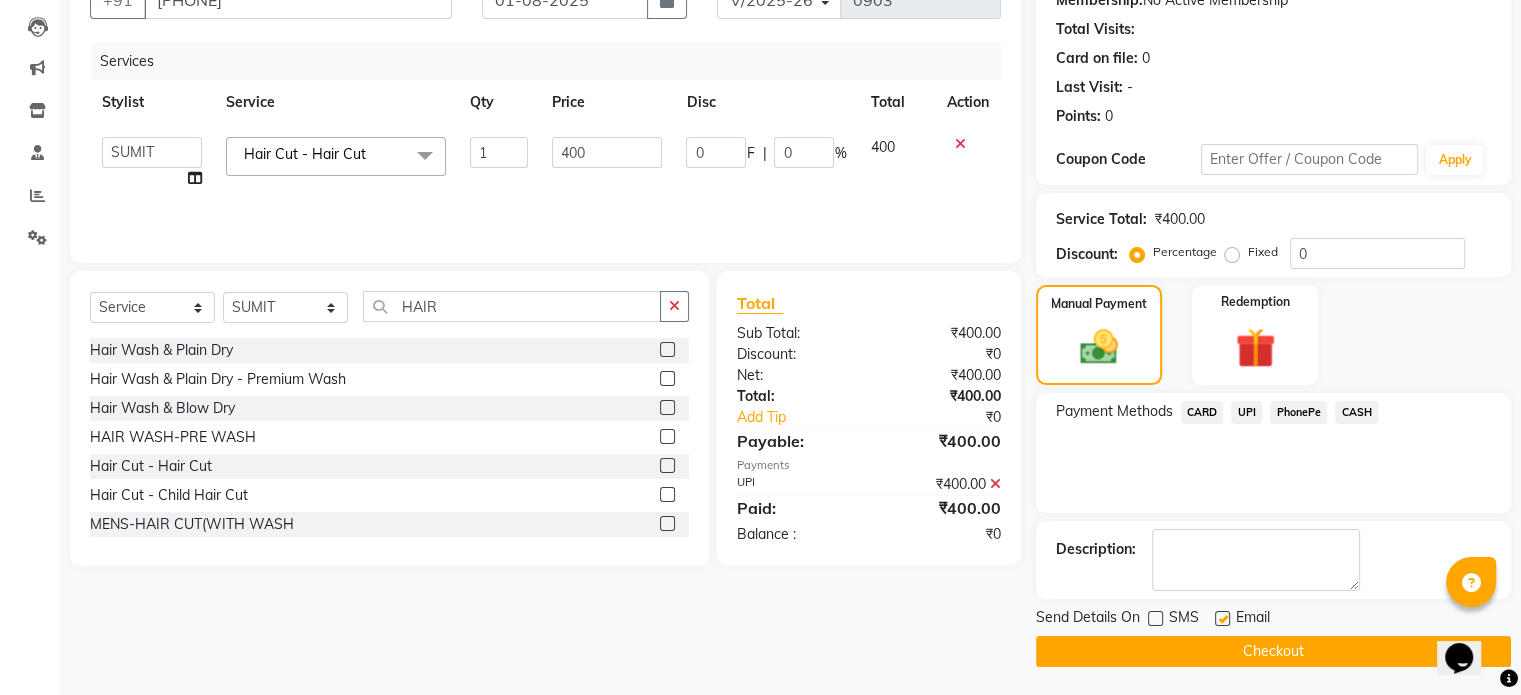 click on "Checkout" 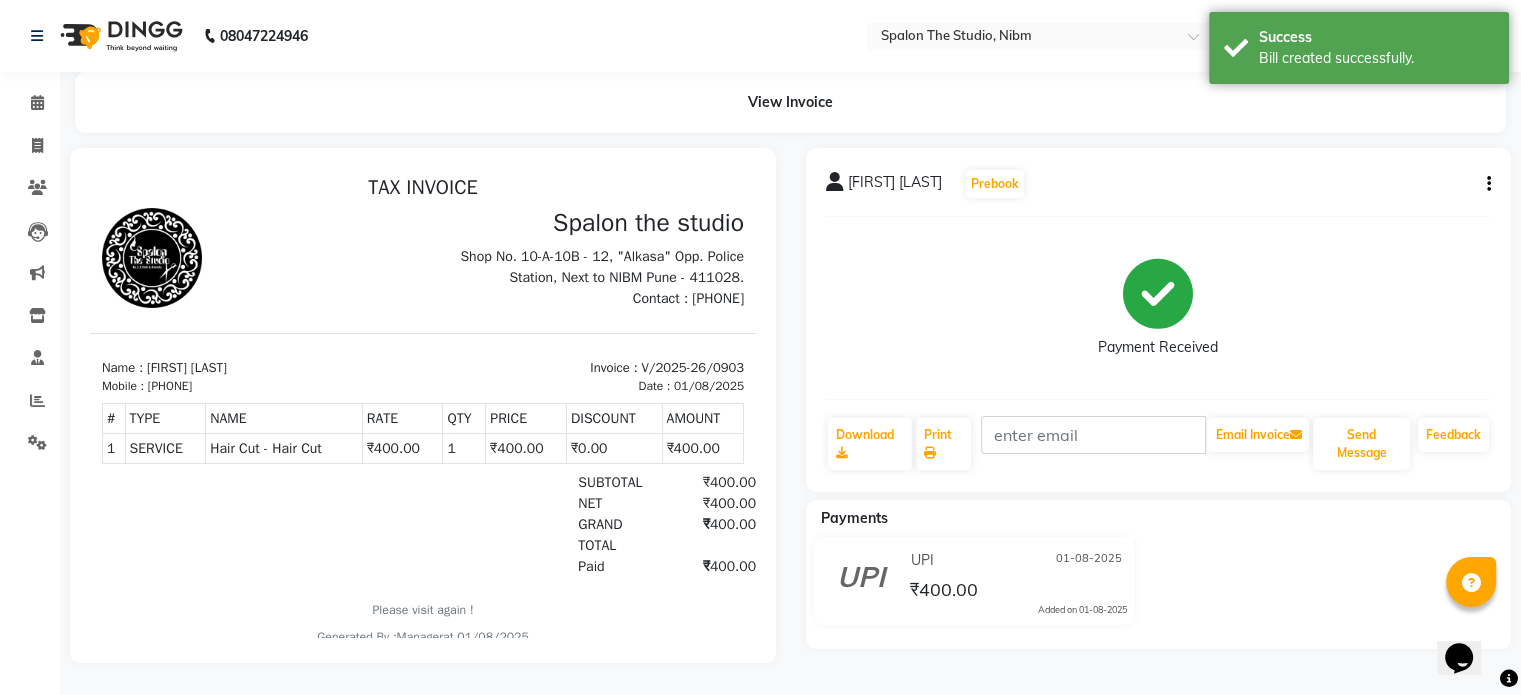 scroll, scrollTop: 0, scrollLeft: 0, axis: both 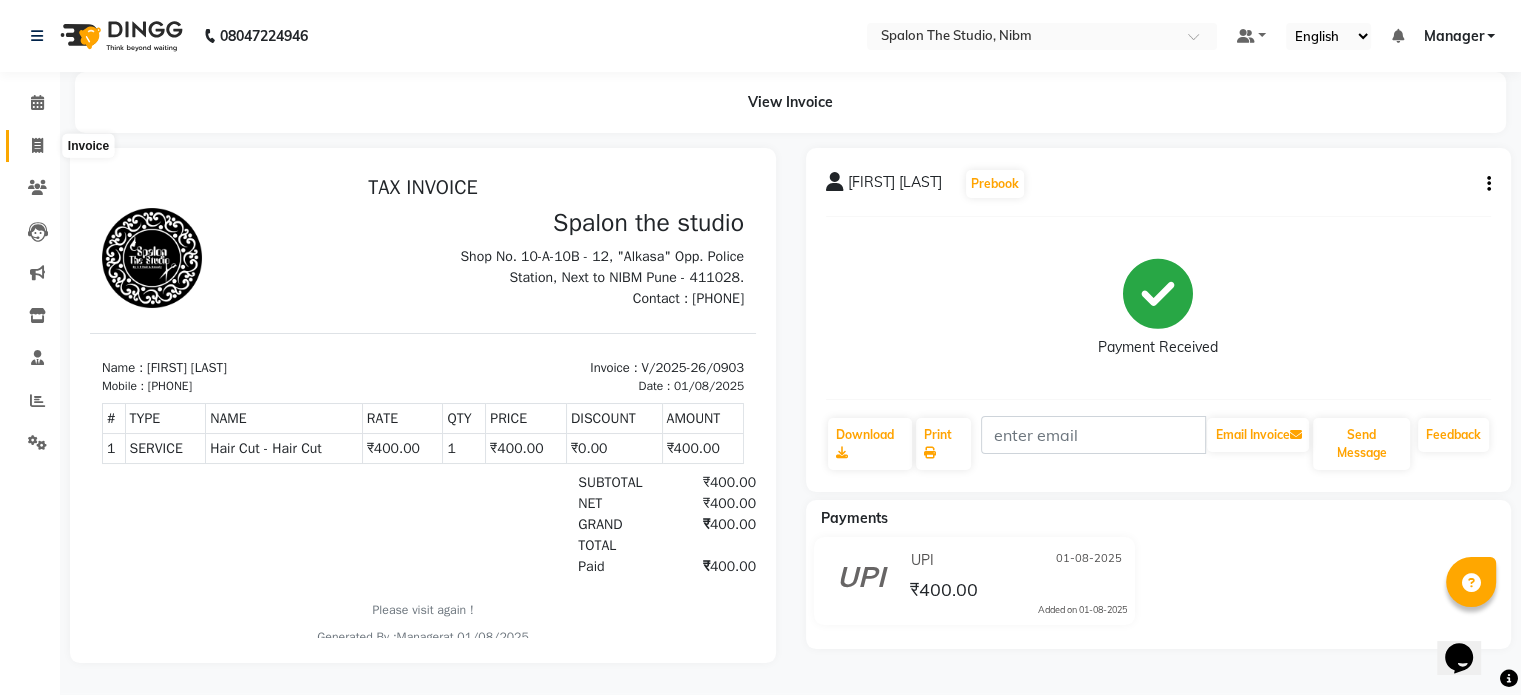 click 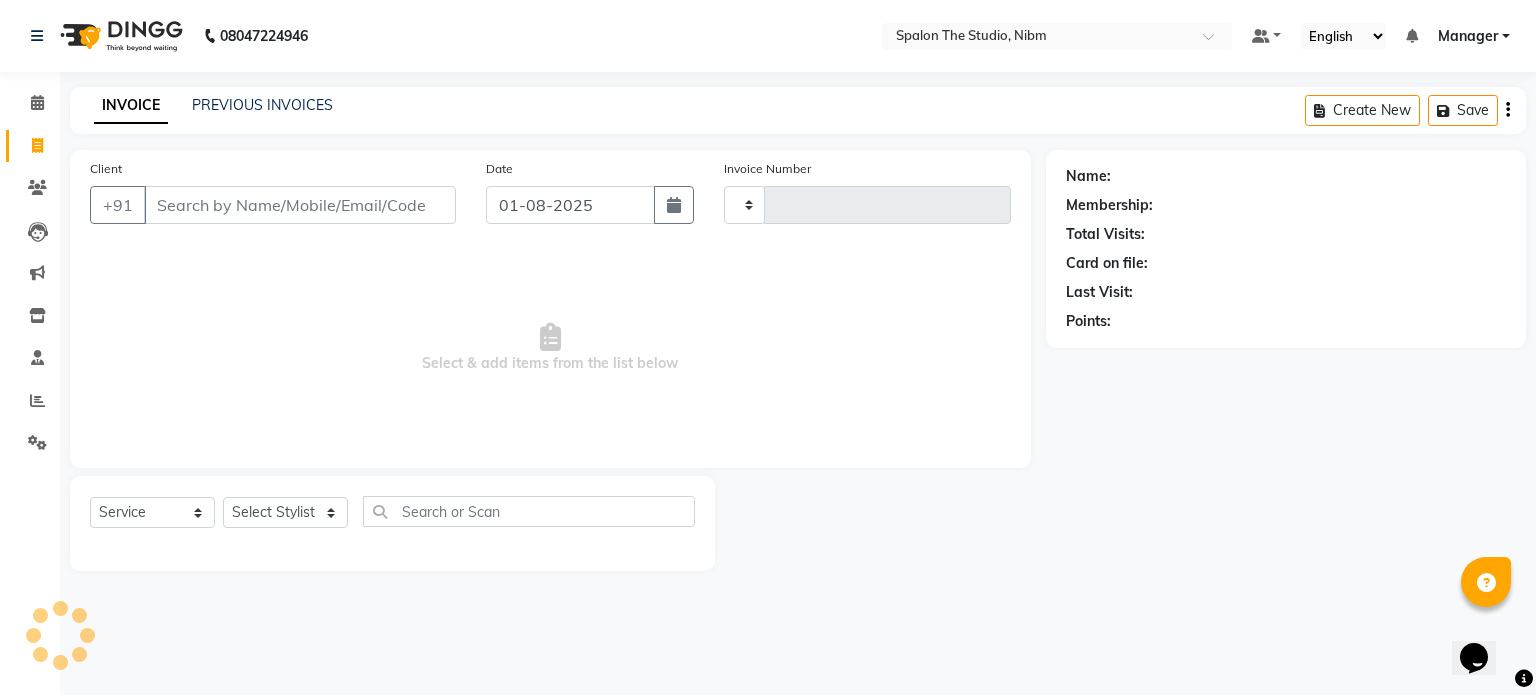 type on "0904" 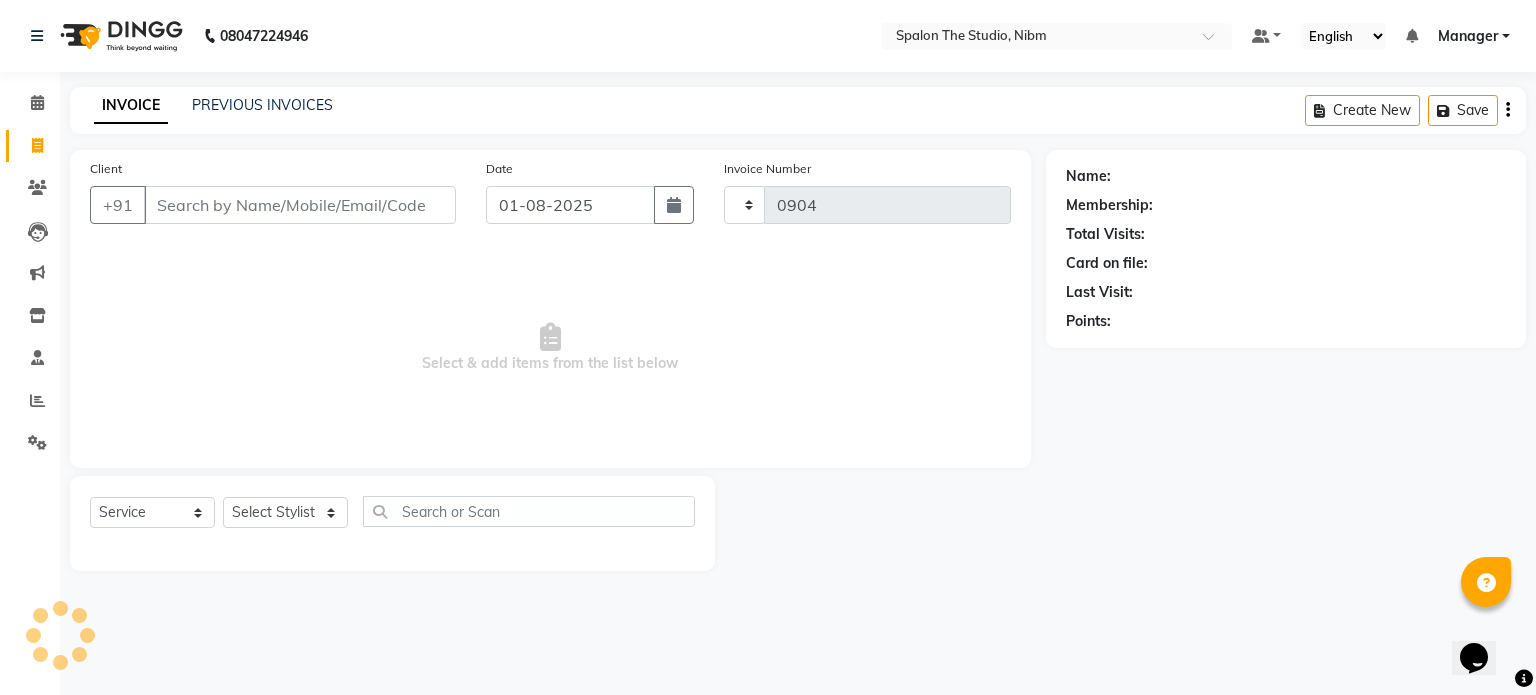 select on "6119" 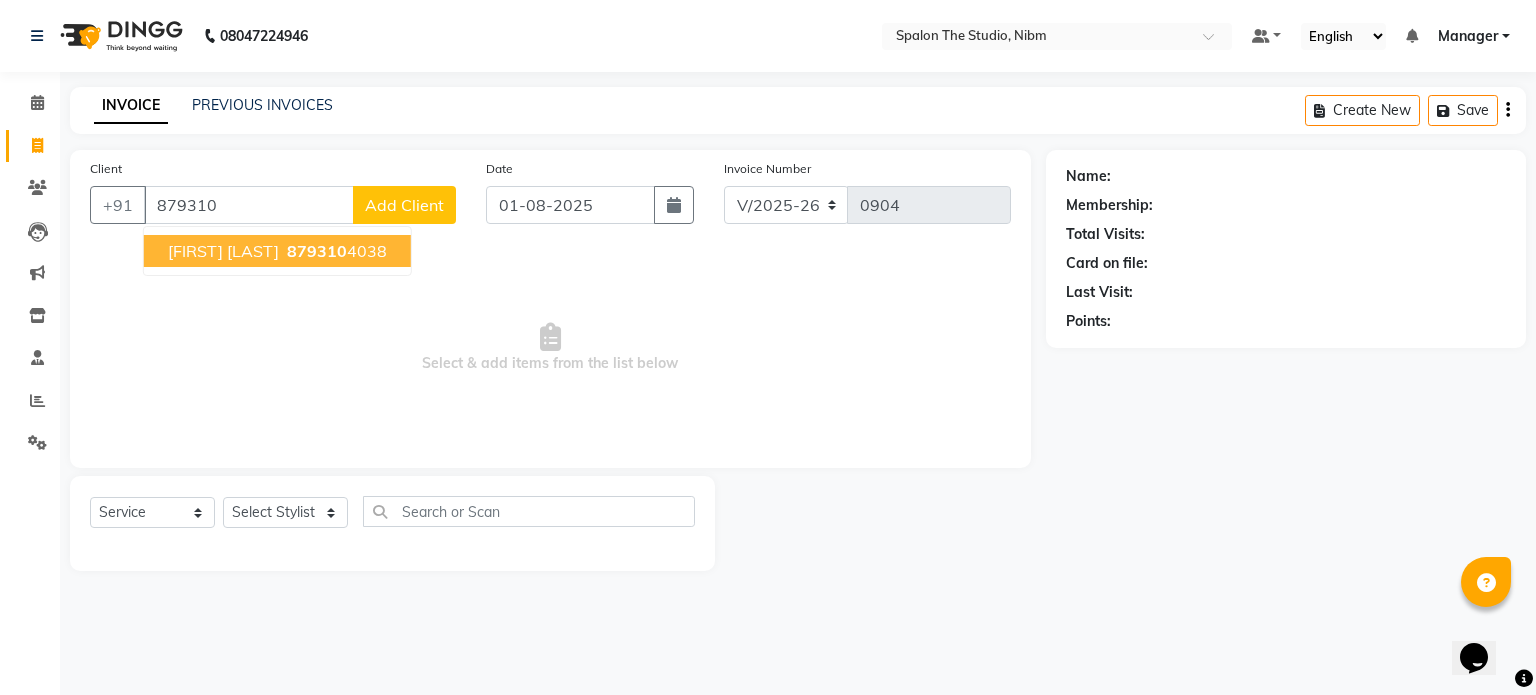 click on "[FIRST] [LAST]" at bounding box center [223, 251] 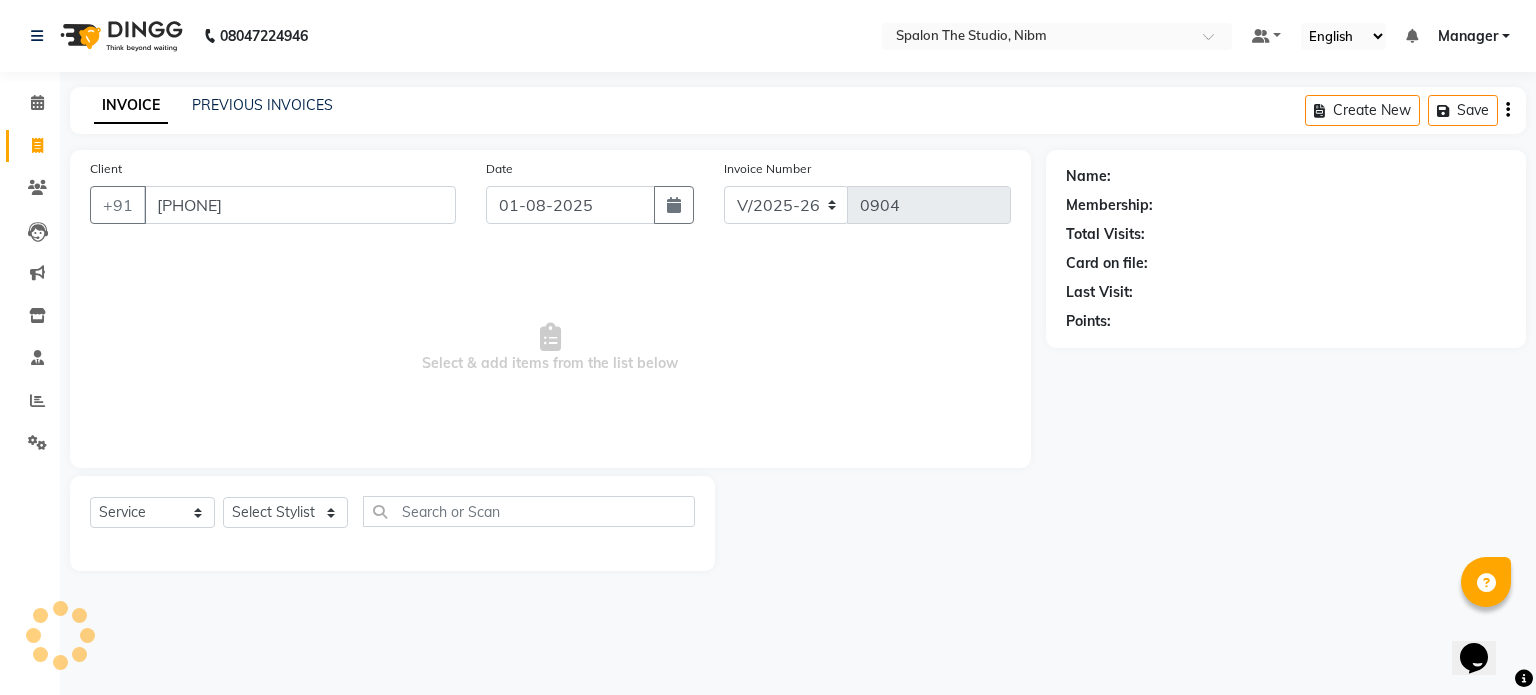 type on "[PHONE]" 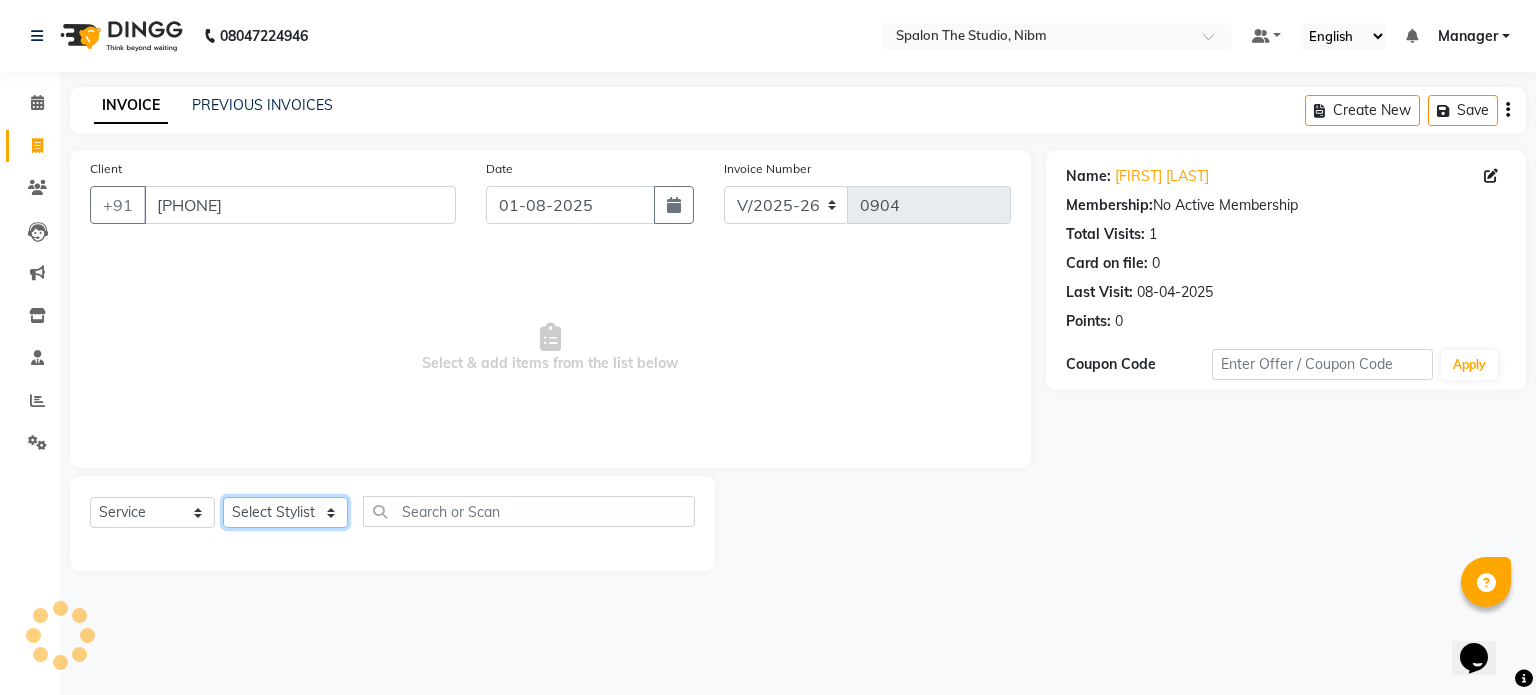 click on "Select Stylist [NAME] [NAME] [FIRST] [LAST] [NAME] [NAME] [NAME] Manager [NAME] [FIRST] [LAST] [NAME] [NAME] [NAME] [NAME]" 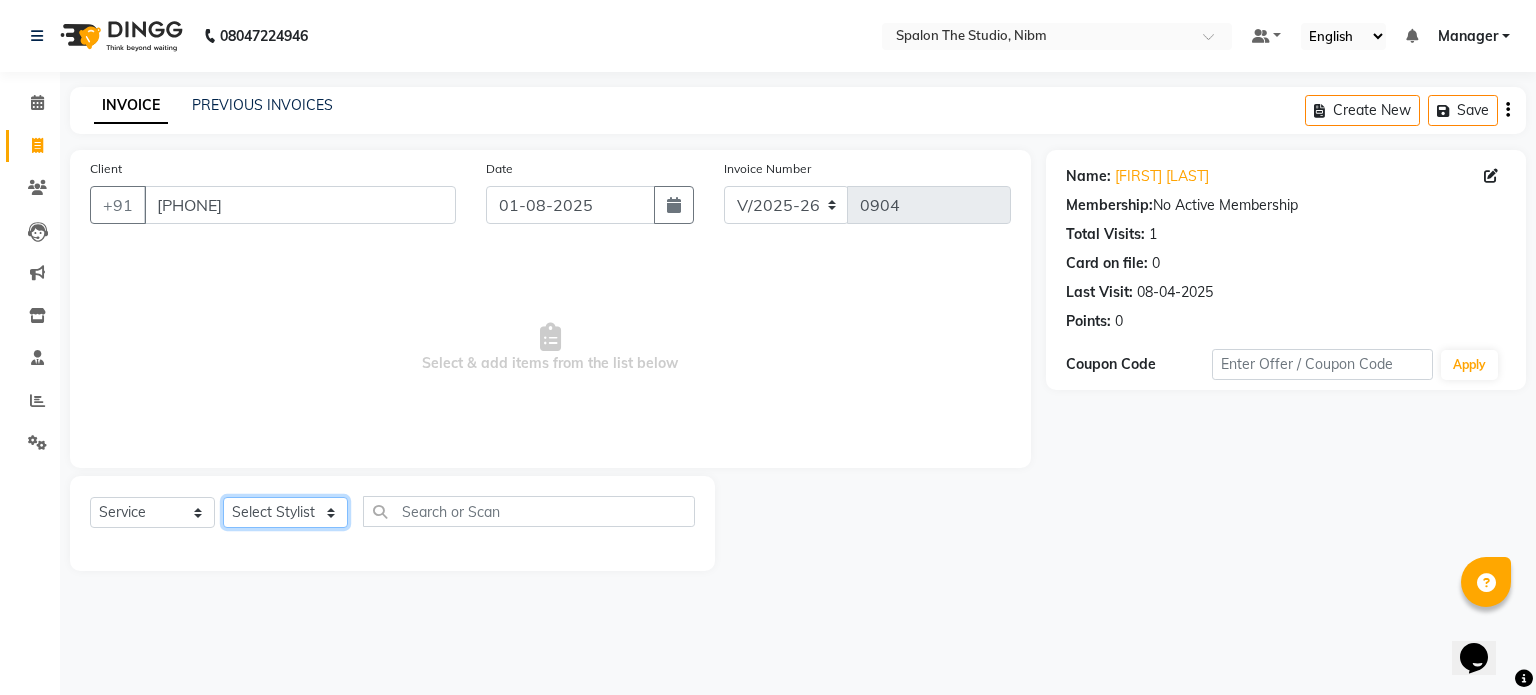 select on "44711" 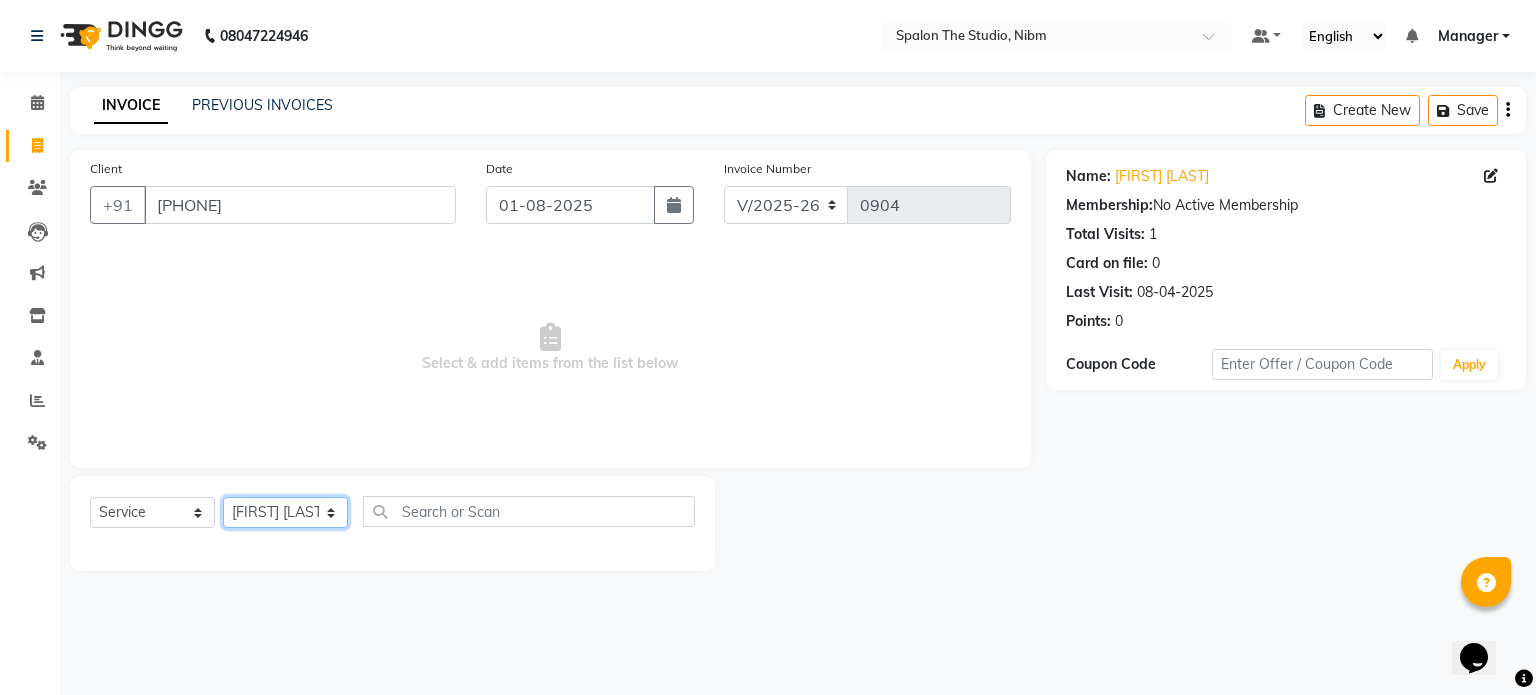 click on "Select Stylist [NAME] [NAME] [FIRST] [LAST] [NAME] [NAME] [NAME] Manager [NAME] [FIRST] [LAST] [NAME] [NAME] [NAME] [NAME]" 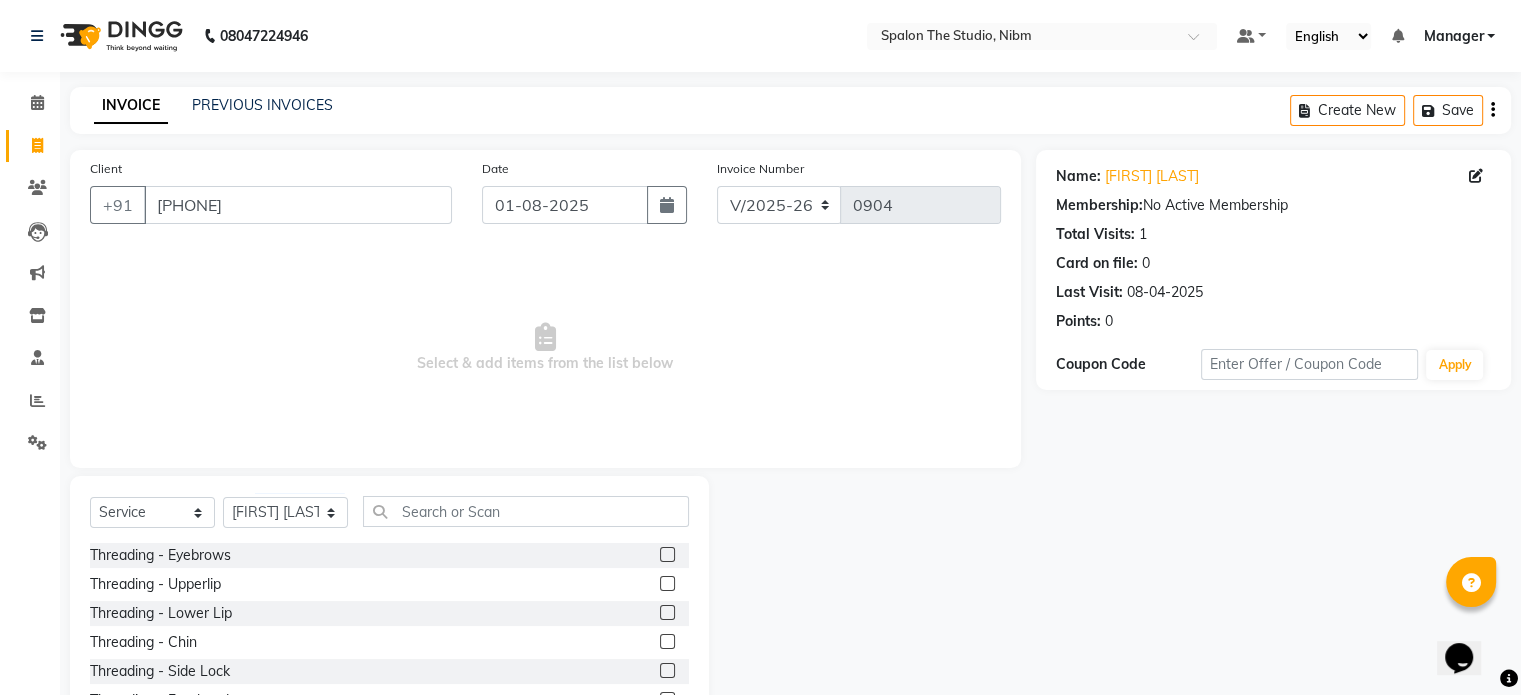 click 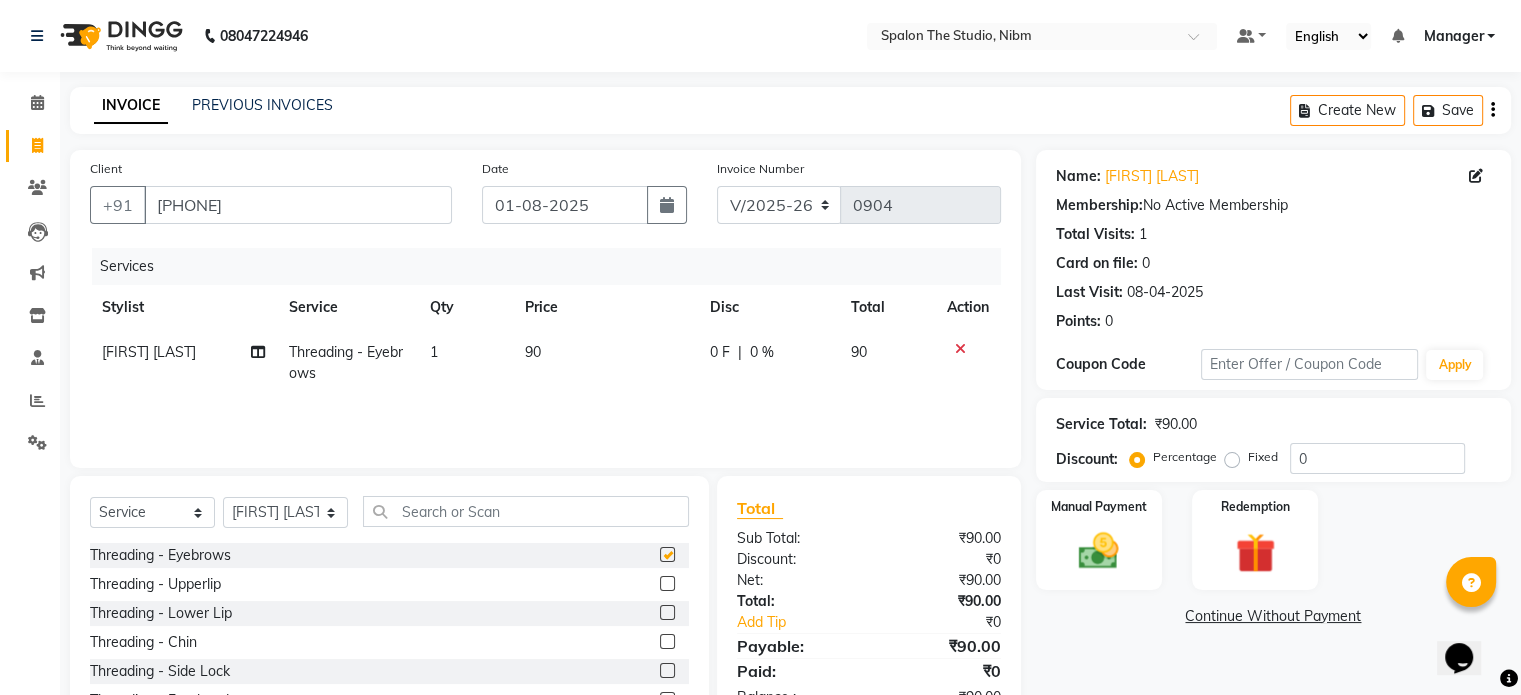 checkbox on "false" 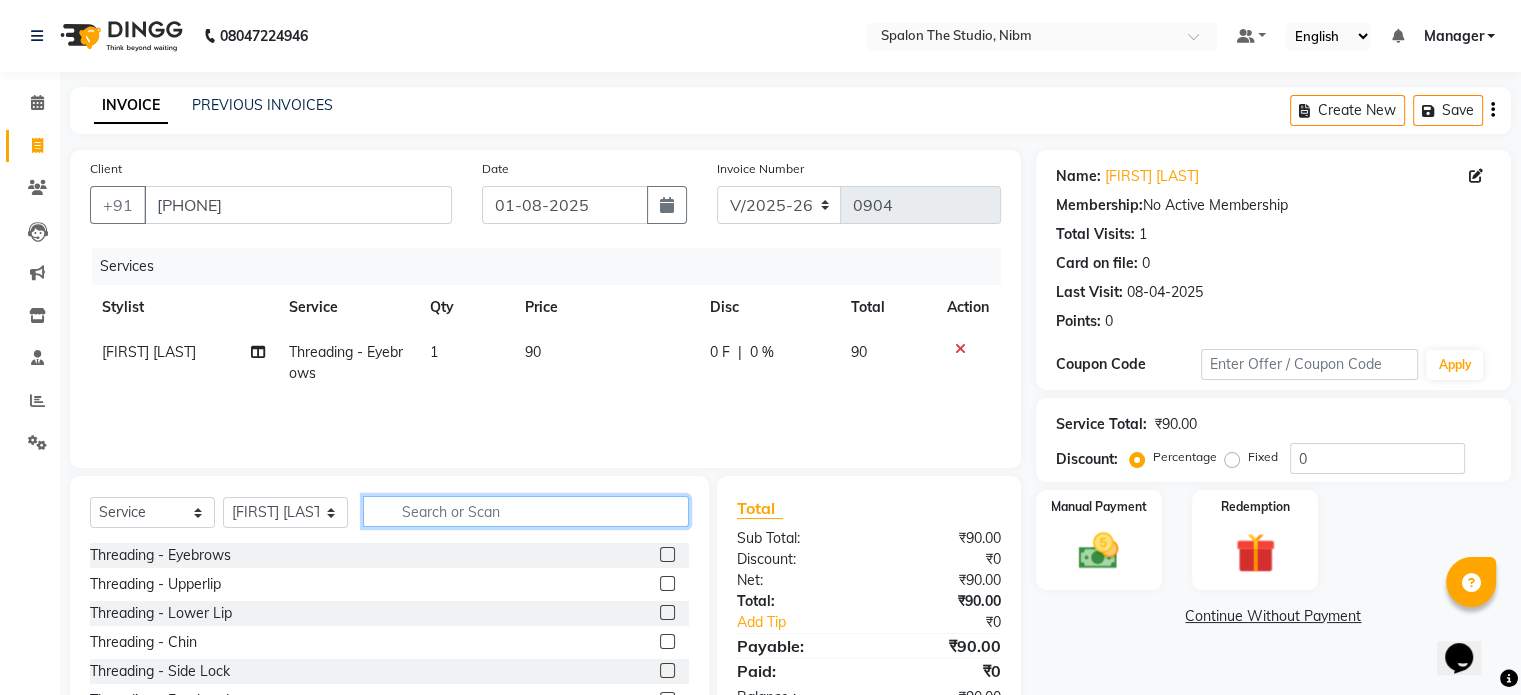 click 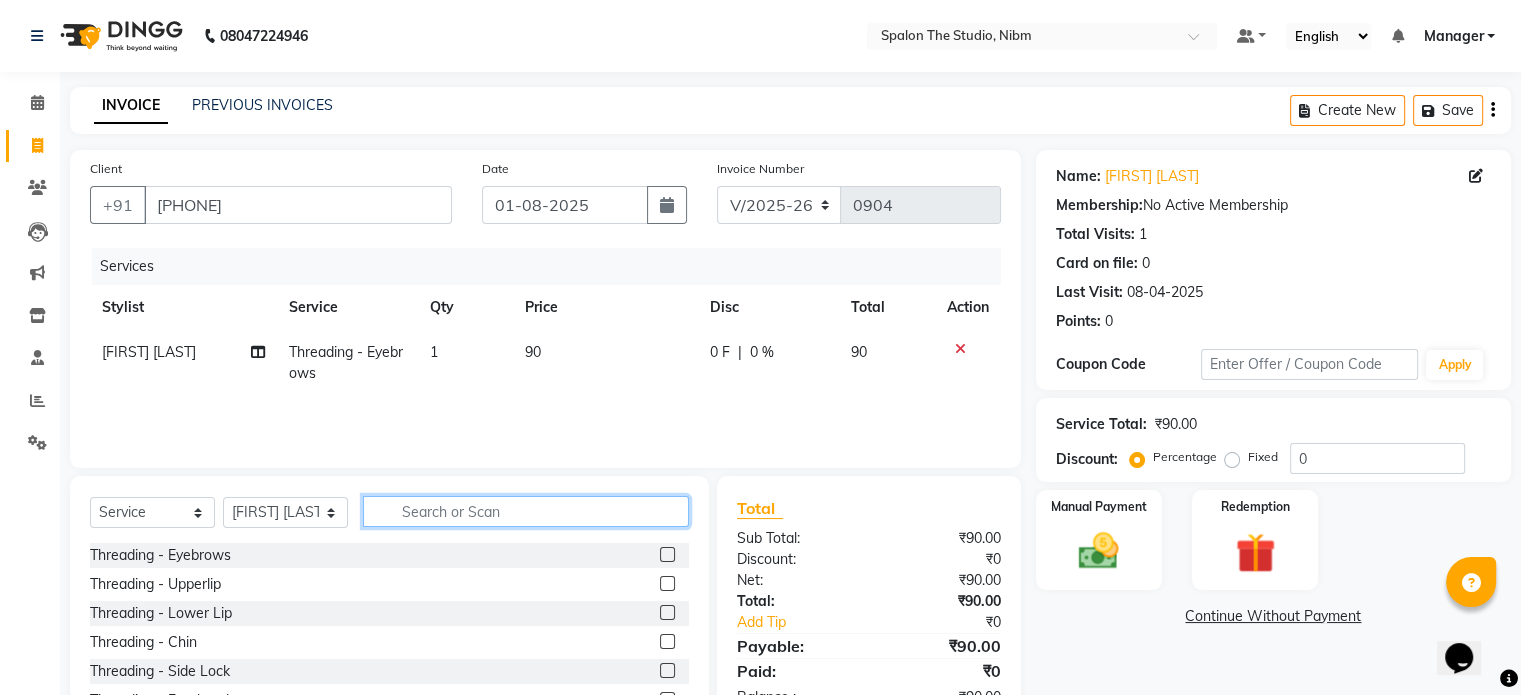 type on "P" 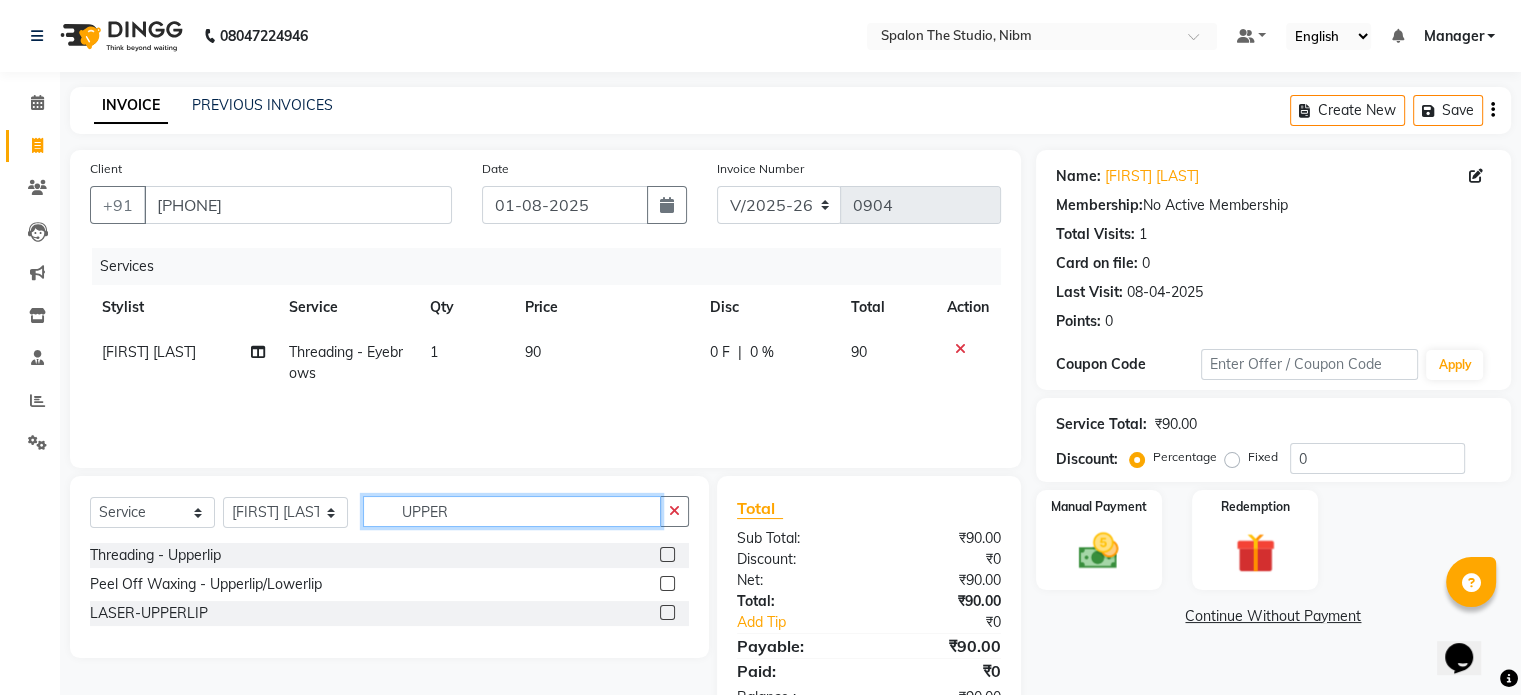type on "UPPER" 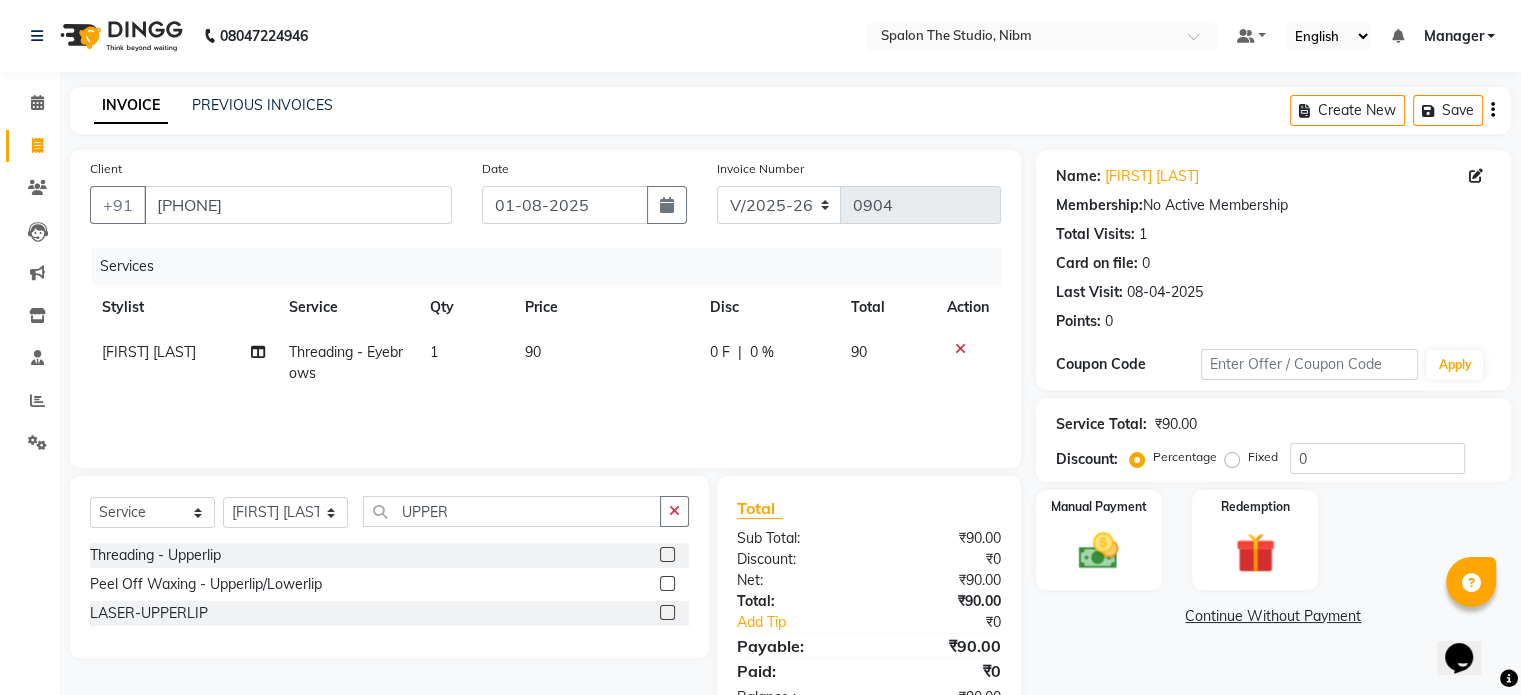 click 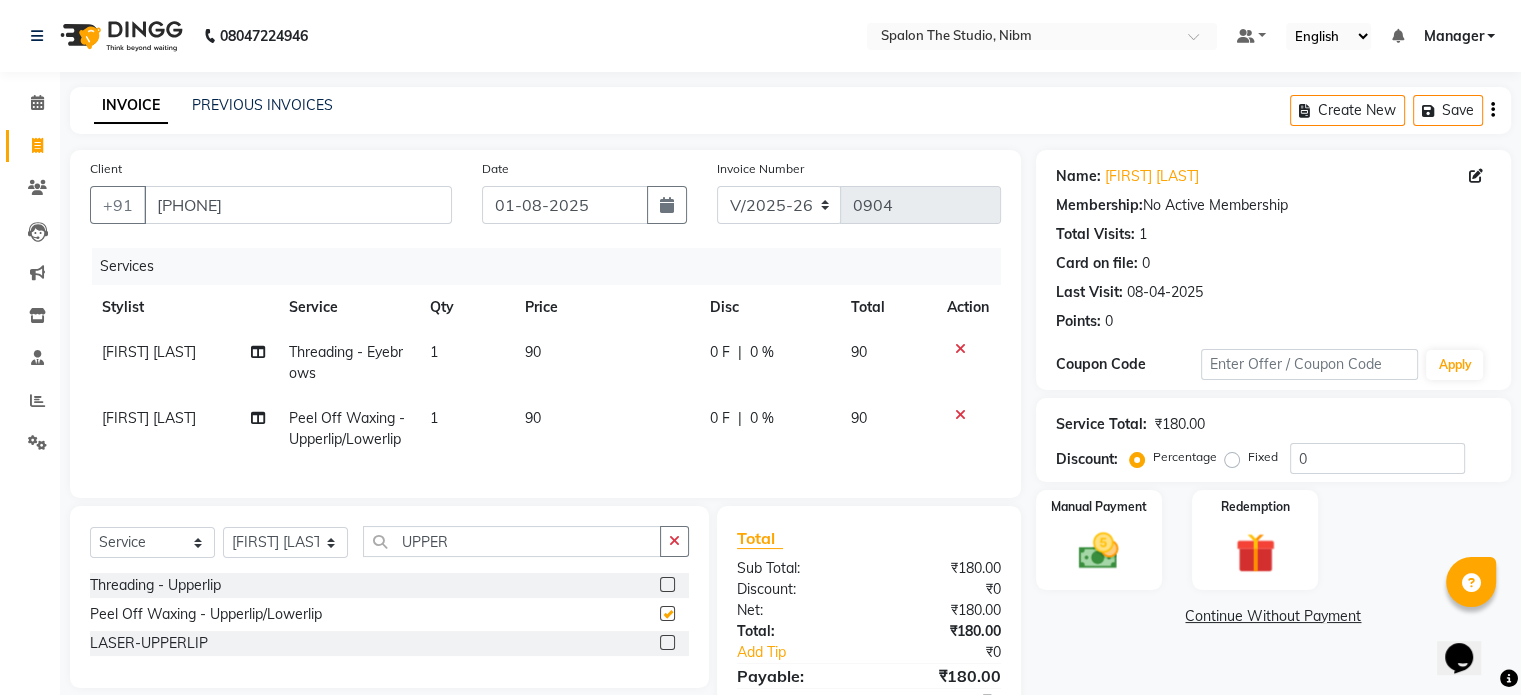 checkbox on "false" 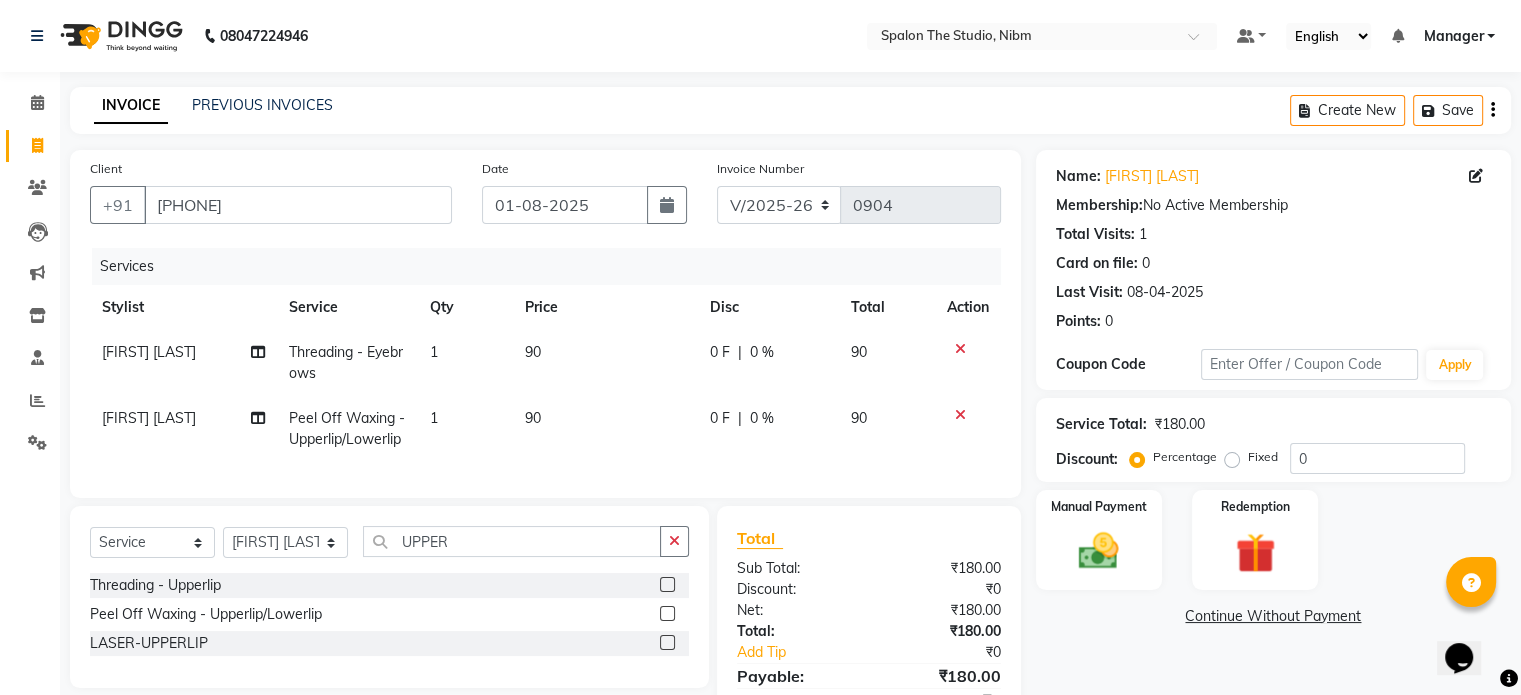 click on "90" 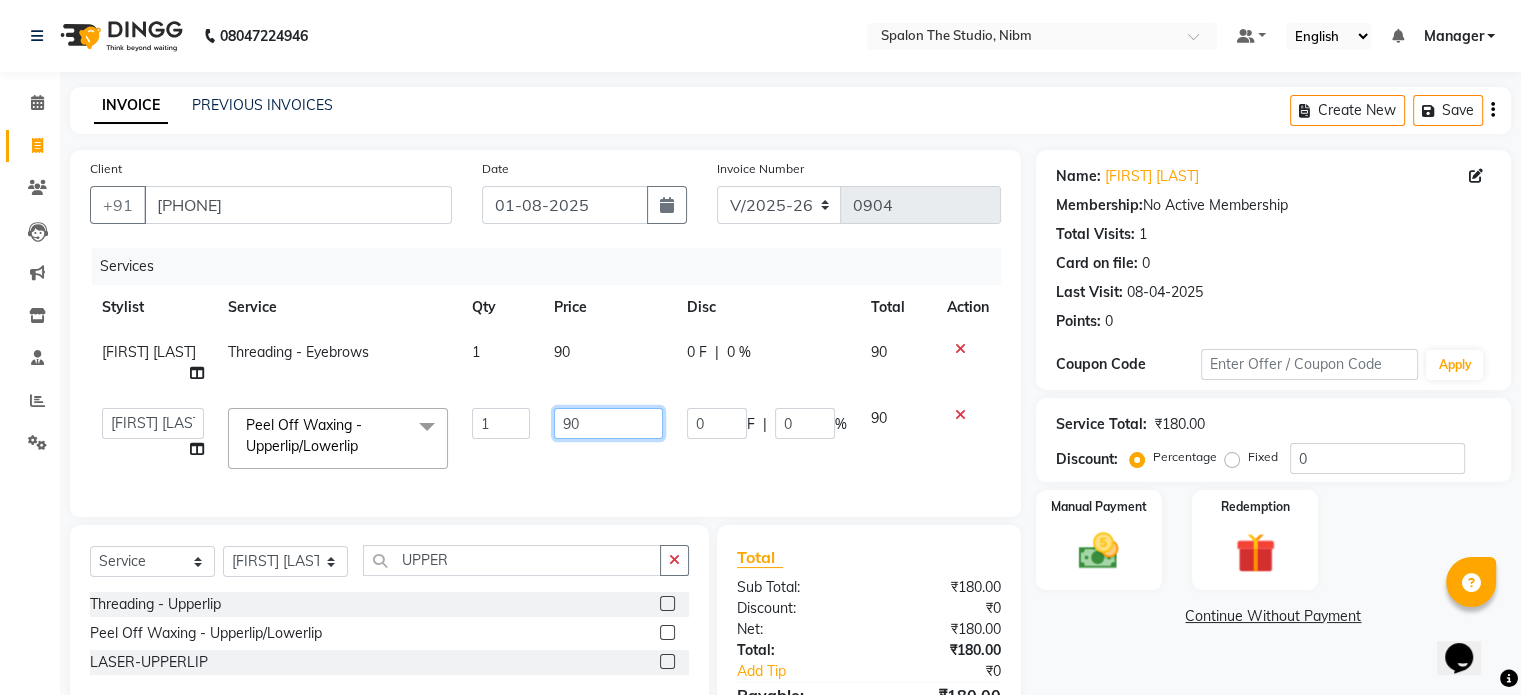 click on "90" 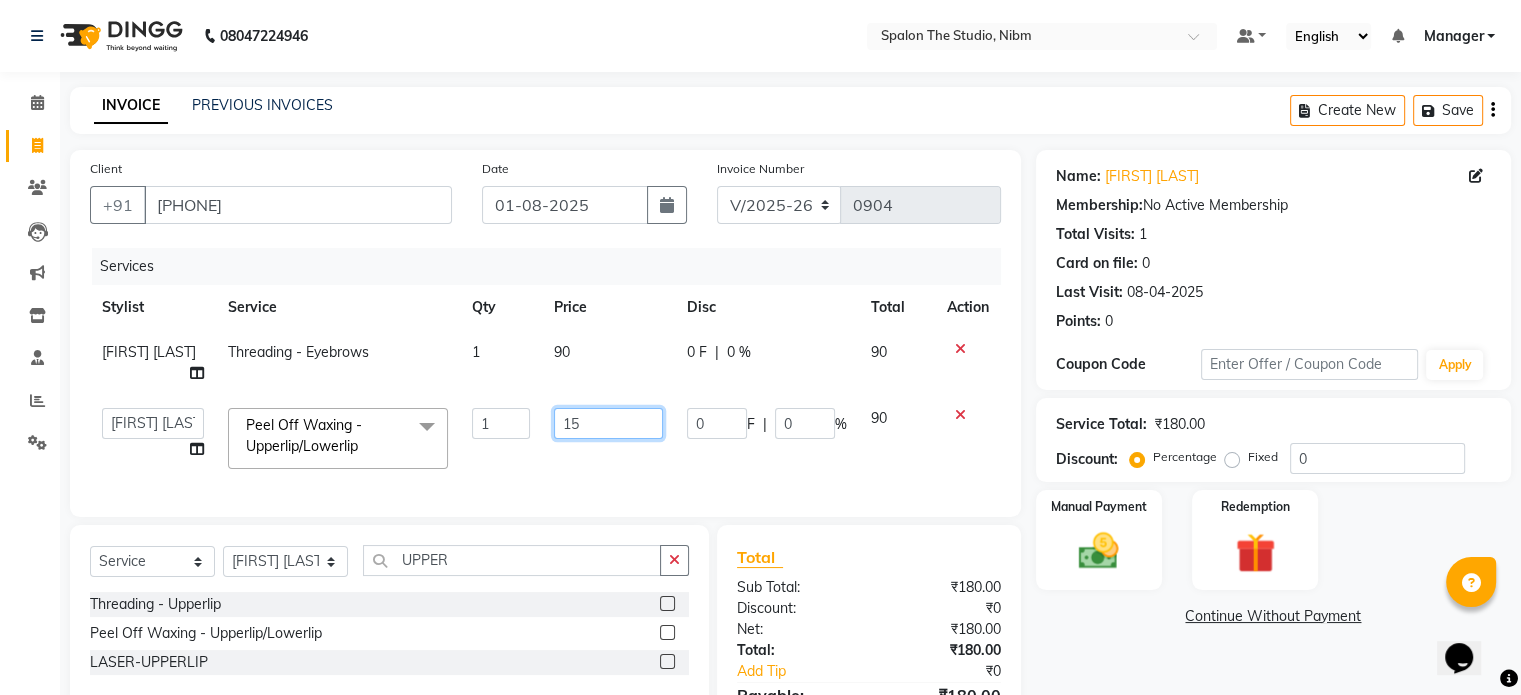 type on "150" 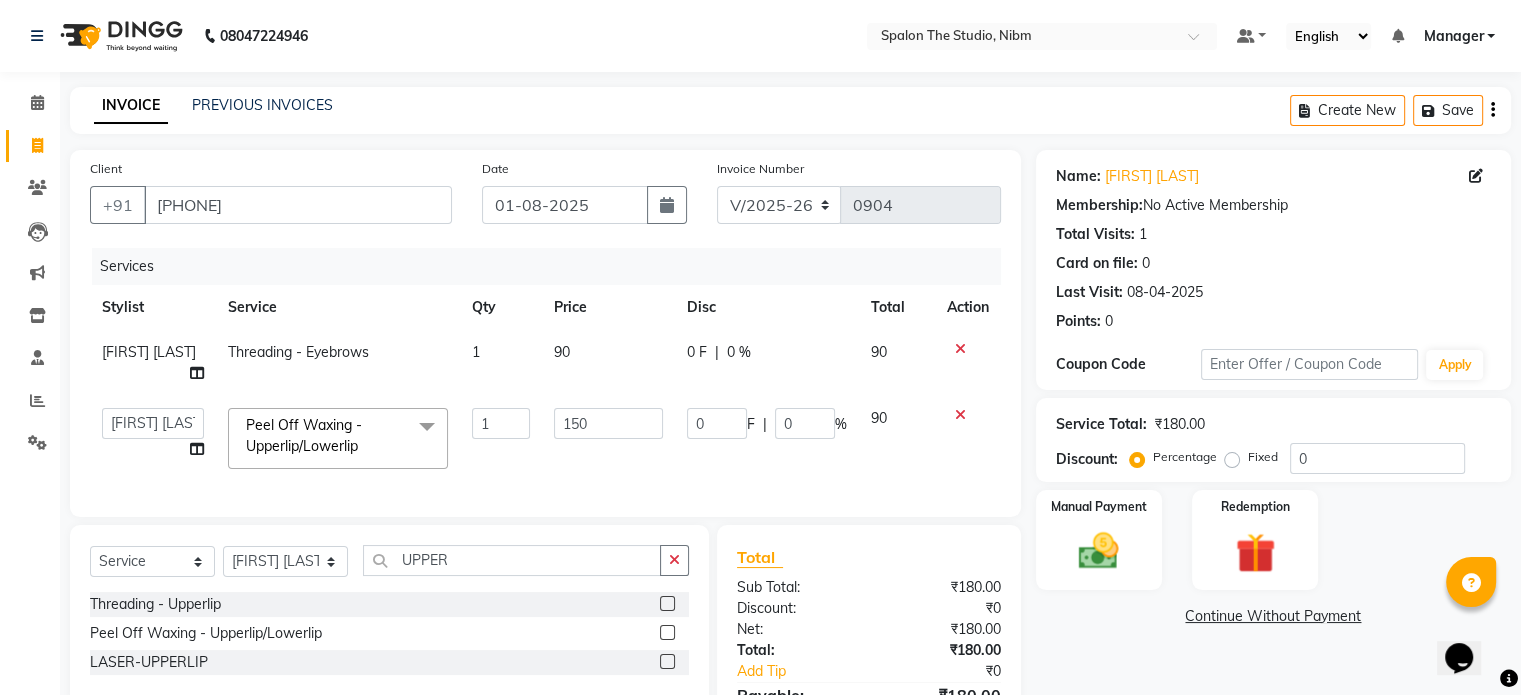 click on "Services Stylist Service Qty Price Disc Total Action [FIRST] [LAST] Threading  -  Eyebrows 1 90 0 F | 0 % 90  [NAME]   [NAME]   [FIRST] [LAST]   [NAME]   [NAME]   [NAME]   Manager   [NAME]   [FIRST] [LAST]   [NAME]   [NAME]   [NAME]   [NAME]  Peel Off Waxing  -  Upperlip/Lowerlip  x Threading  -  Eyebrows Threading  -  Upperlip Threading  -  Lower Lip Threading  -  Chin Threading  -  Side Lock Threading - Forehead Threading - Jawline RF MACHIN COLOUR EXTRA USED FULL THREADING FULL WAXING Peel Off Waxing  -  Eyebrow Peel Off Waxing  -  Upperlip/Lowerlip Peel Off Waxing  -  Forehead Peel Off Waxing  -  Chin Peel Off Waxing  -  Sidelock Peel Off Waxing  -  Face Peel Off Waxing  -  Underarm Peel Off Waxing - Jawline Manicure - basic Manicure - Chocolate Manicure - Aroma Manicure - Spa Pedicure - basic Pedicure - Chocolate Pedicure - Aroma Pedicure - Spa Cleanup - Herbal CleanUp Cleanup - Aroma cleanUp Cleanup - Premium Clean Up Cleanup - Dermis Layer Clean Up Cleanup - Brightening Peel Off Mask Facial- Vegan 1" 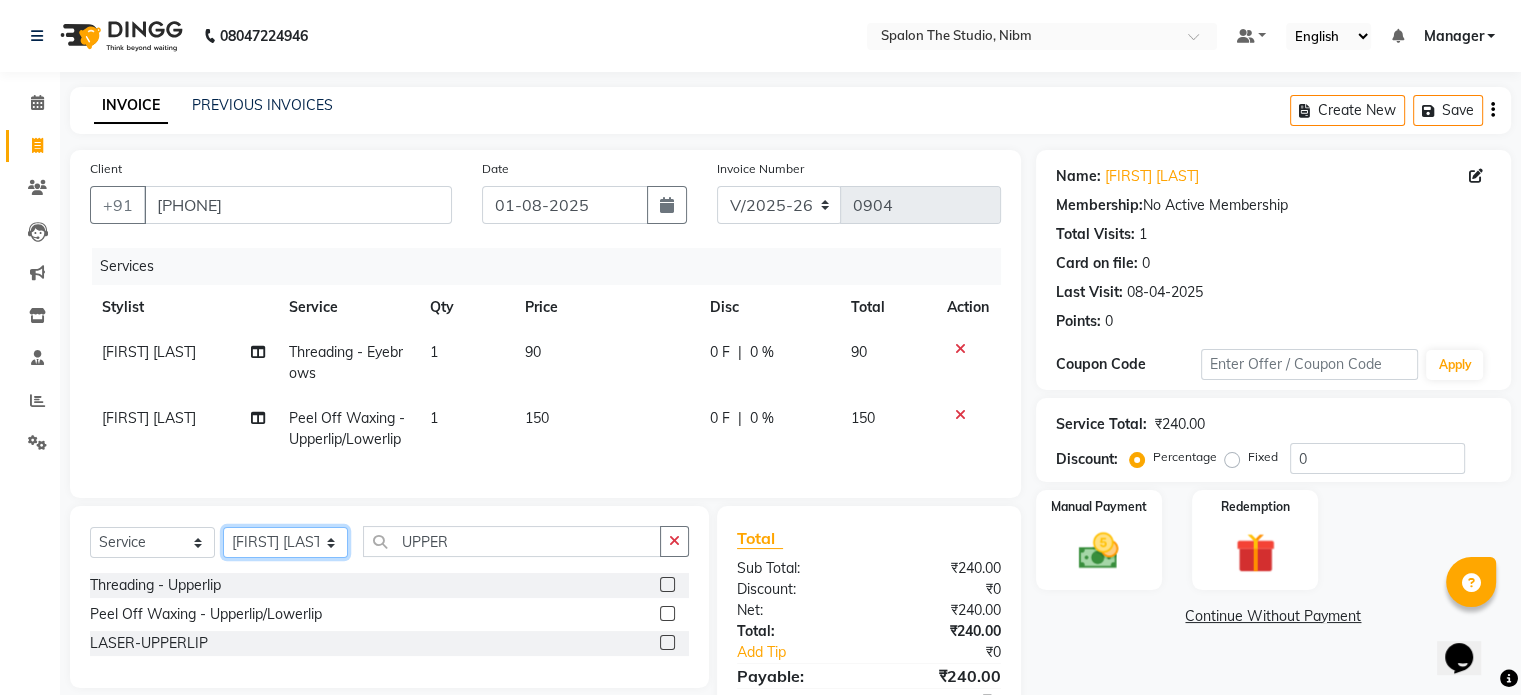 click on "Select Stylist [NAME] [NAME] [FIRST] [LAST] [NAME] [NAME] [NAME] Manager [NAME] [FIRST] [LAST] [NAME] [NAME] [NAME] [NAME]" 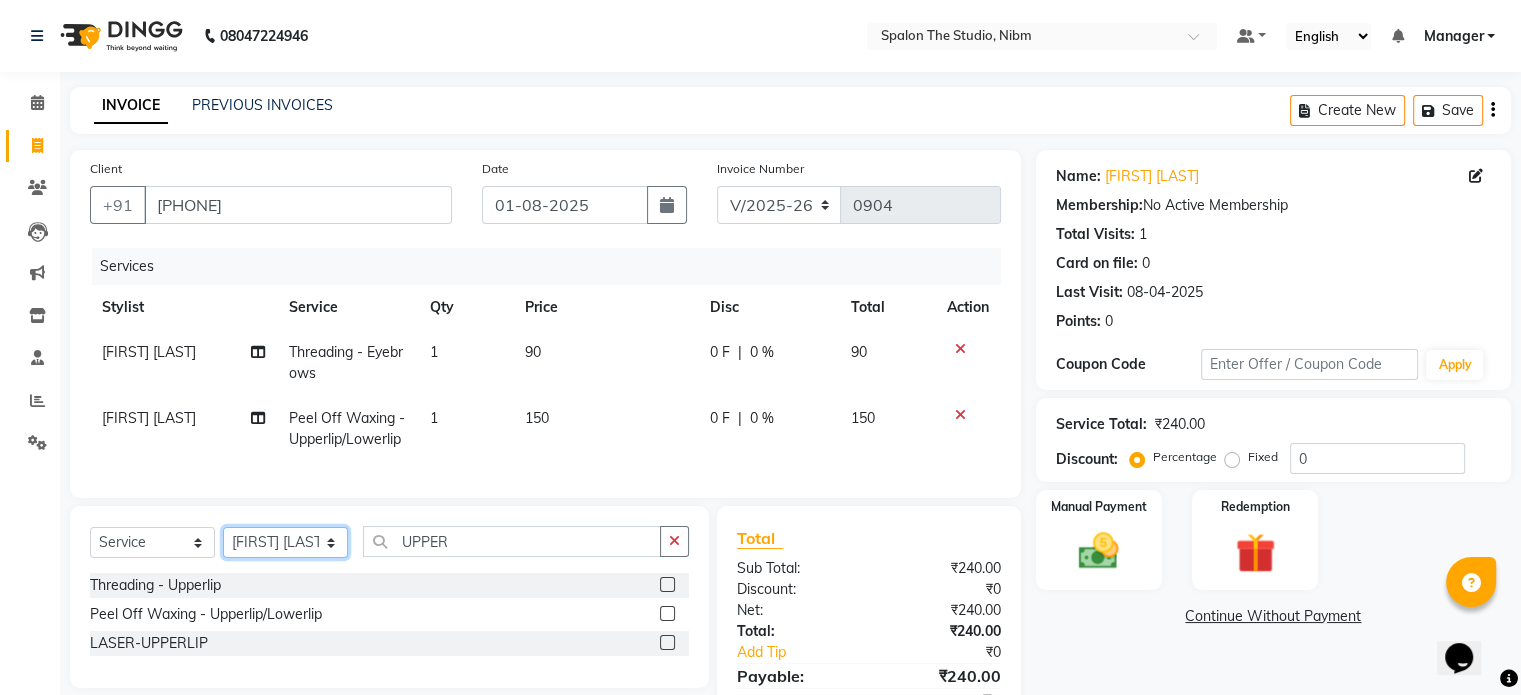 select on "62109" 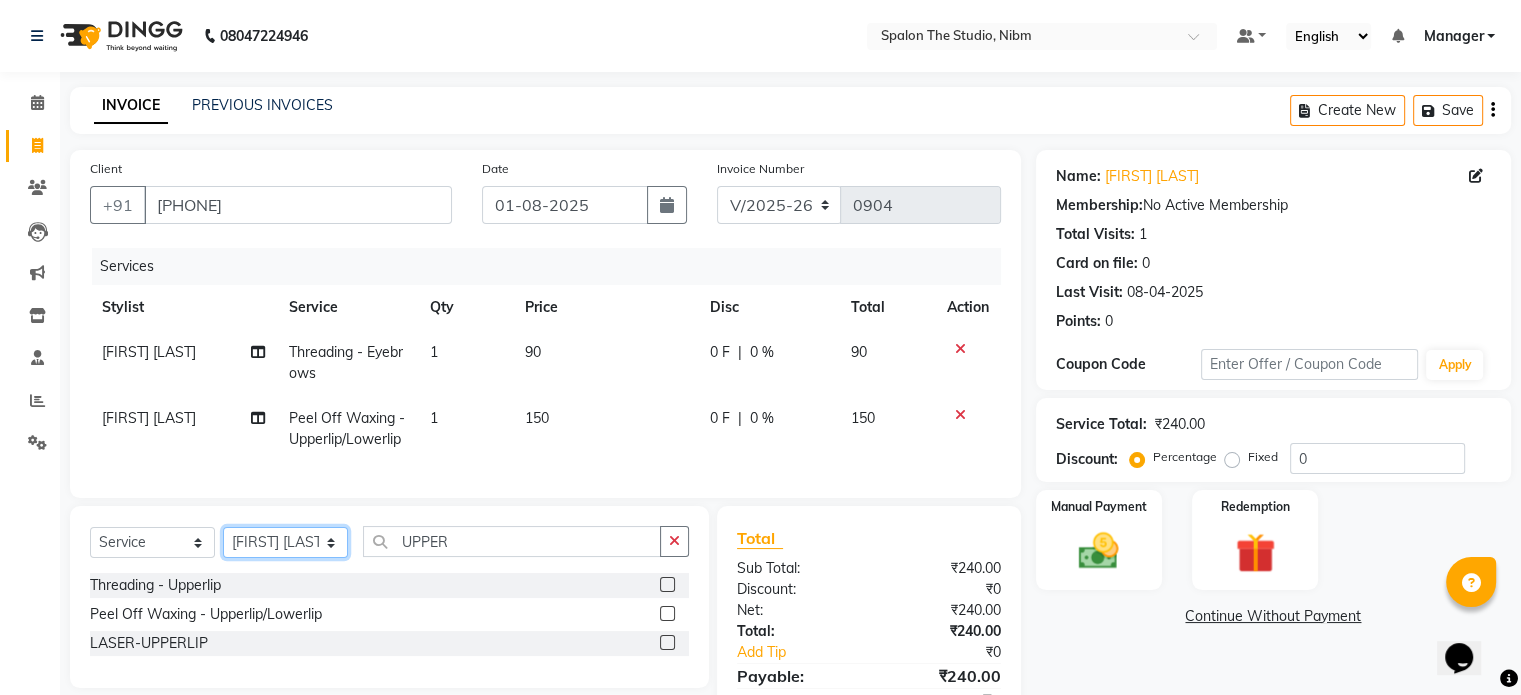 click on "Select Stylist [NAME] [NAME] [FIRST] [LAST] [NAME] [NAME] [NAME] Manager [NAME] [FIRST] [LAST] [NAME] [NAME] [NAME] [NAME]" 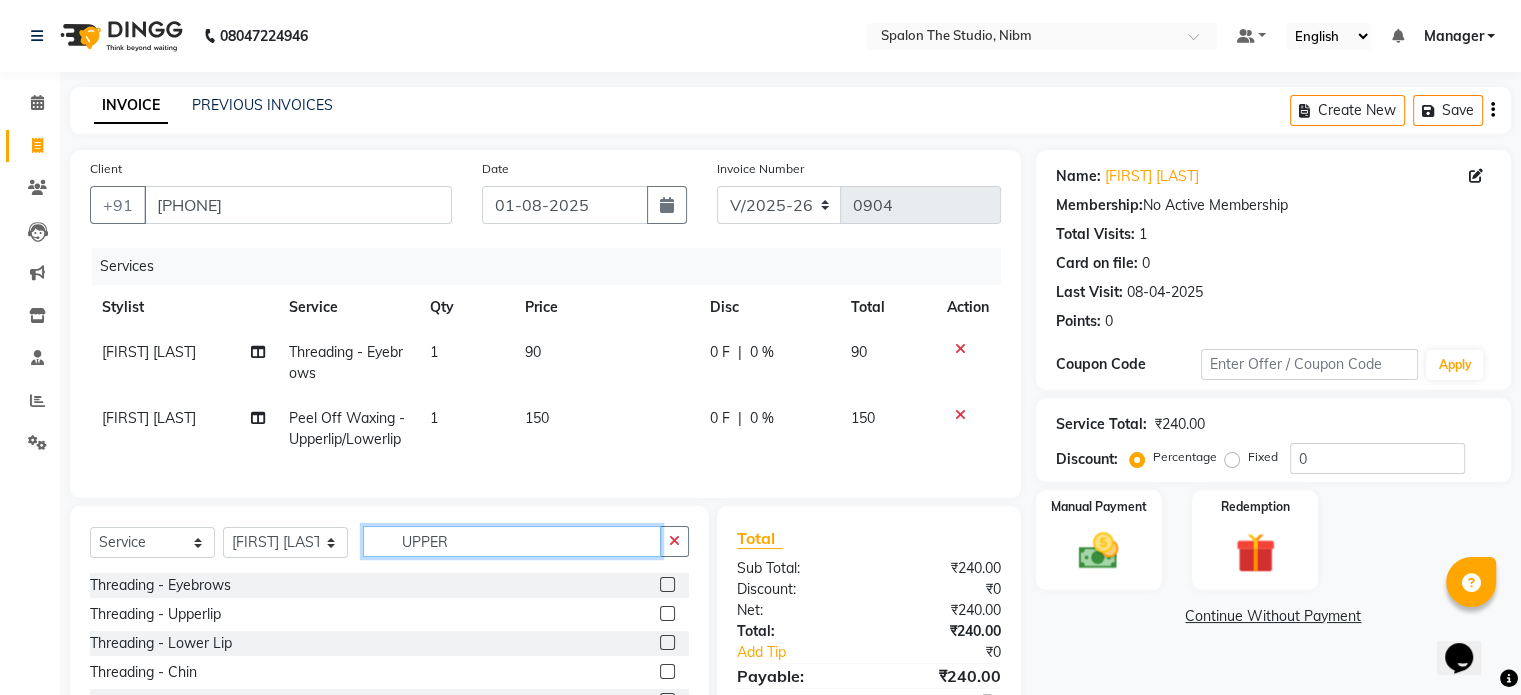 click on "UPPER" 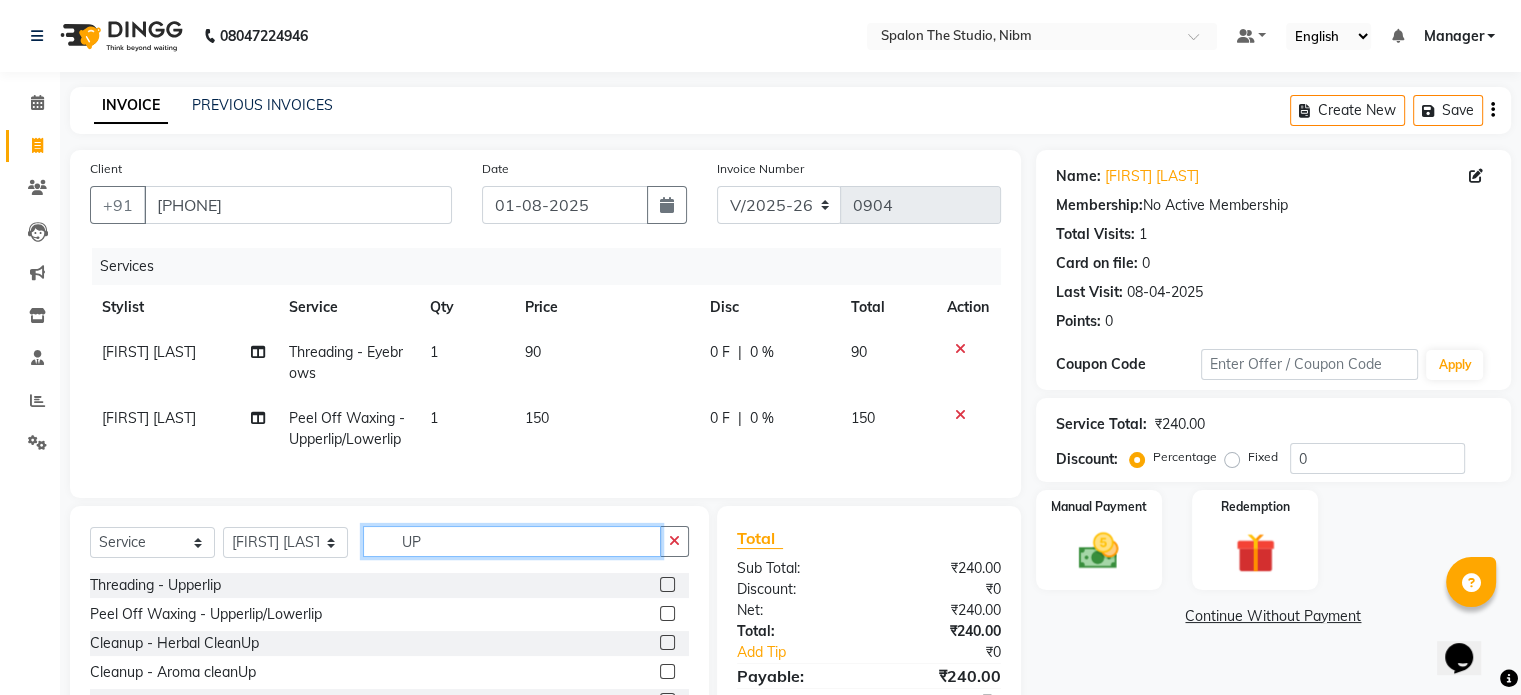type on "U" 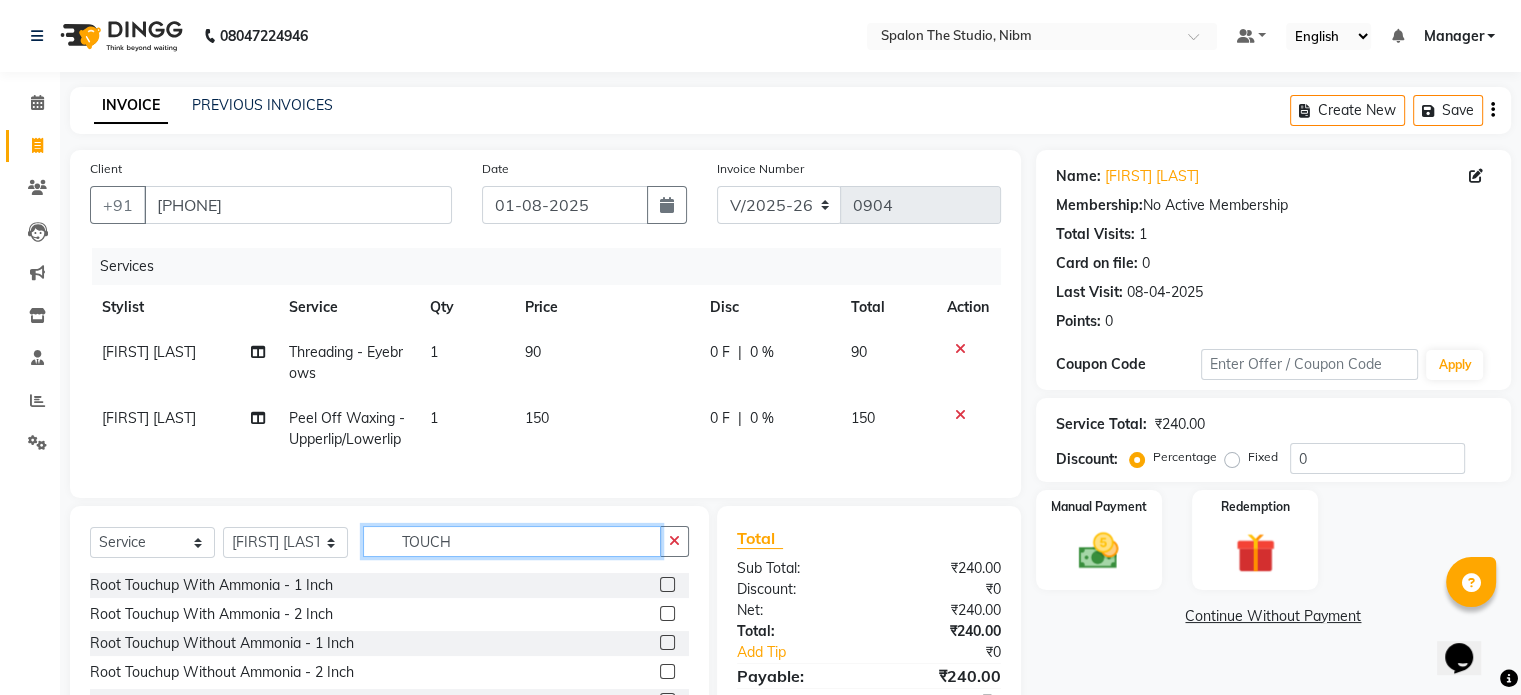 type on "TOUCH" 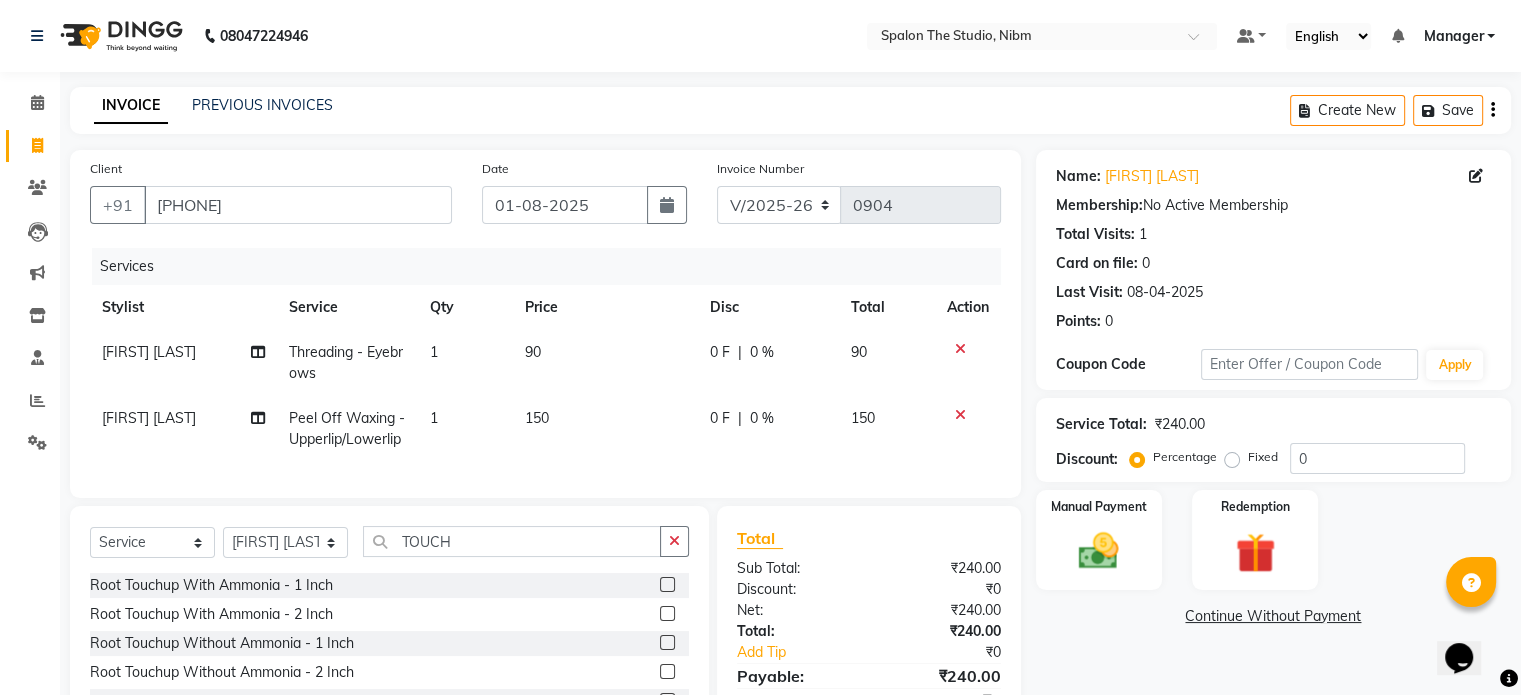 click 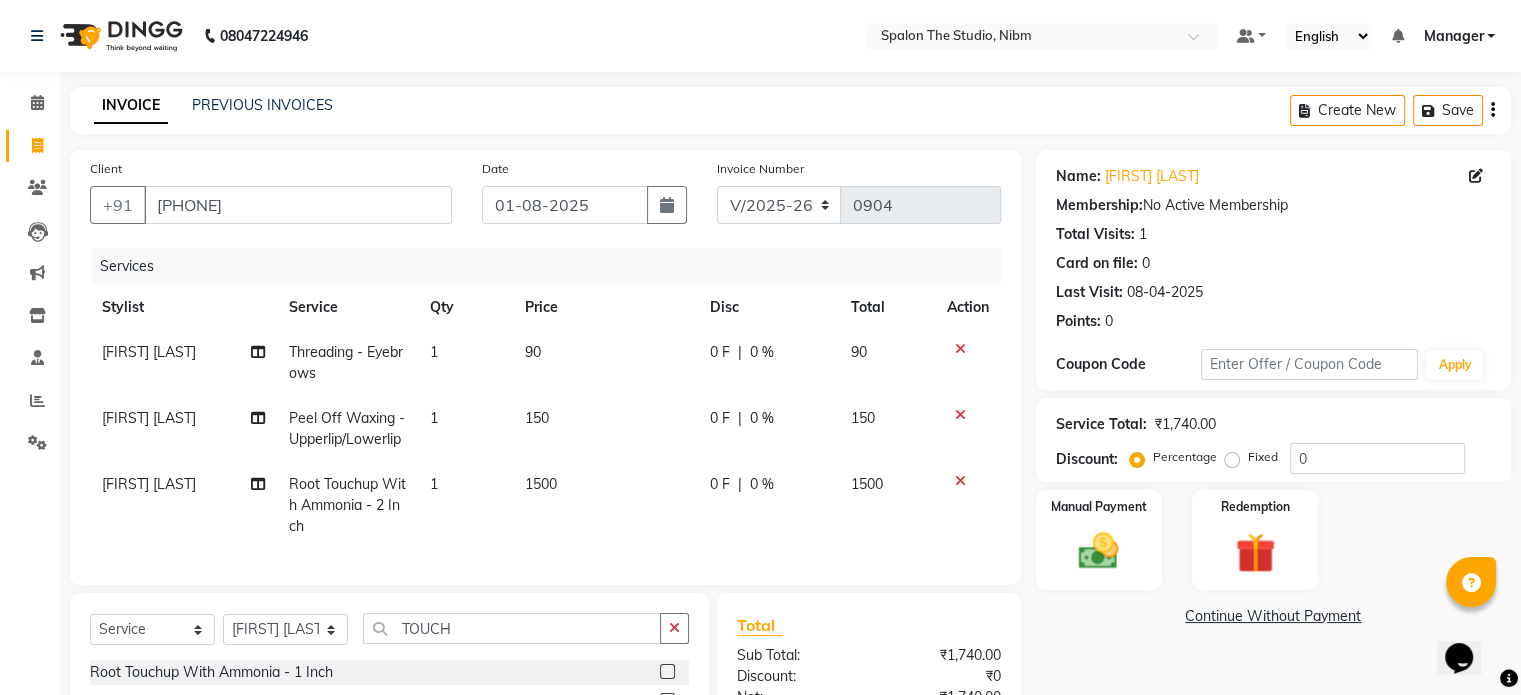 checkbox on "false" 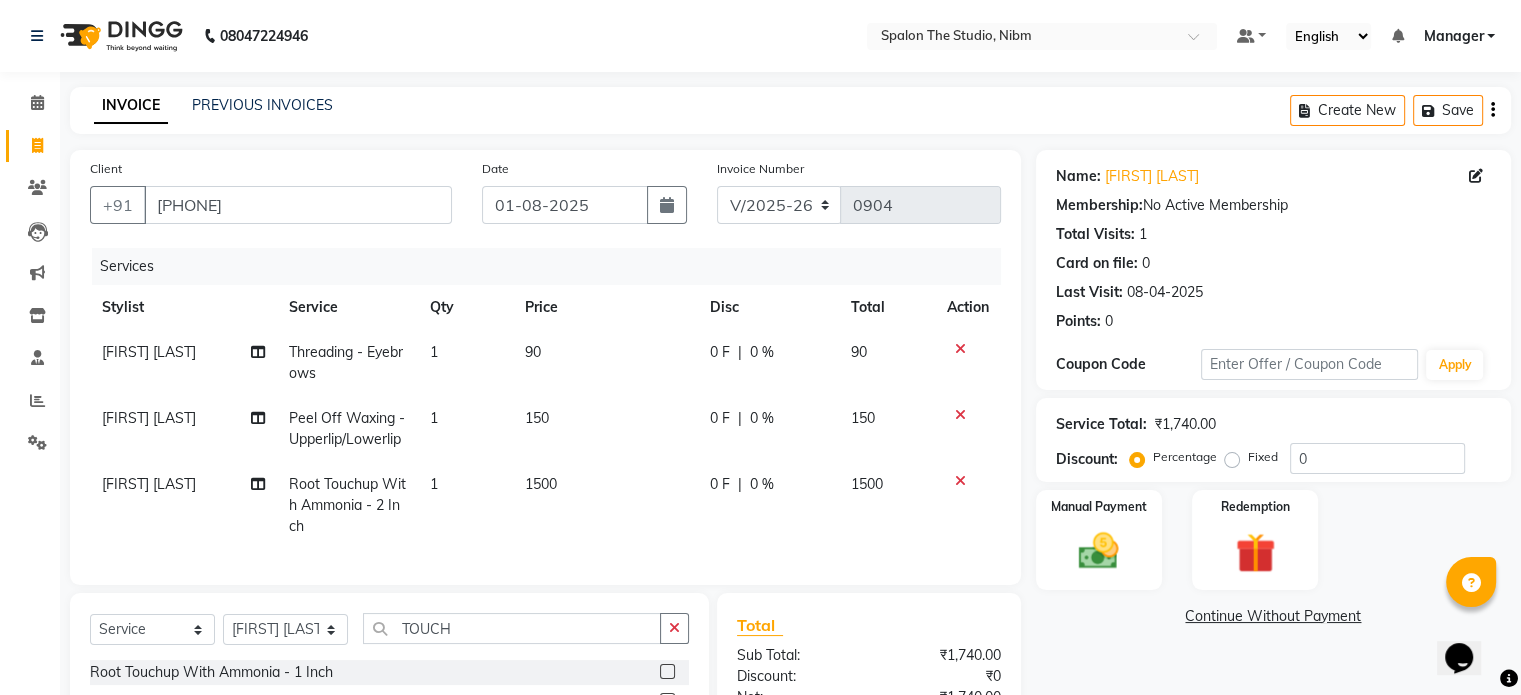 click on "1500" 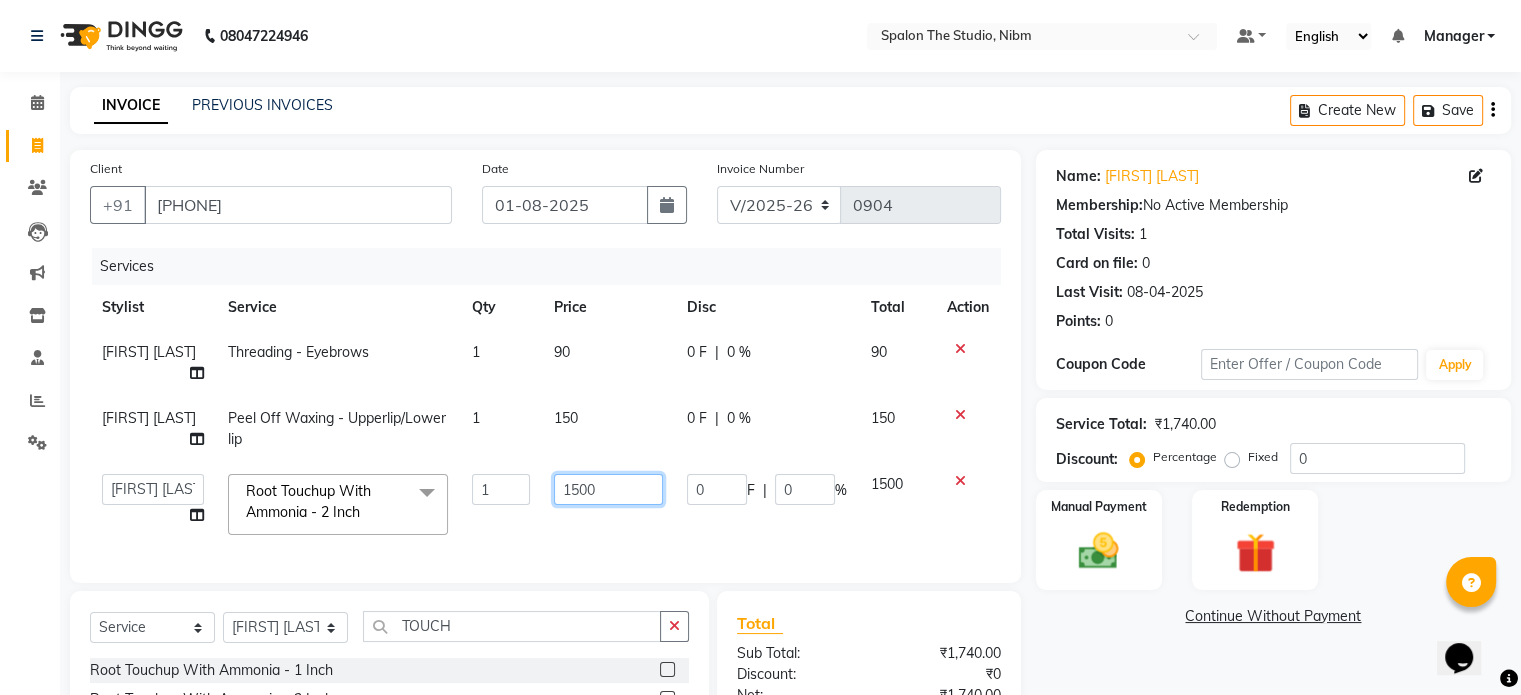 click on "1500" 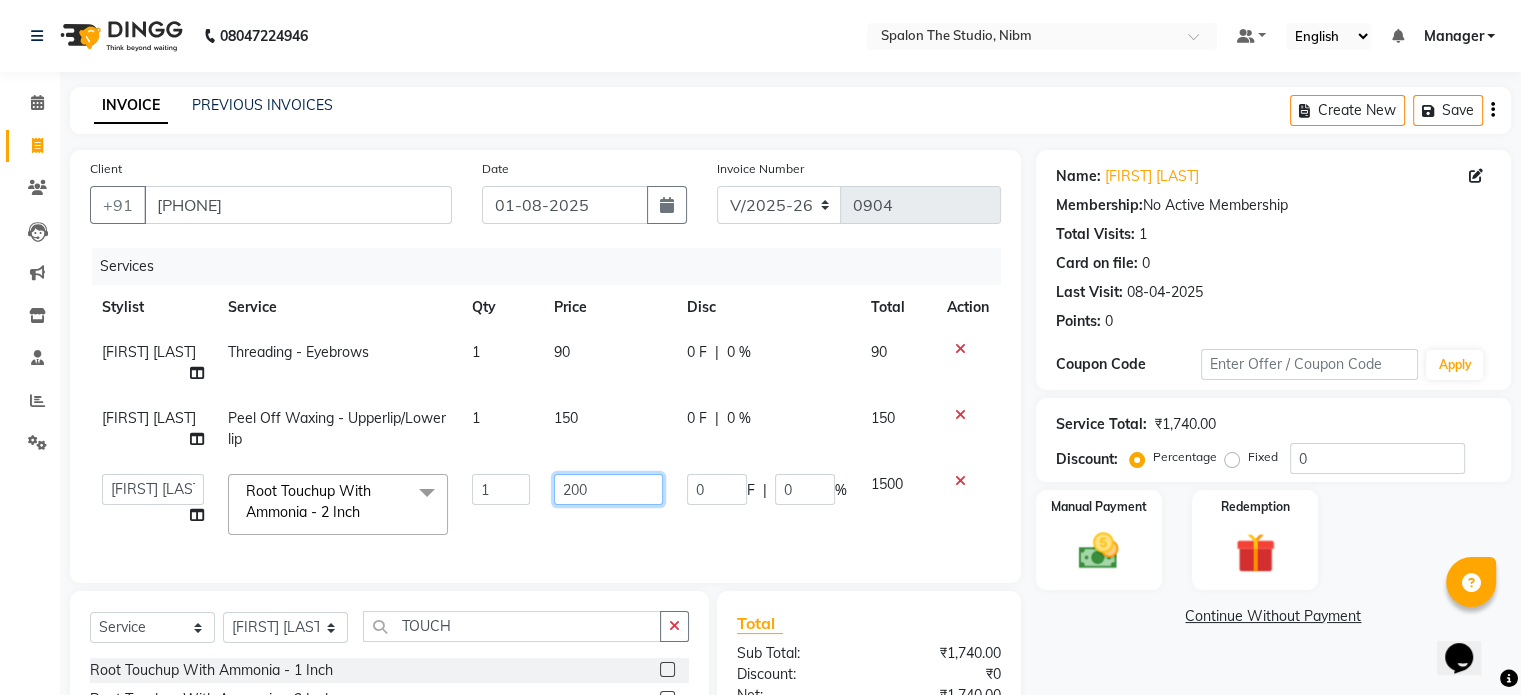 type on "2000" 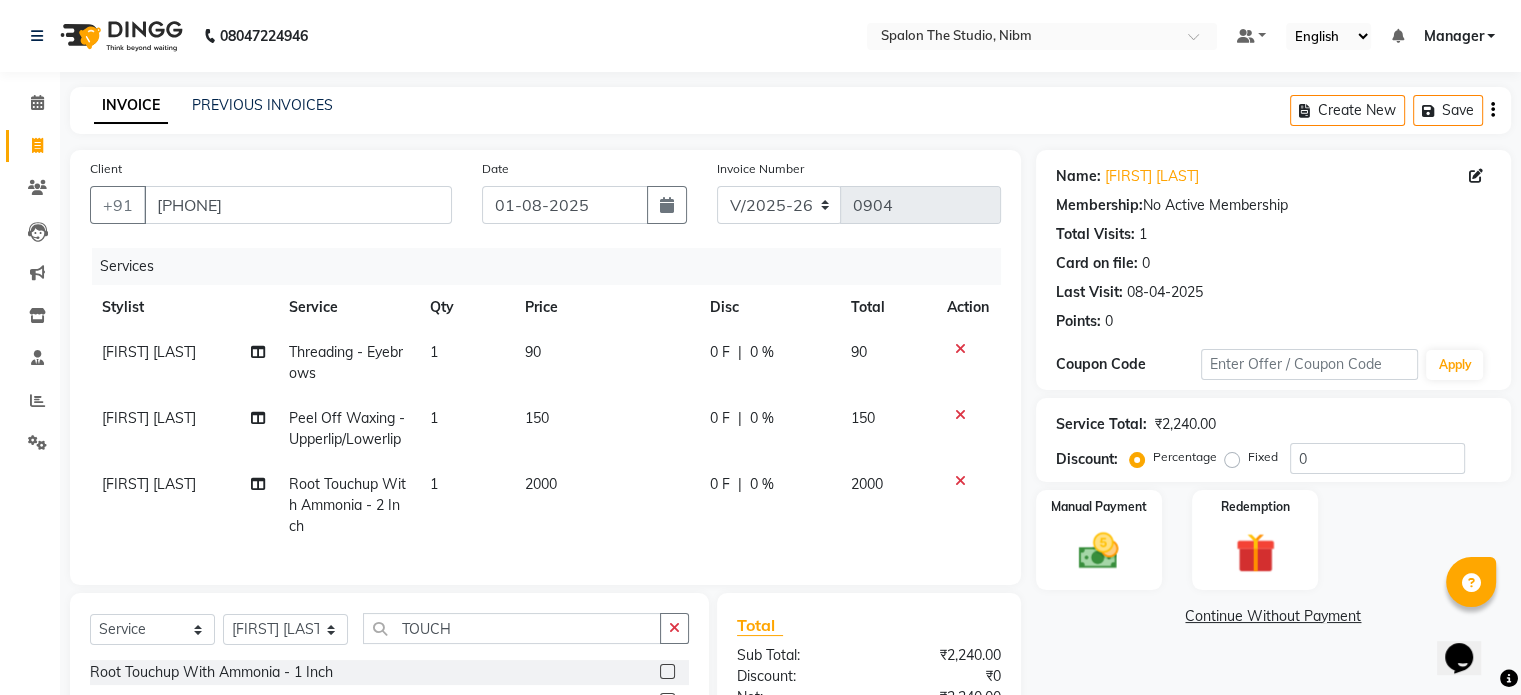 click on "2000" 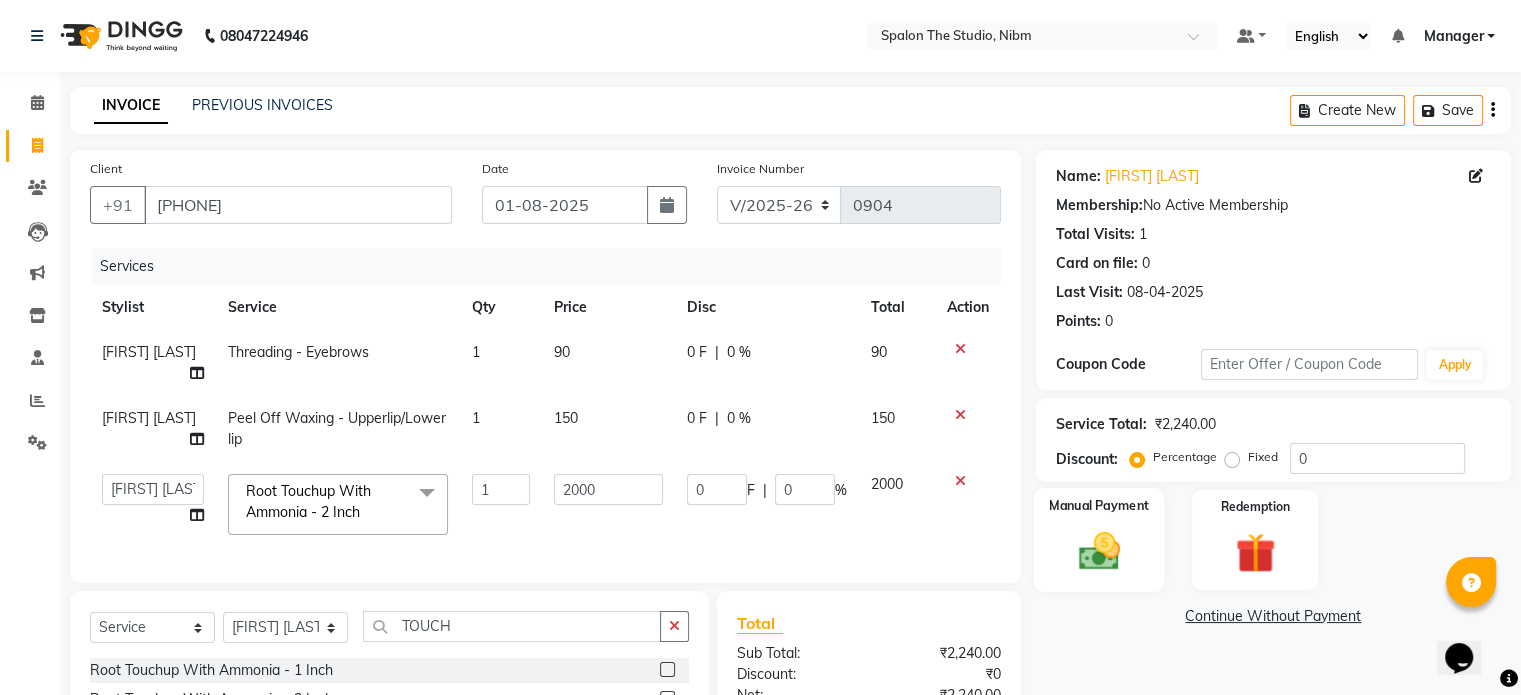 click 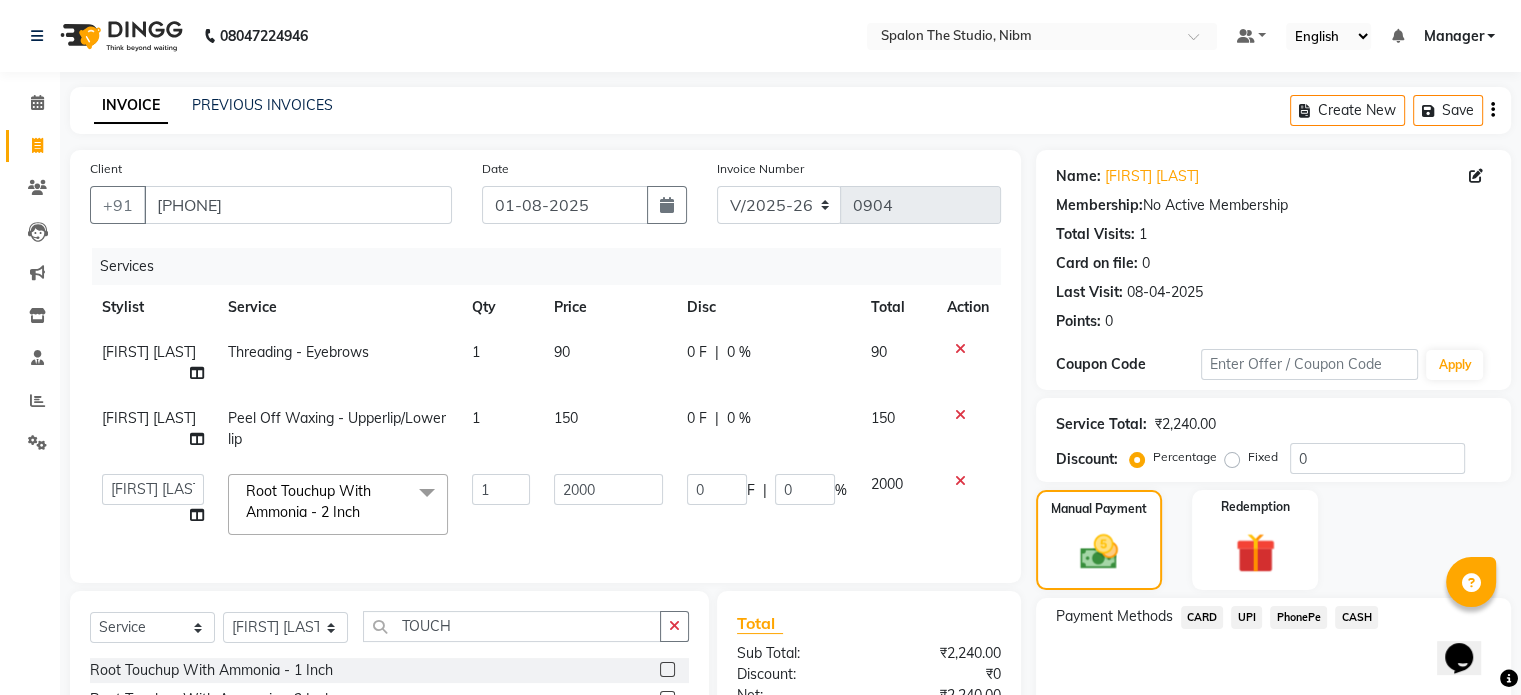 click on "CASH" 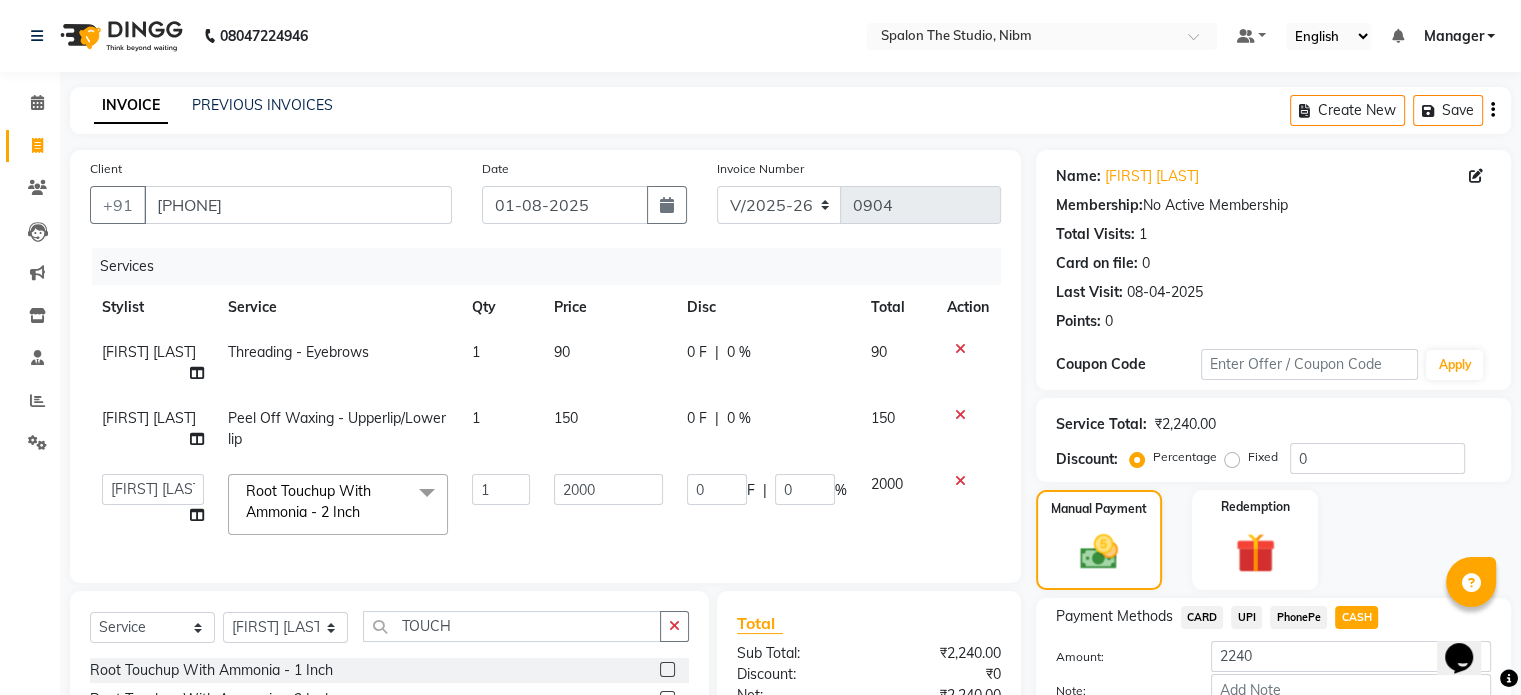 scroll, scrollTop: 192, scrollLeft: 0, axis: vertical 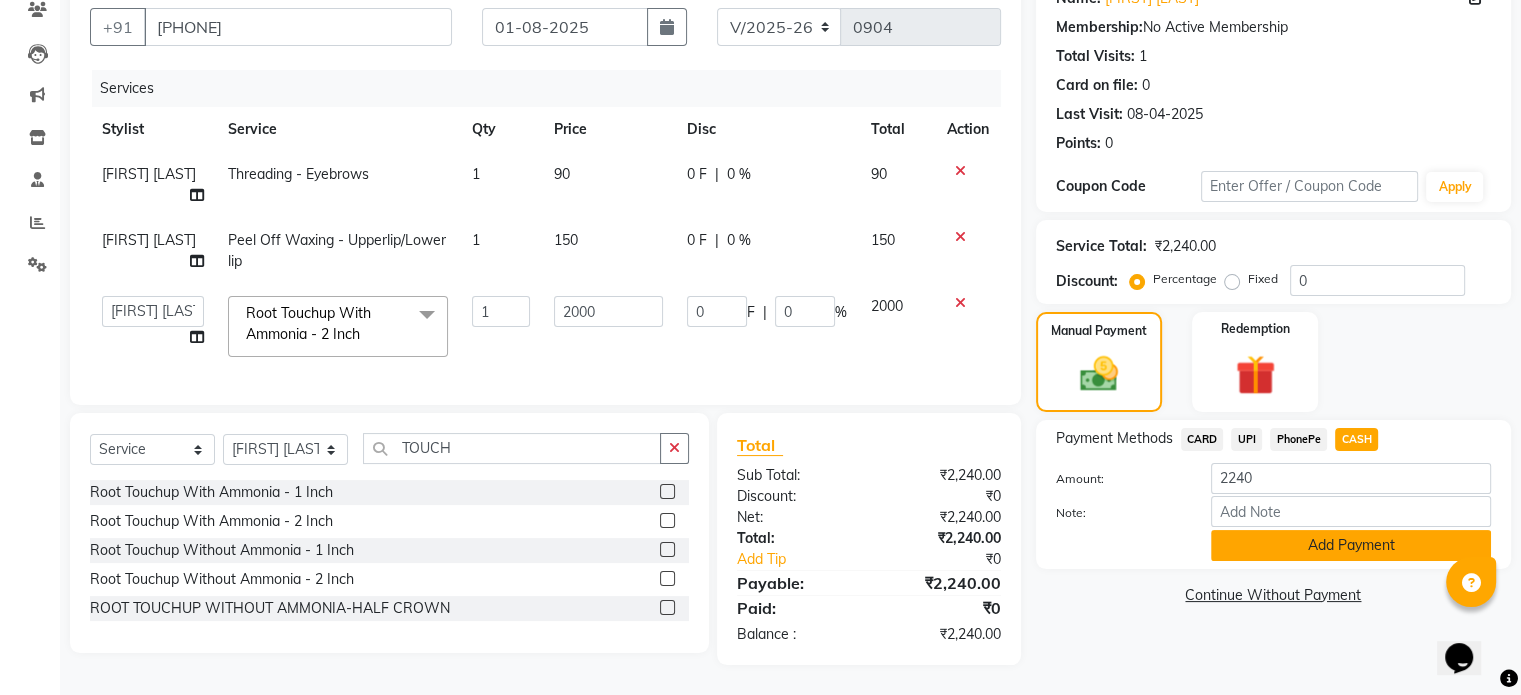 click on "Add Payment" 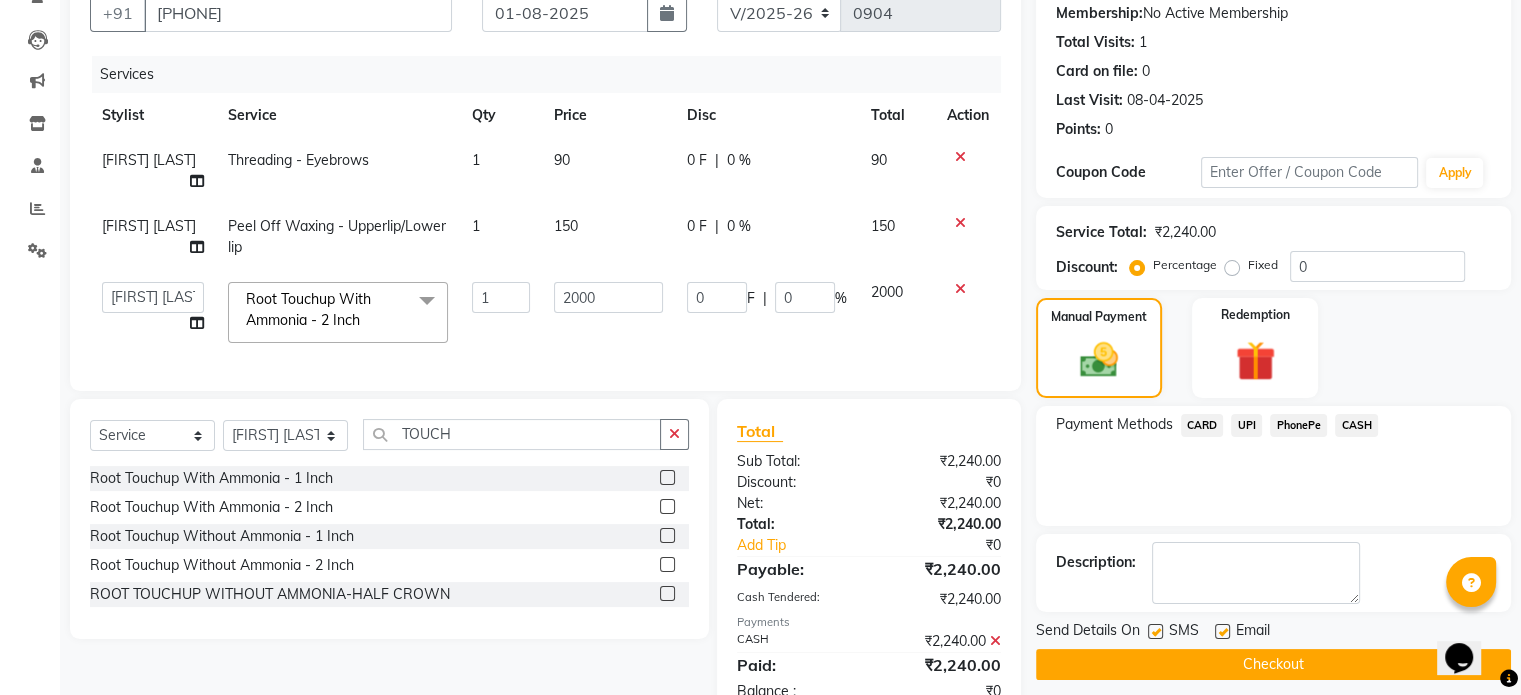click on "Checkout" 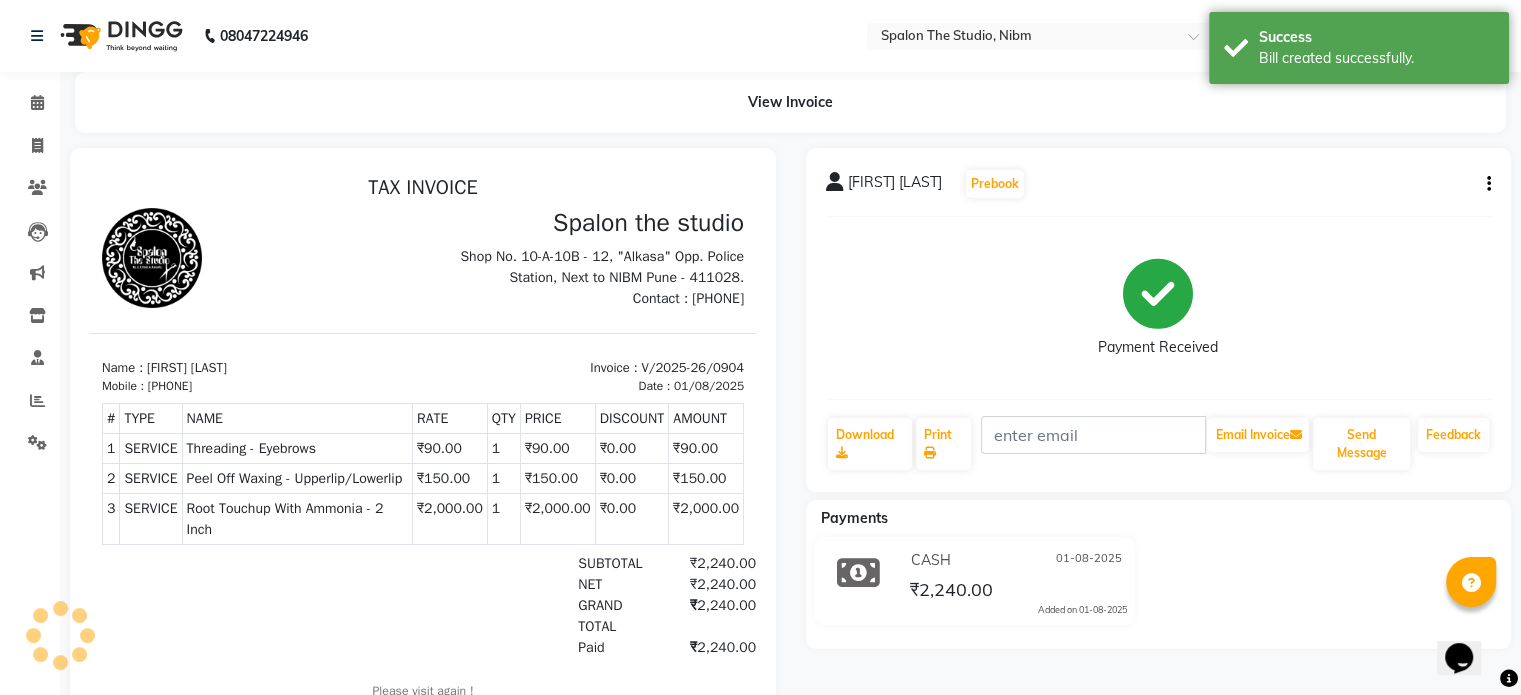 scroll, scrollTop: 0, scrollLeft: 0, axis: both 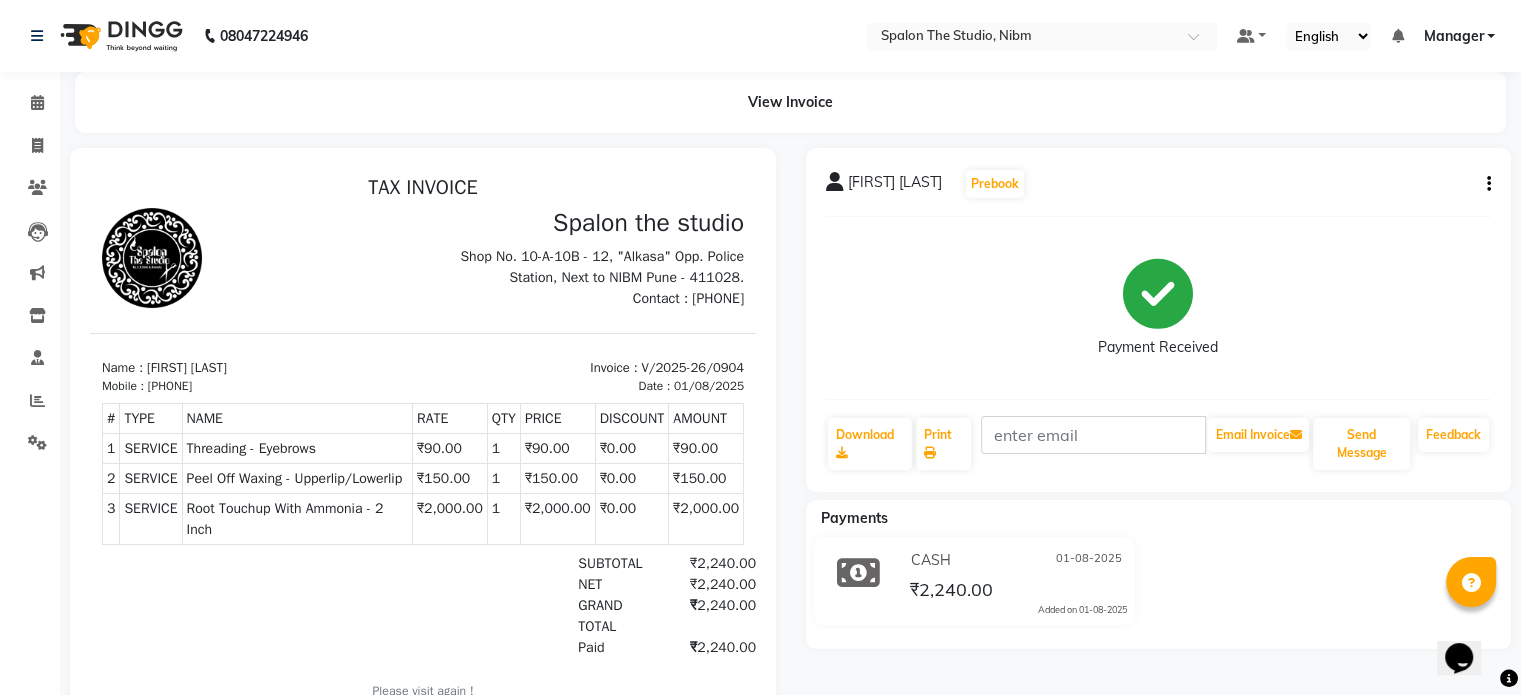 click on "Payments CASH 01-08-2025 ₹2,240.00 Added on 01-08-2025" 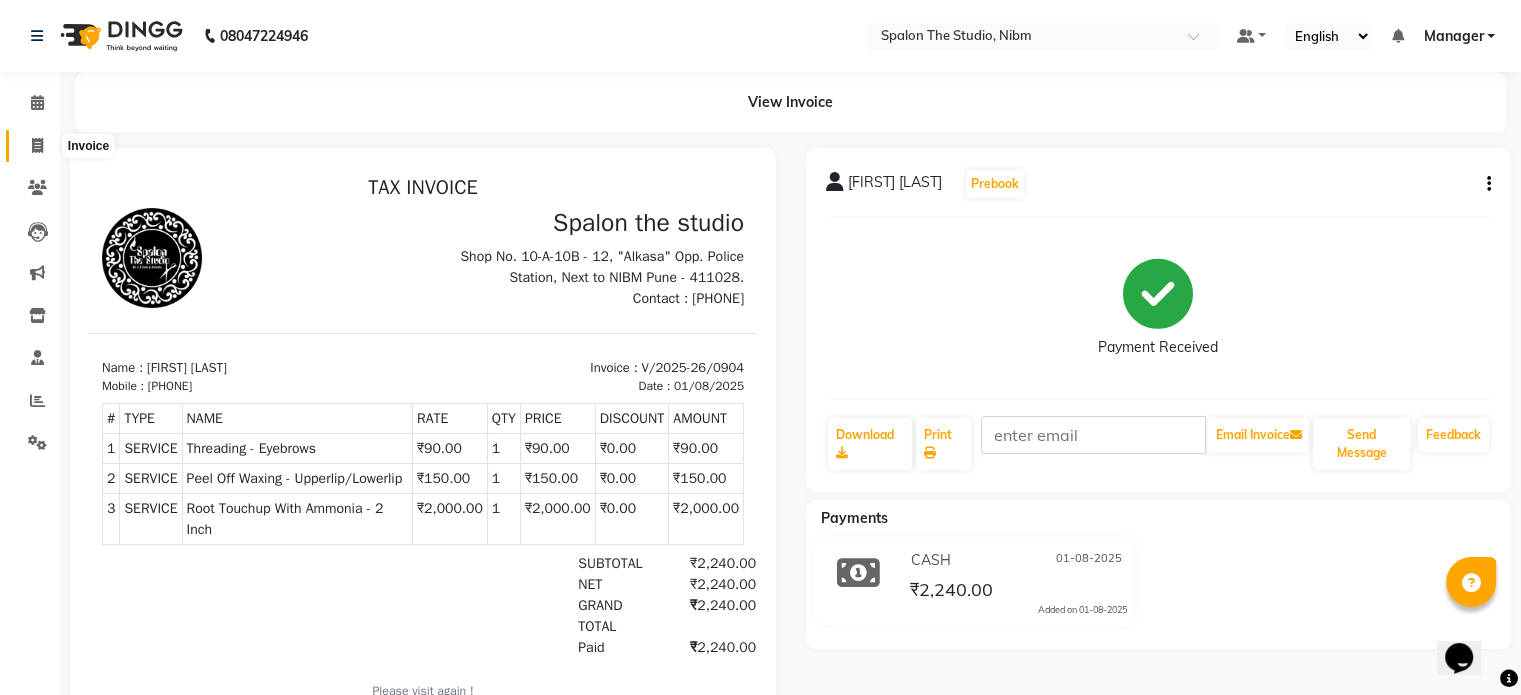 click 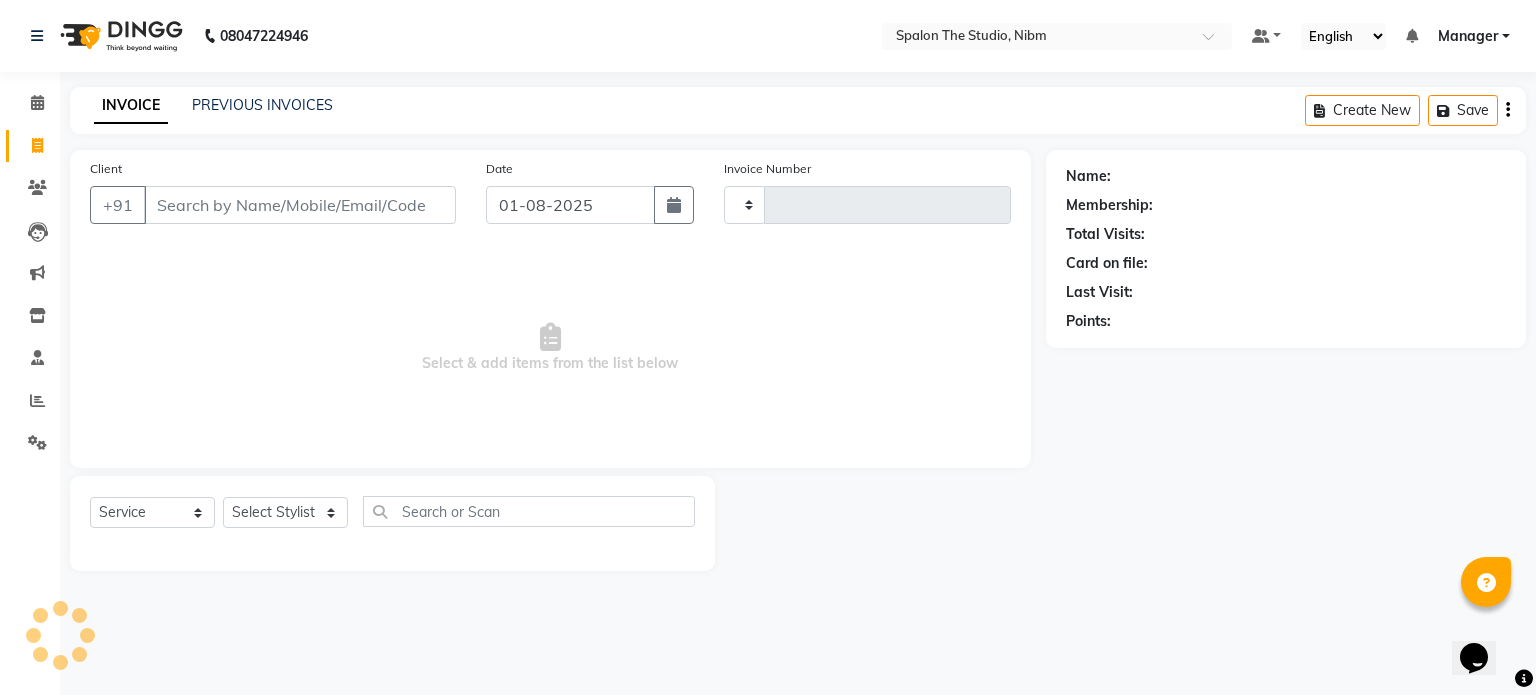 type on "0905" 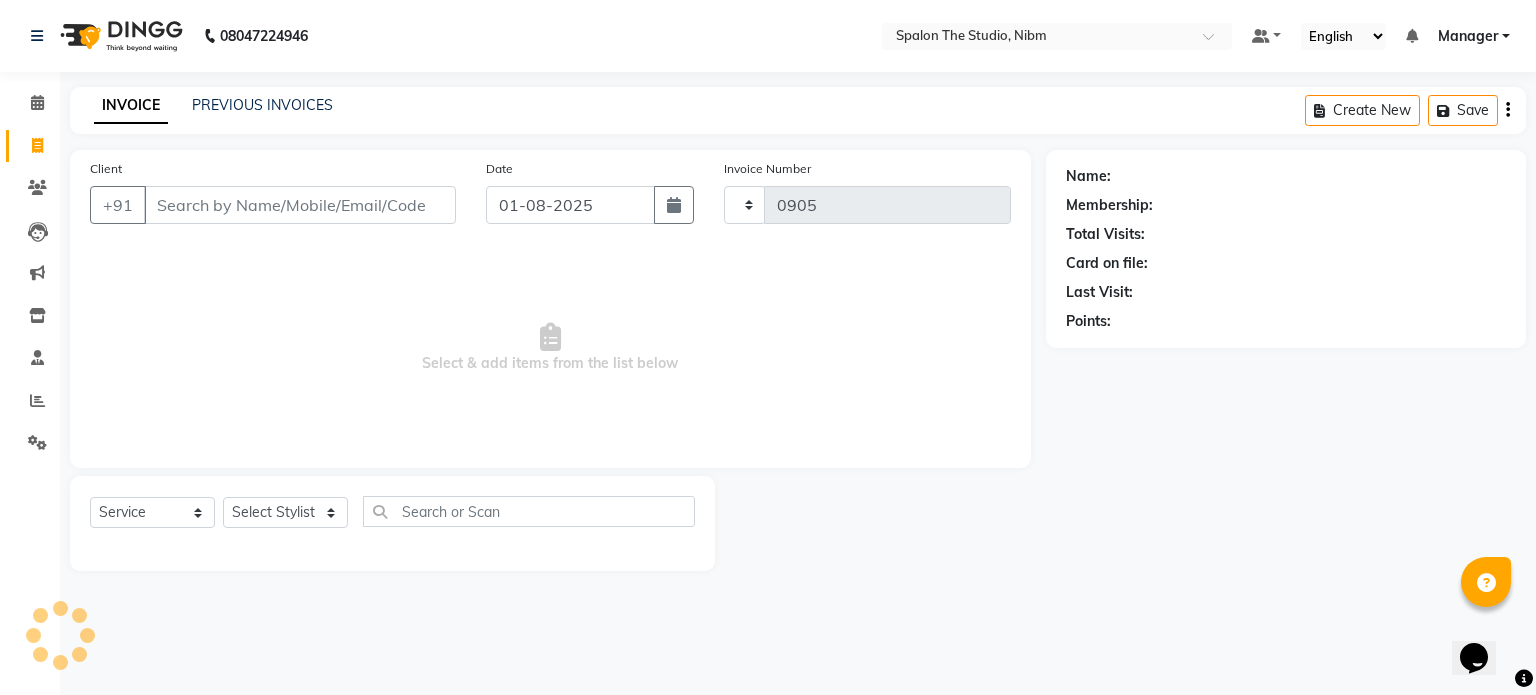 select on "6119" 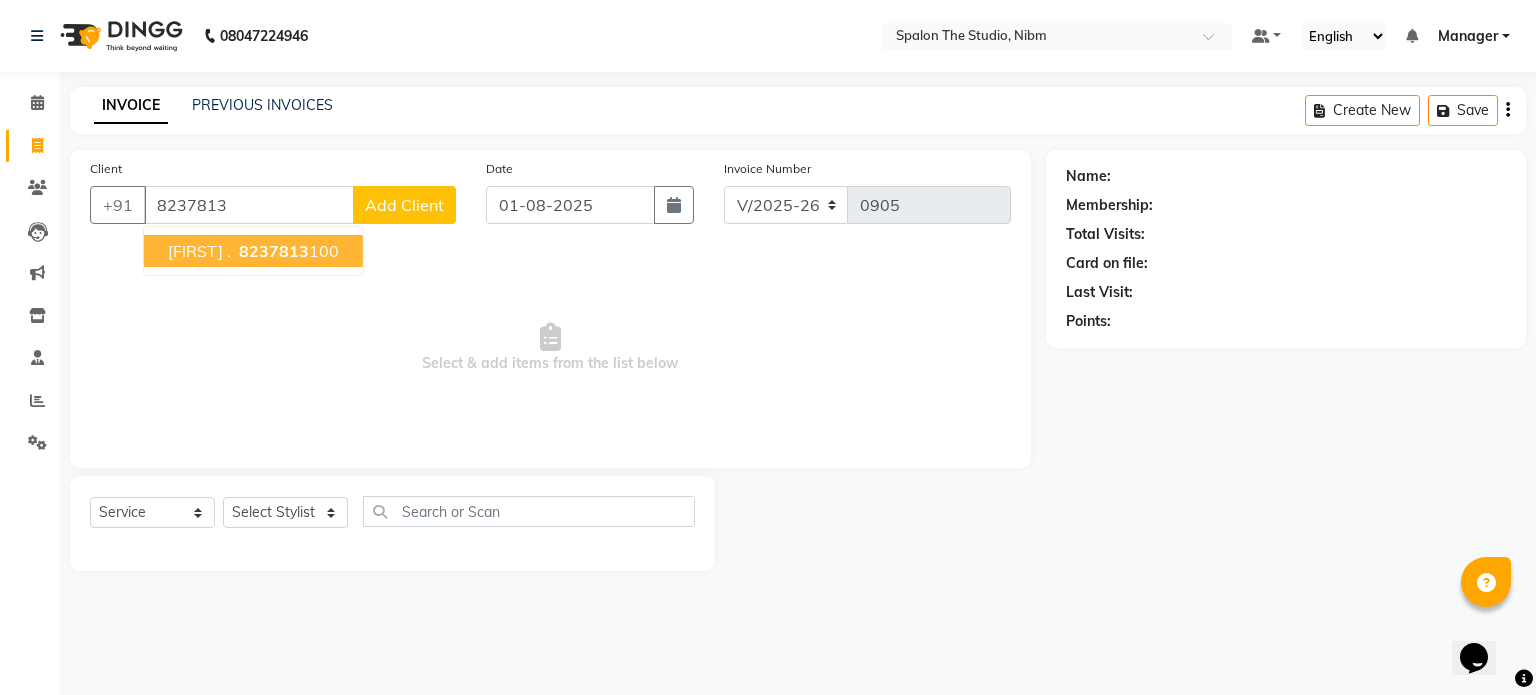 click on "[FIRST] ." at bounding box center [199, 251] 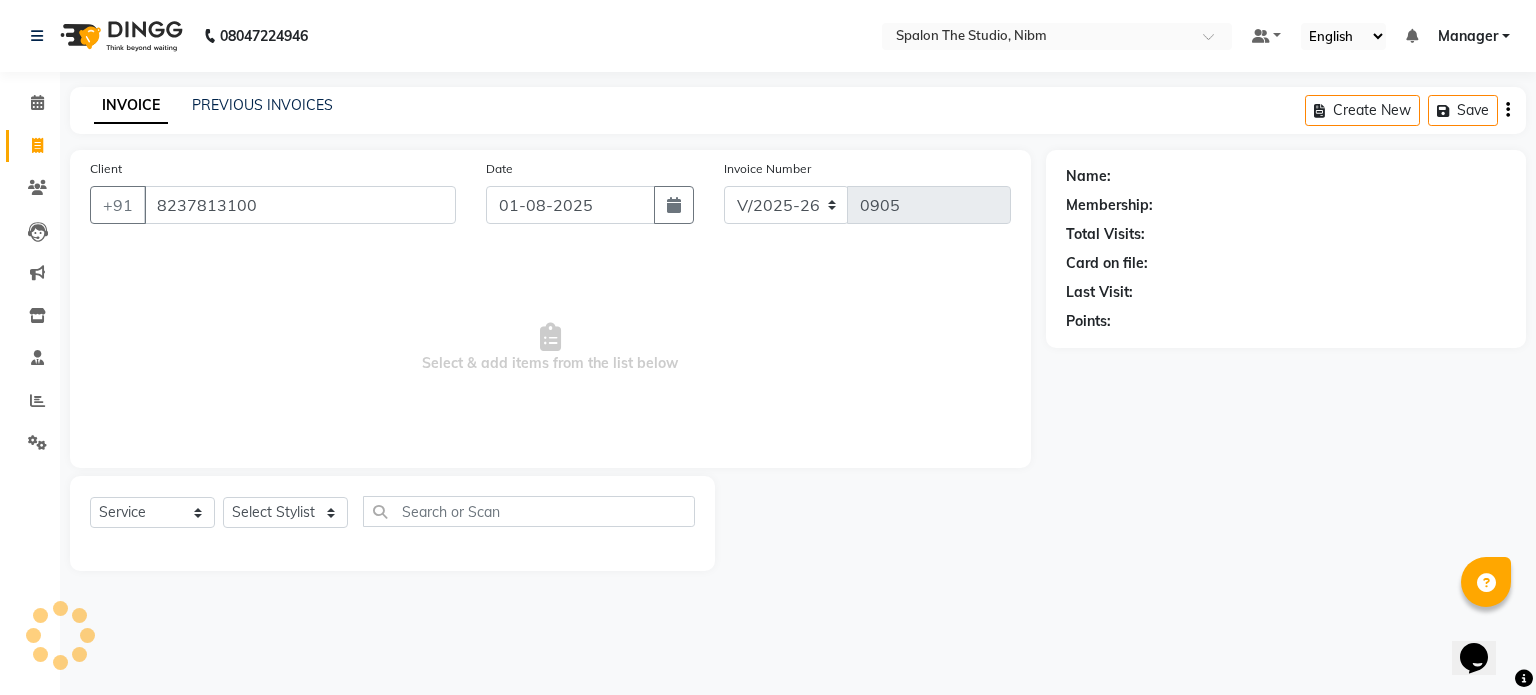 type on "8237813100" 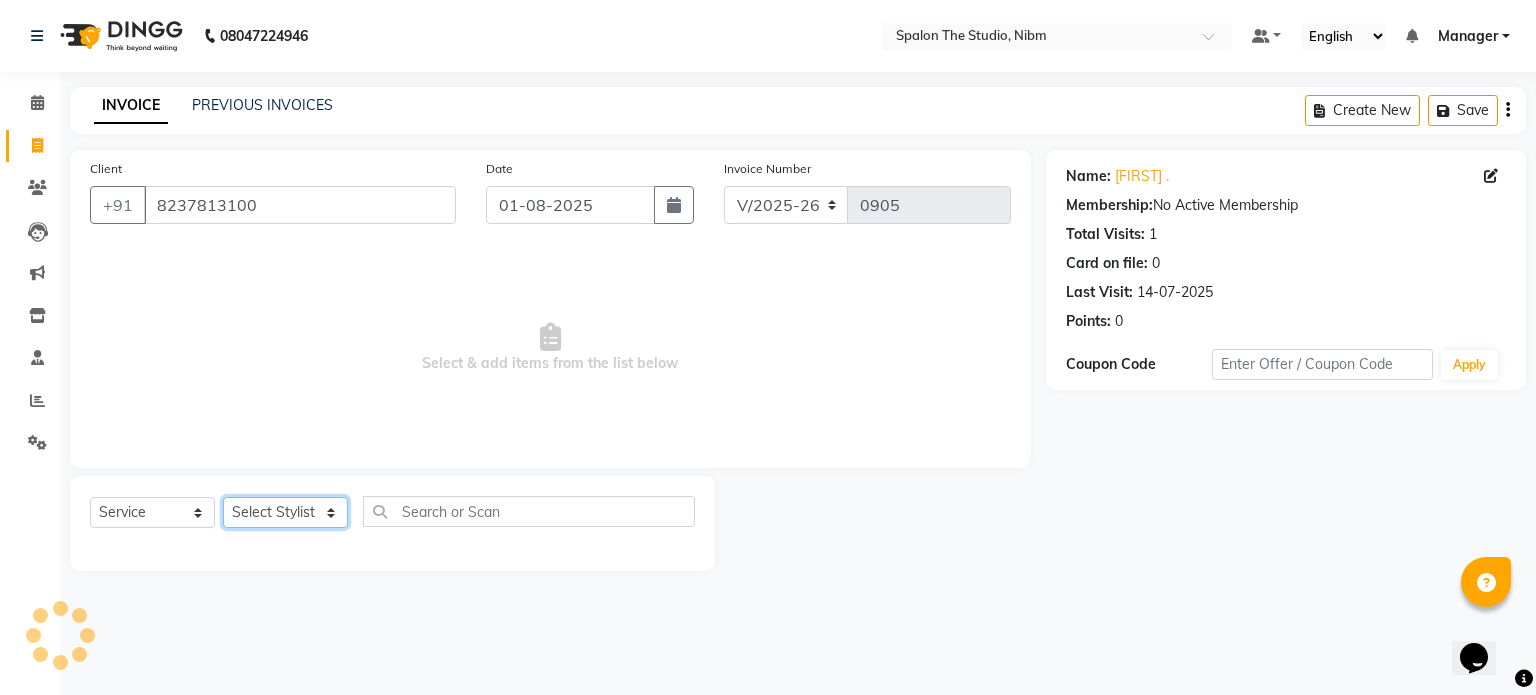 click on "Select Stylist [NAME] [NAME] [FIRST] [LAST] [NAME] [NAME] [NAME] Manager [NAME] [FIRST] [LAST] [NAME] [NAME] [NAME] [NAME]" 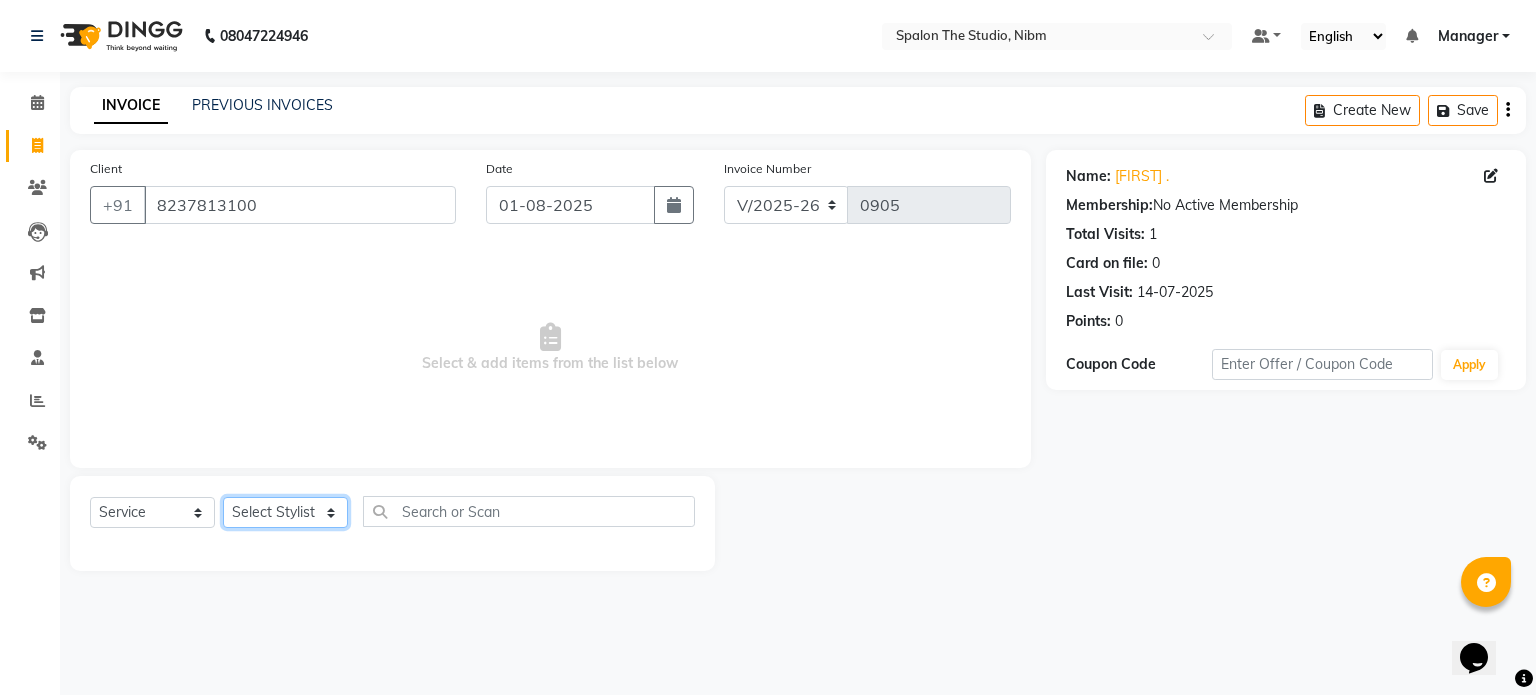 select on "62109" 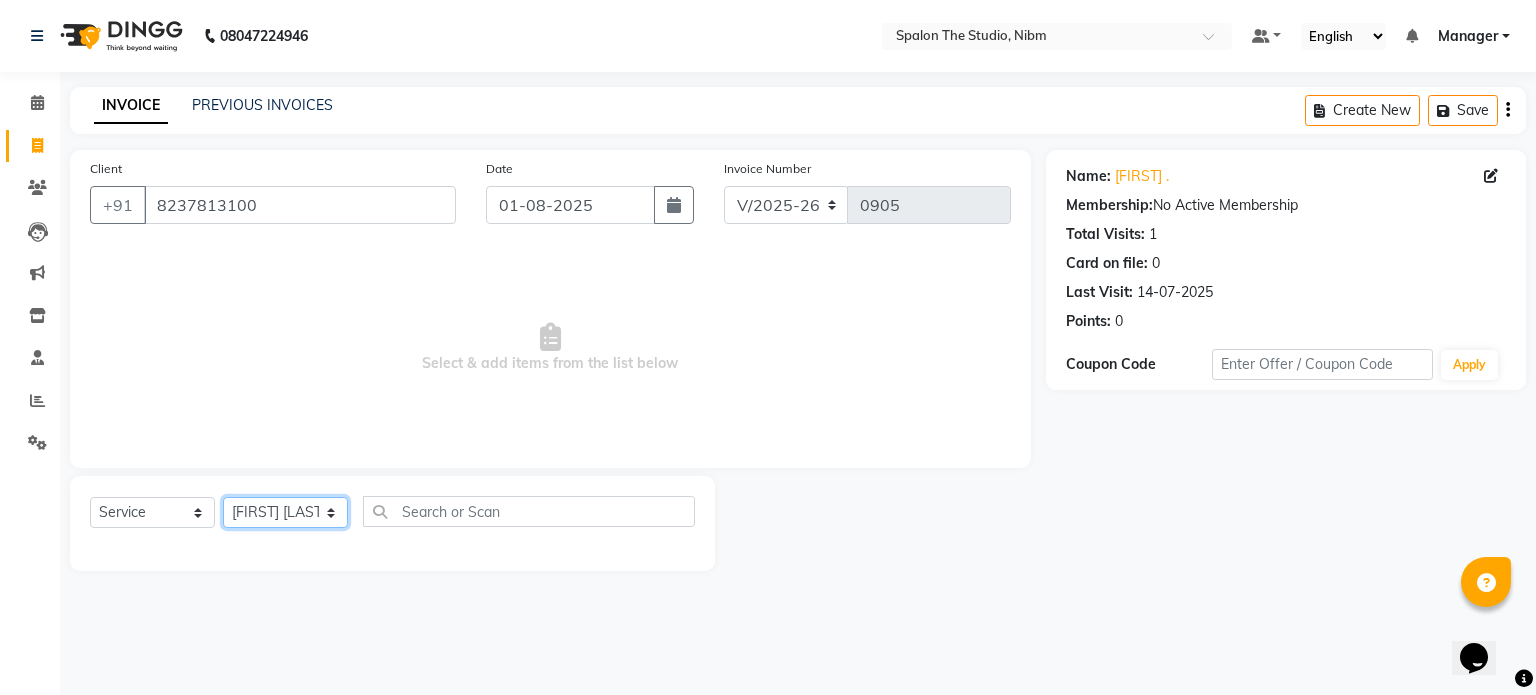 click on "Select Stylist [NAME] [NAME] [FIRST] [LAST] [NAME] [NAME] [NAME] Manager [NAME] [FIRST] [LAST] [NAME] [NAME] [NAME] [NAME]" 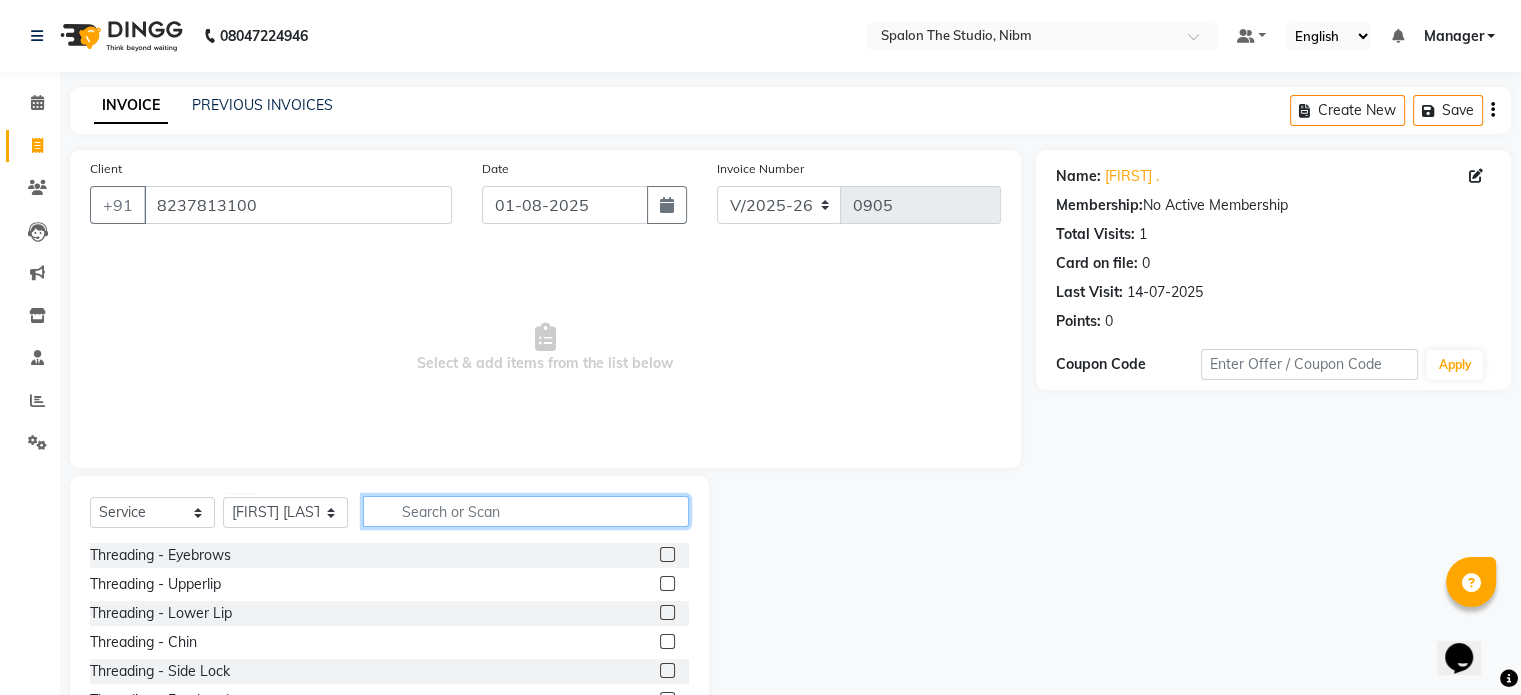 click 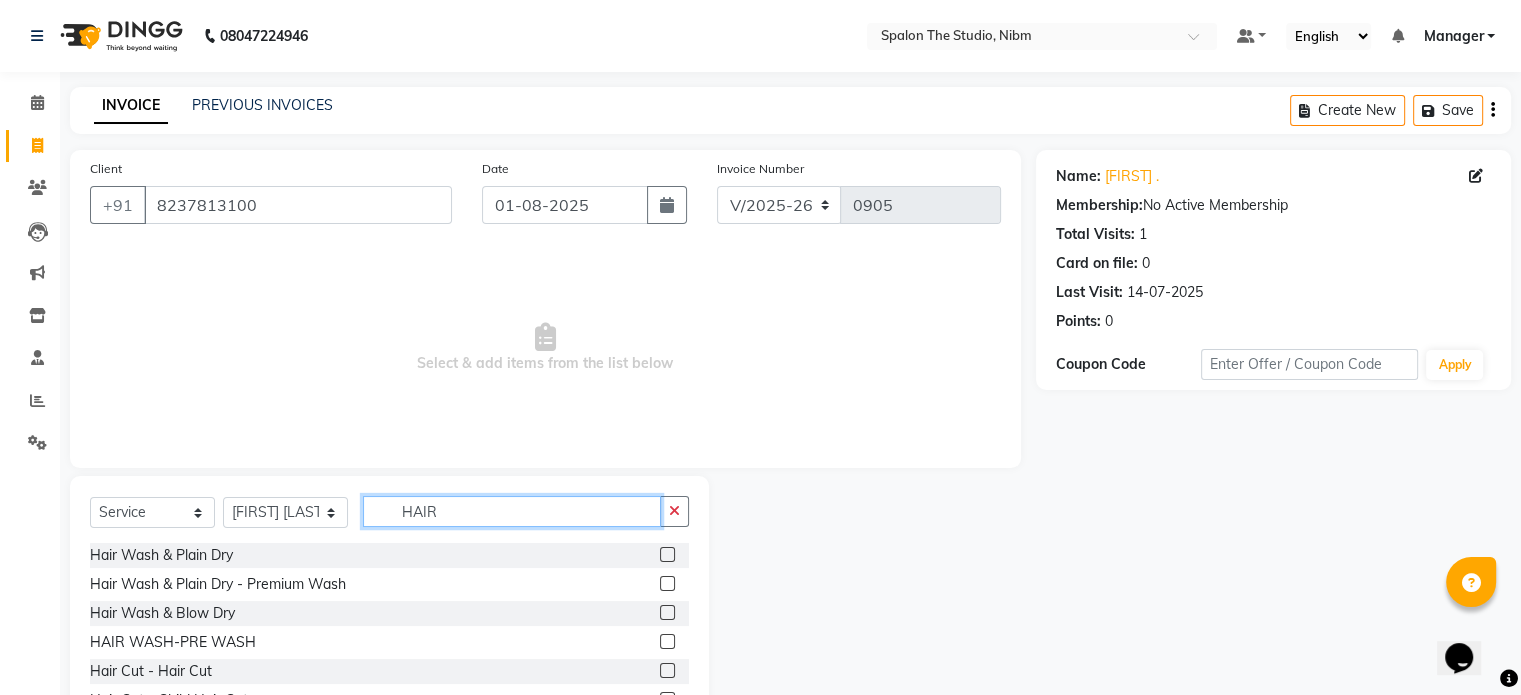 type on "HAIR" 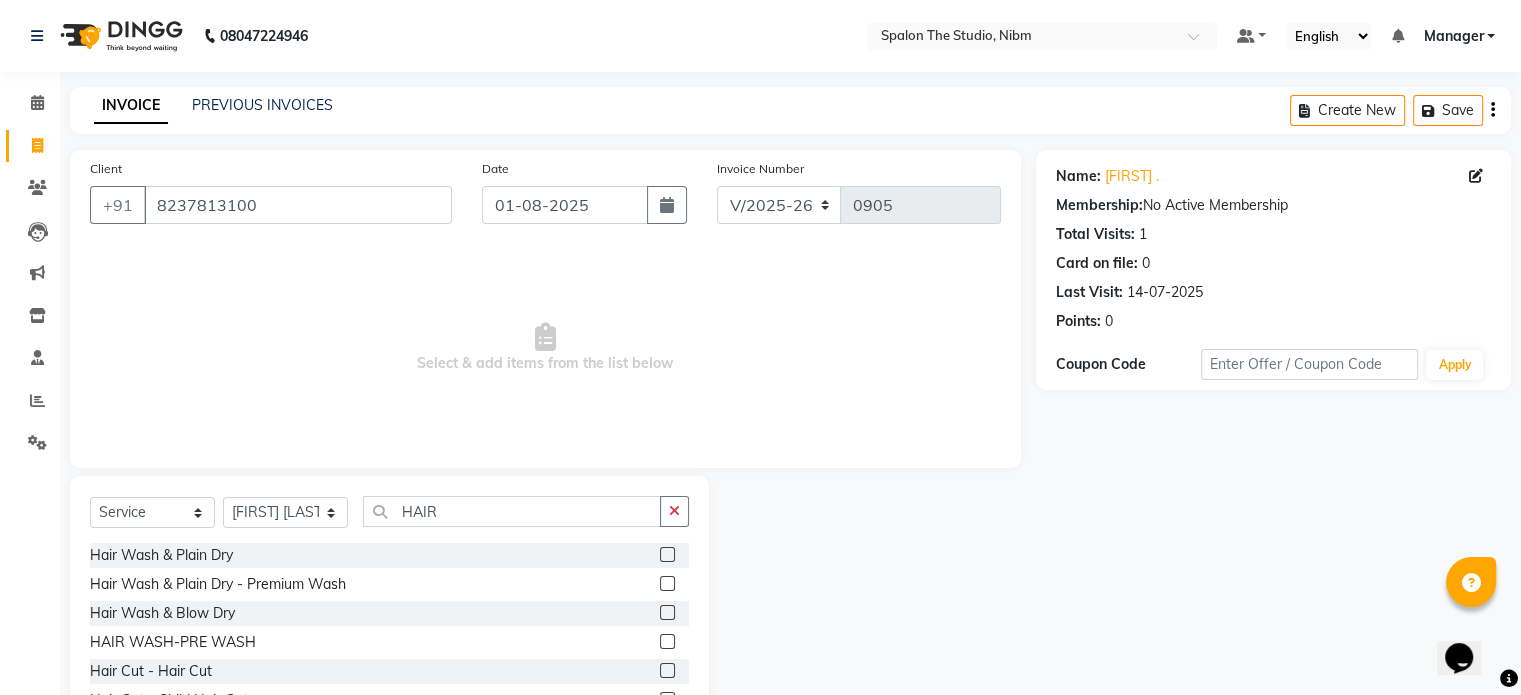 click 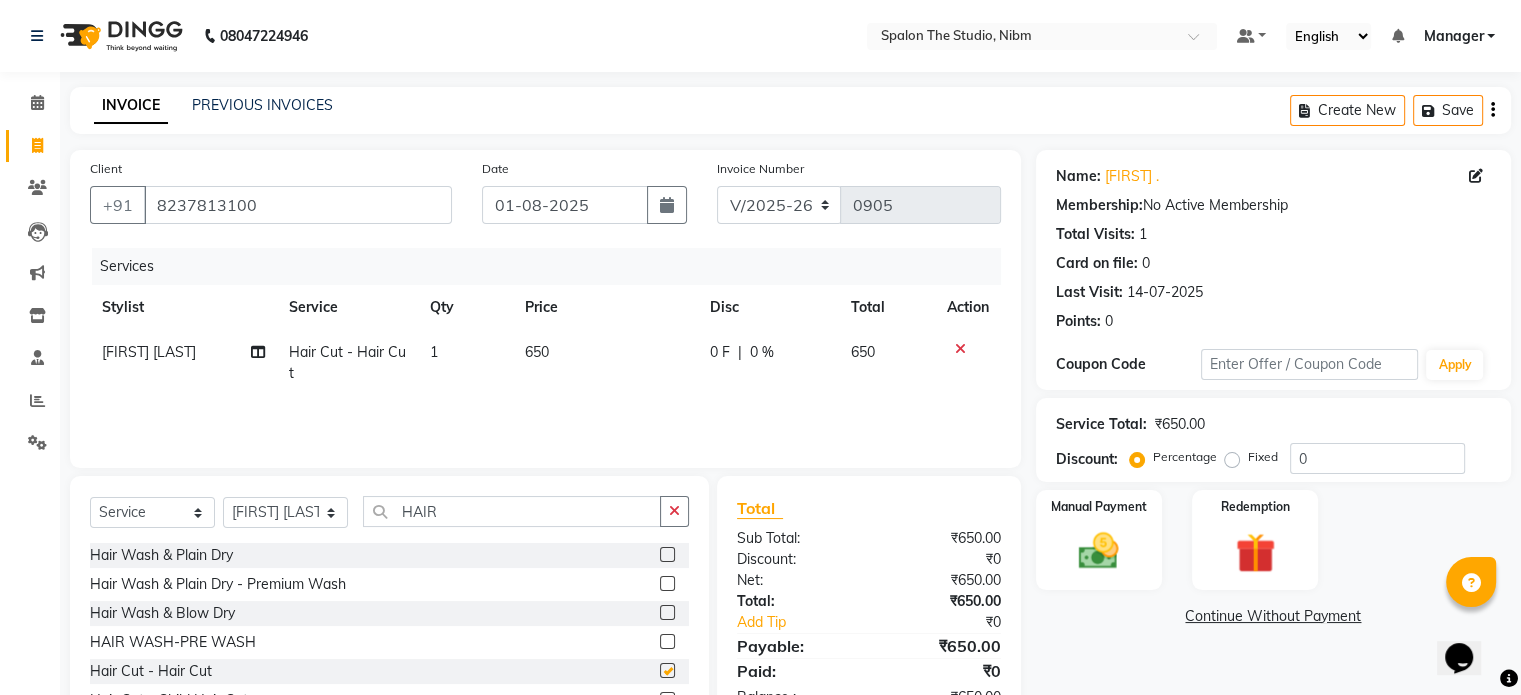 checkbox on "false" 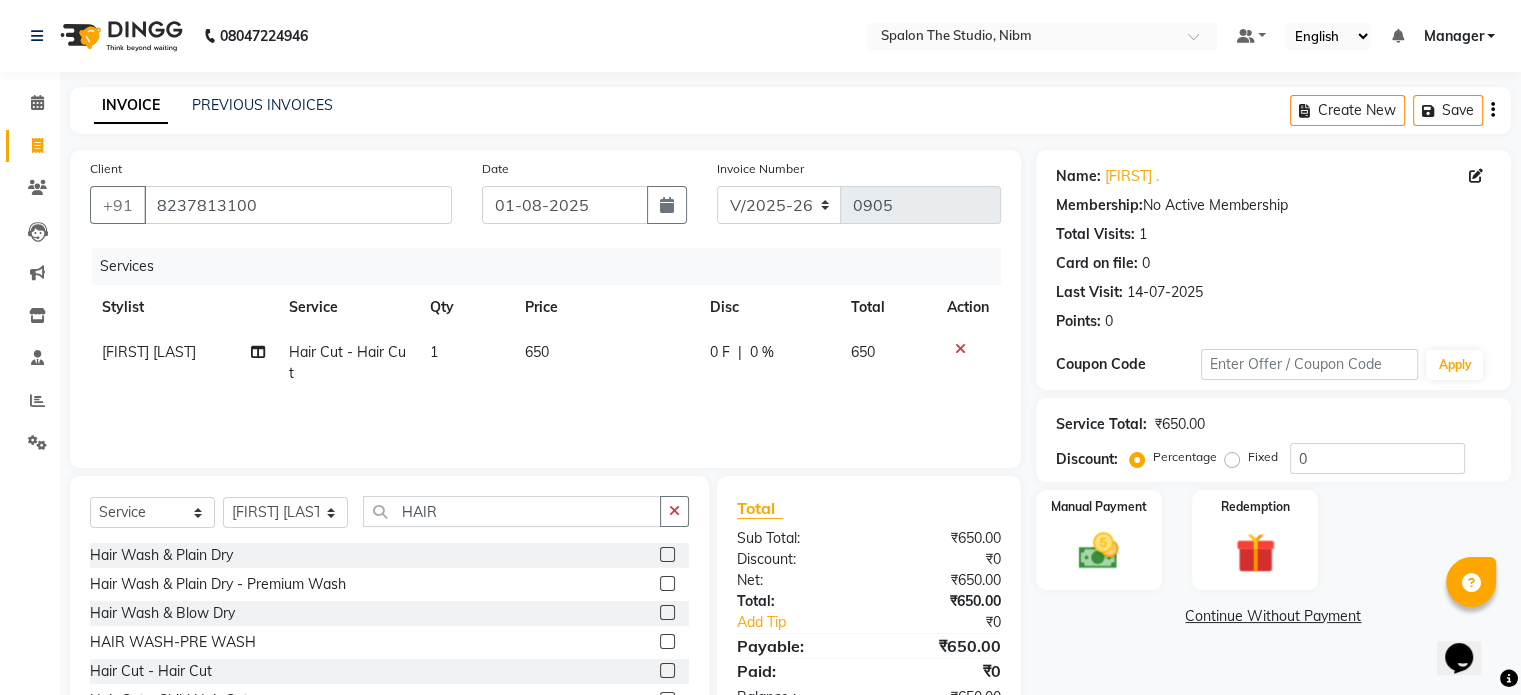 click on "650" 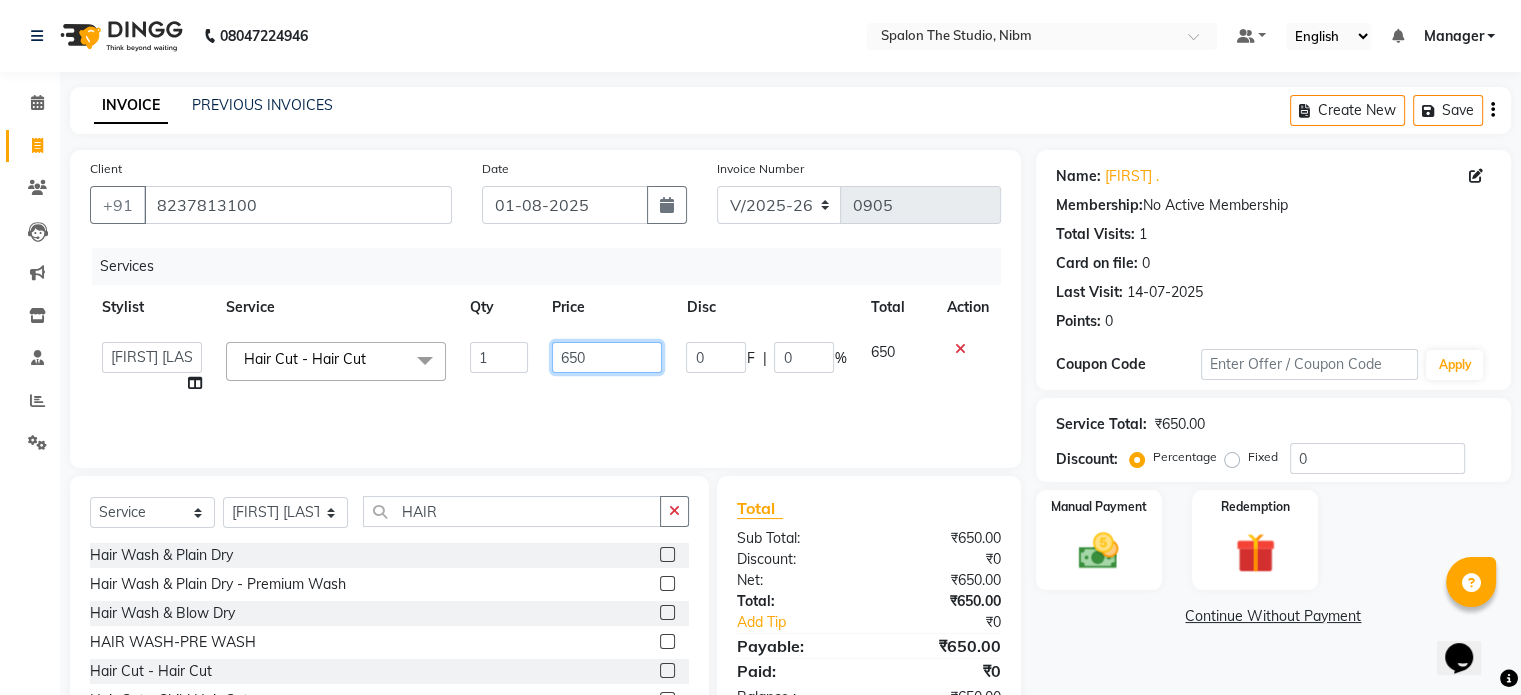 click on "650" 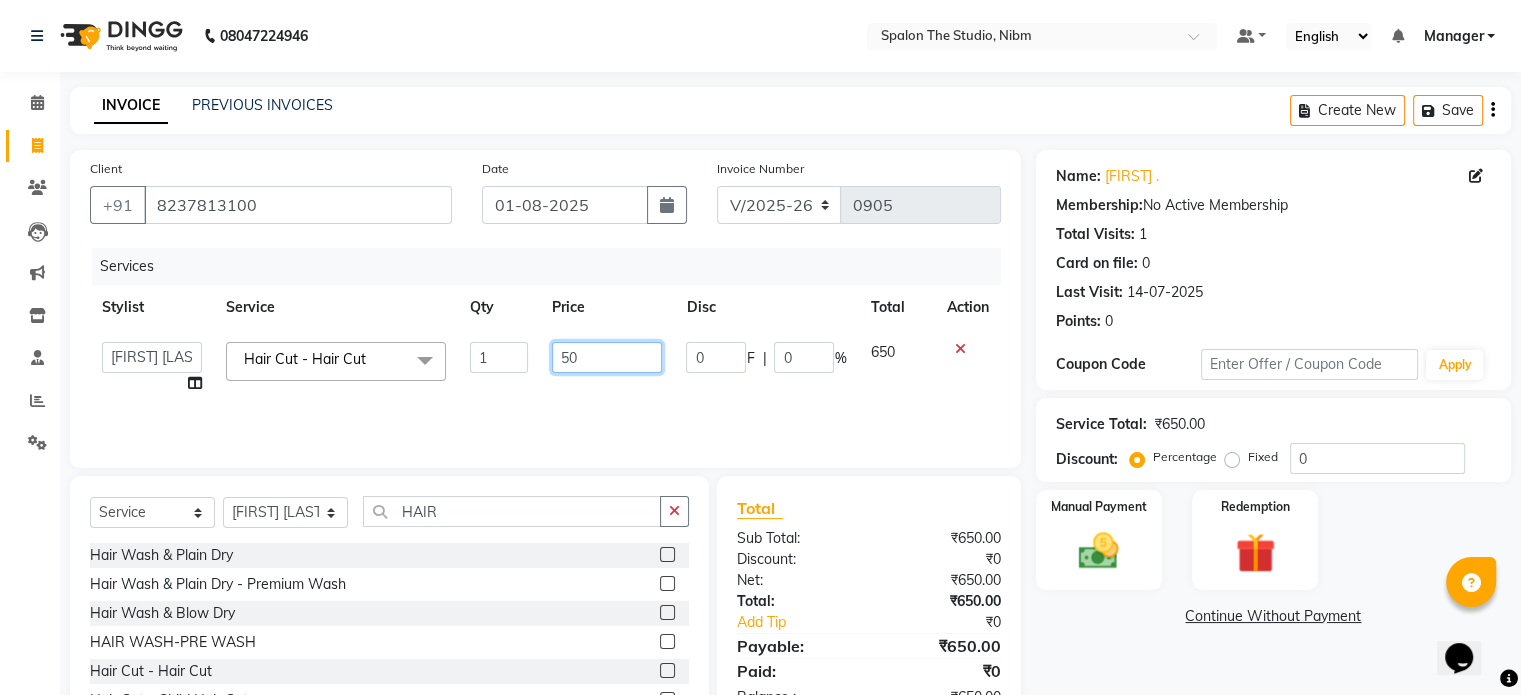 type on "750" 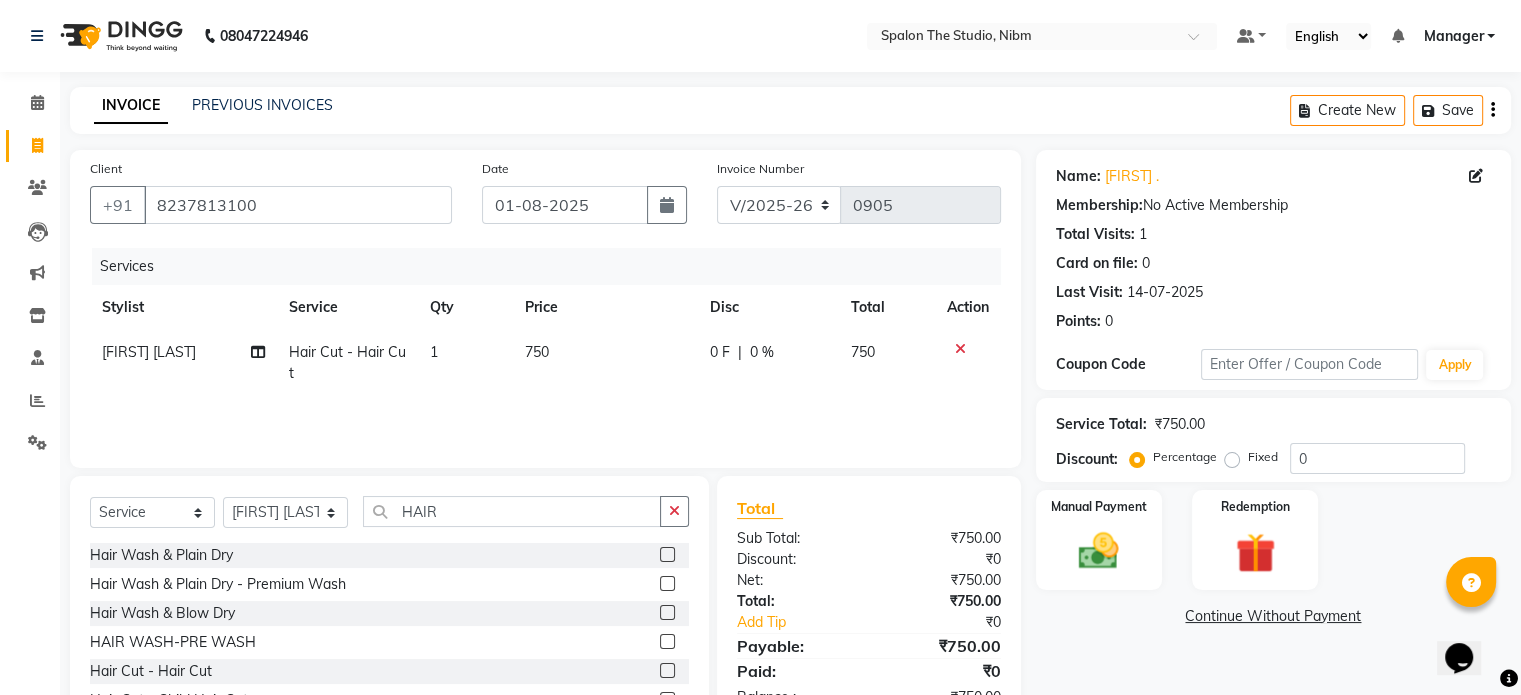 click on "Services Stylist Service Qty Price Disc Total Action [NAME] [LAST] Hair Cut - Hair Cut 1 750 0 F | 0 % 750" 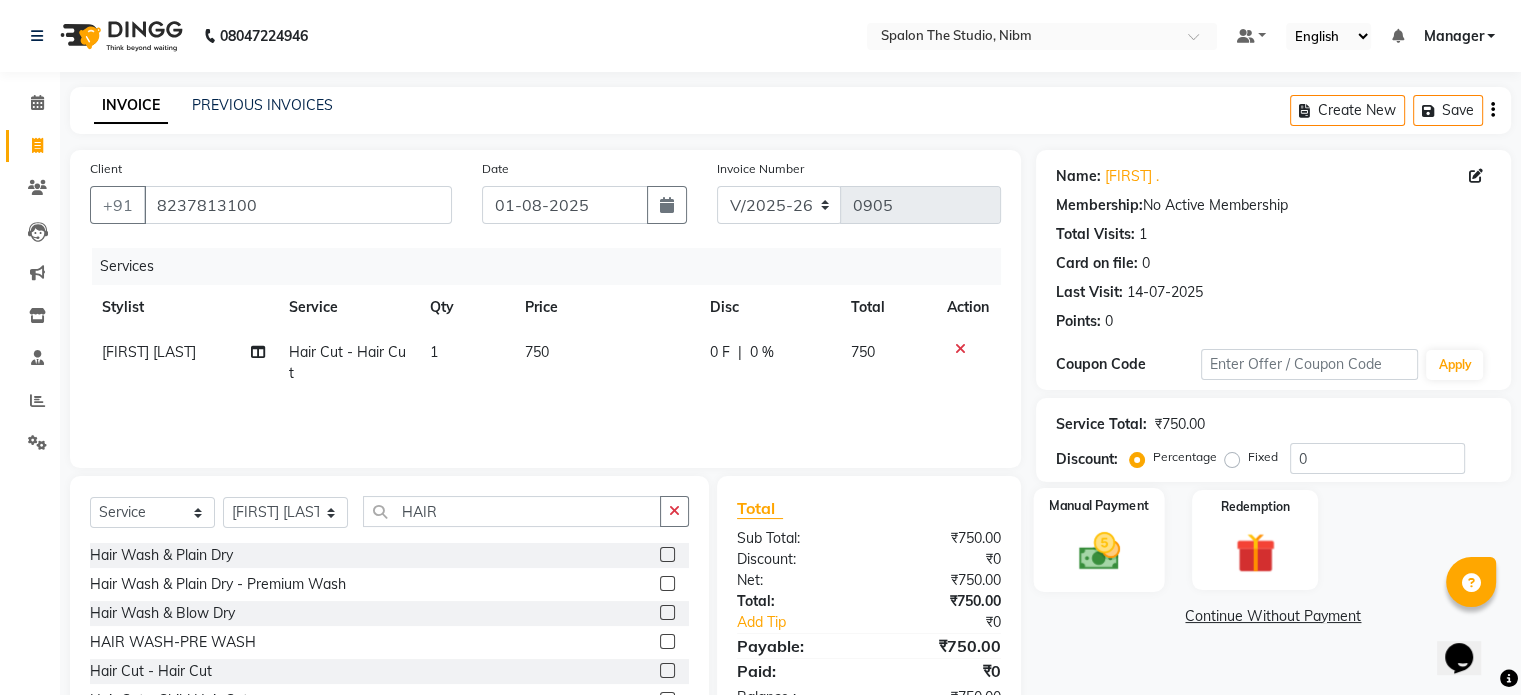 click 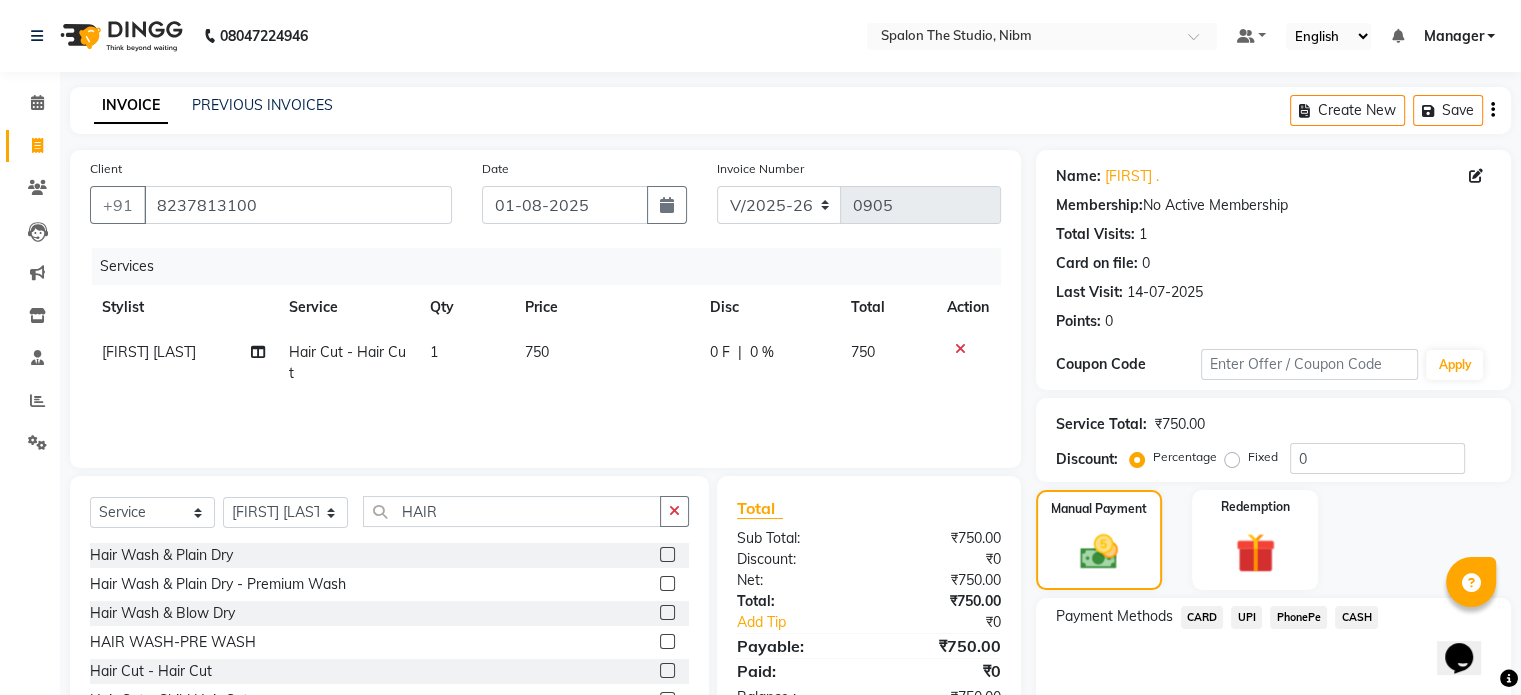click on "CASH" 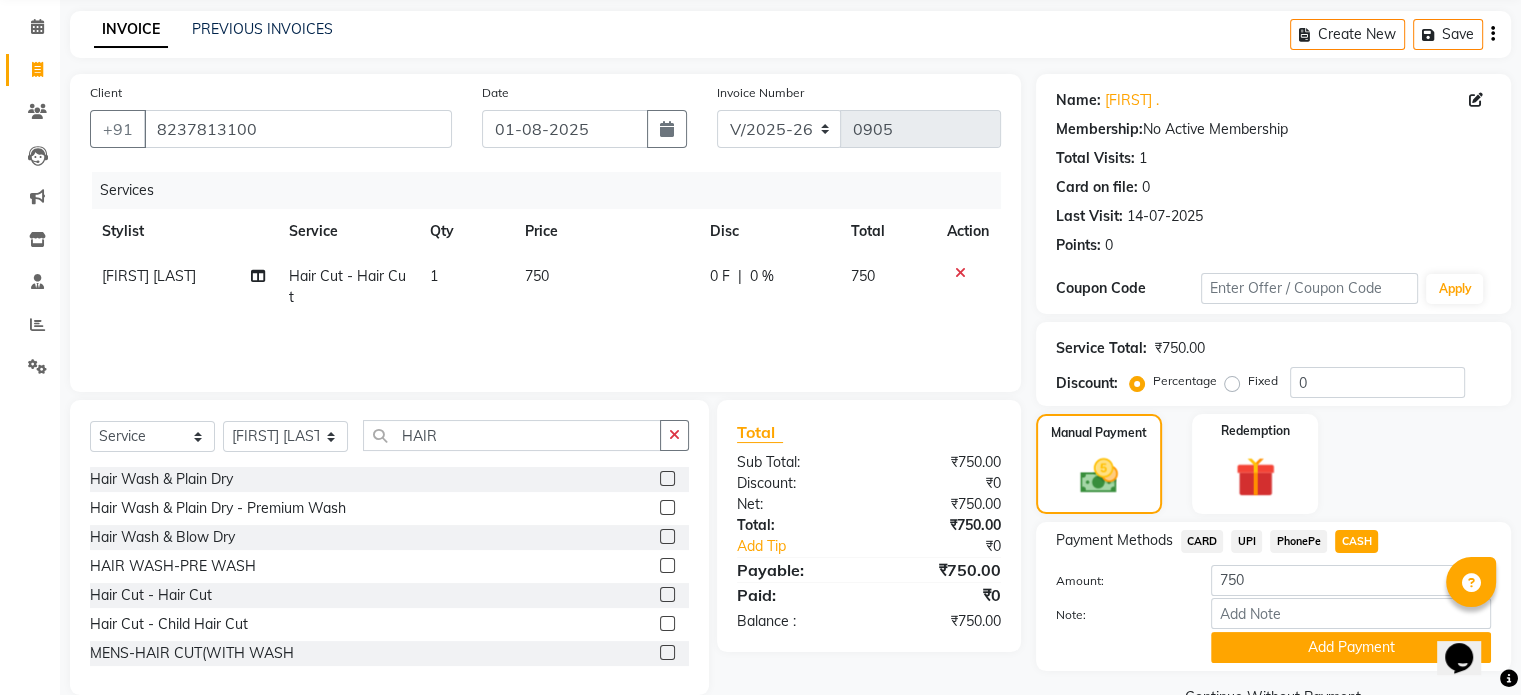 scroll, scrollTop: 124, scrollLeft: 0, axis: vertical 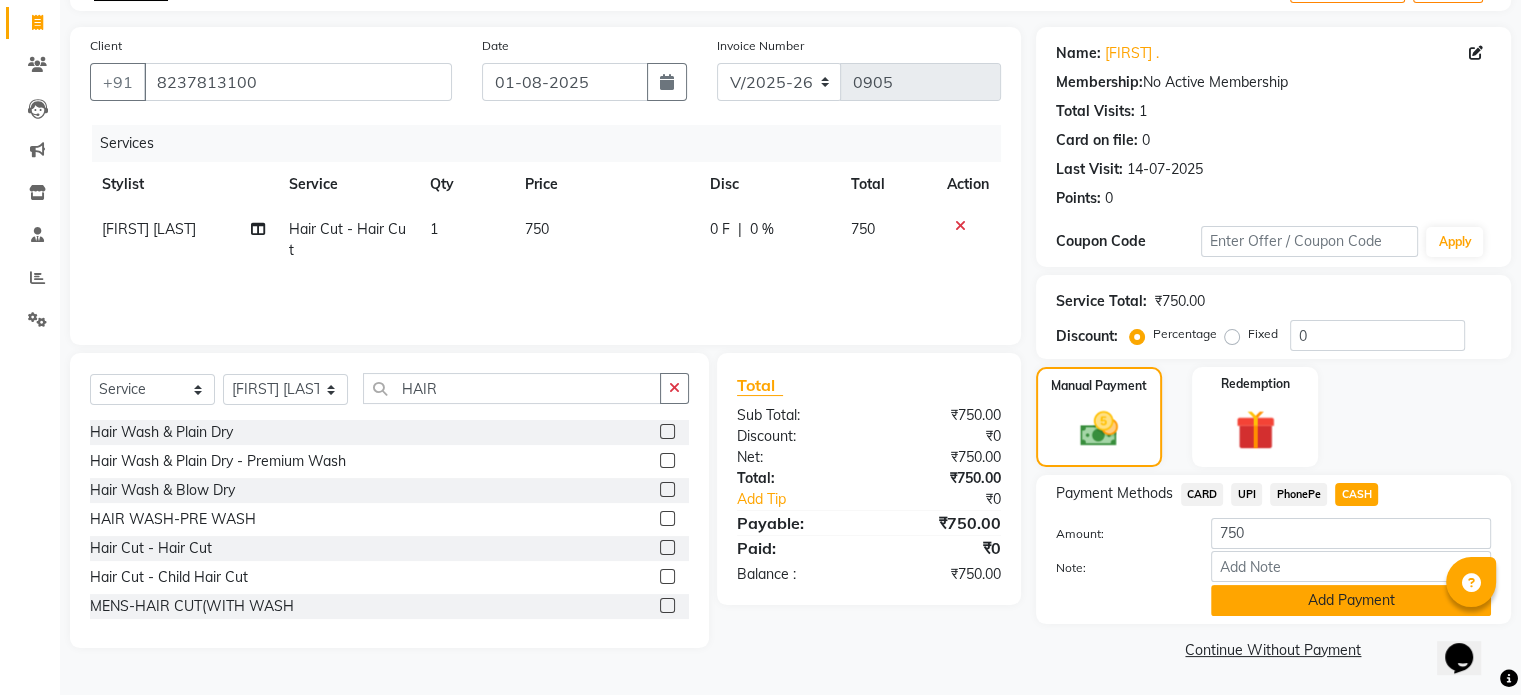 click on "Add Payment" 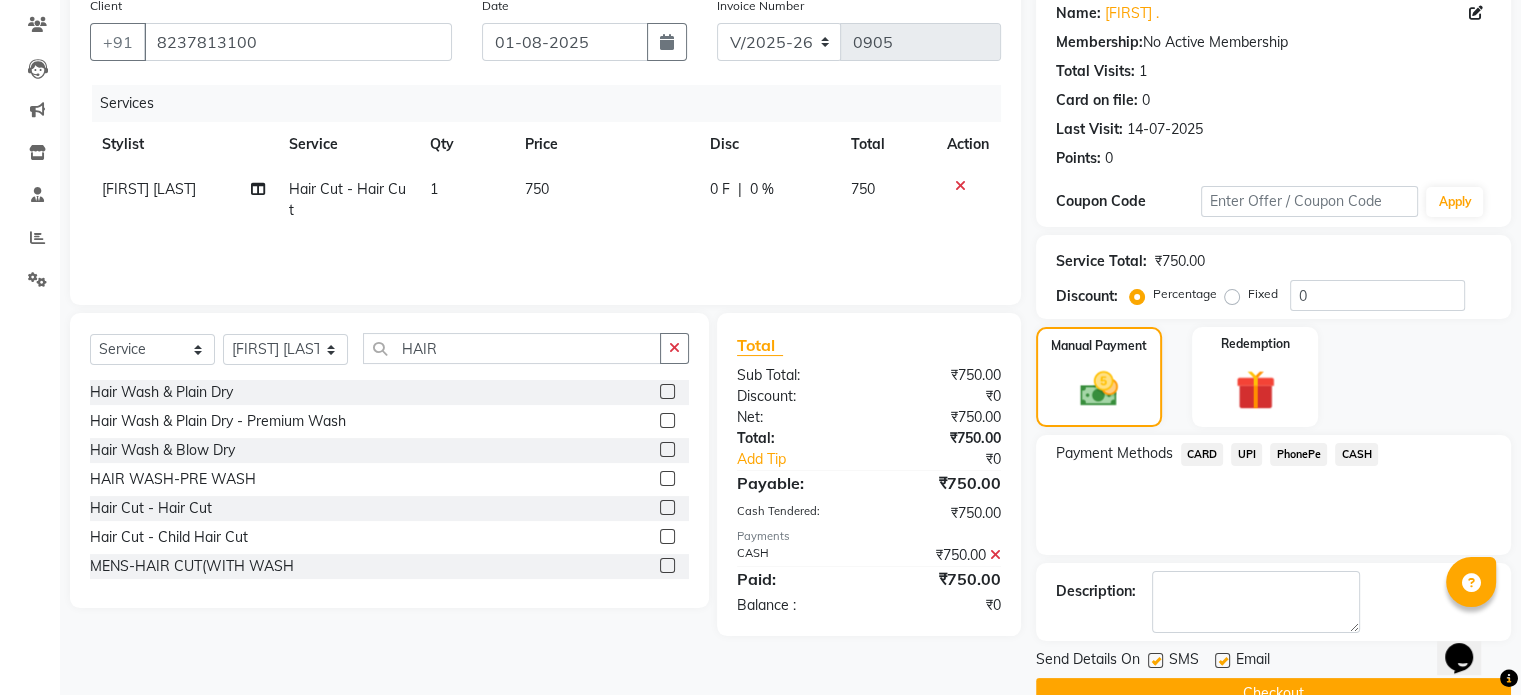 scroll, scrollTop: 164, scrollLeft: 0, axis: vertical 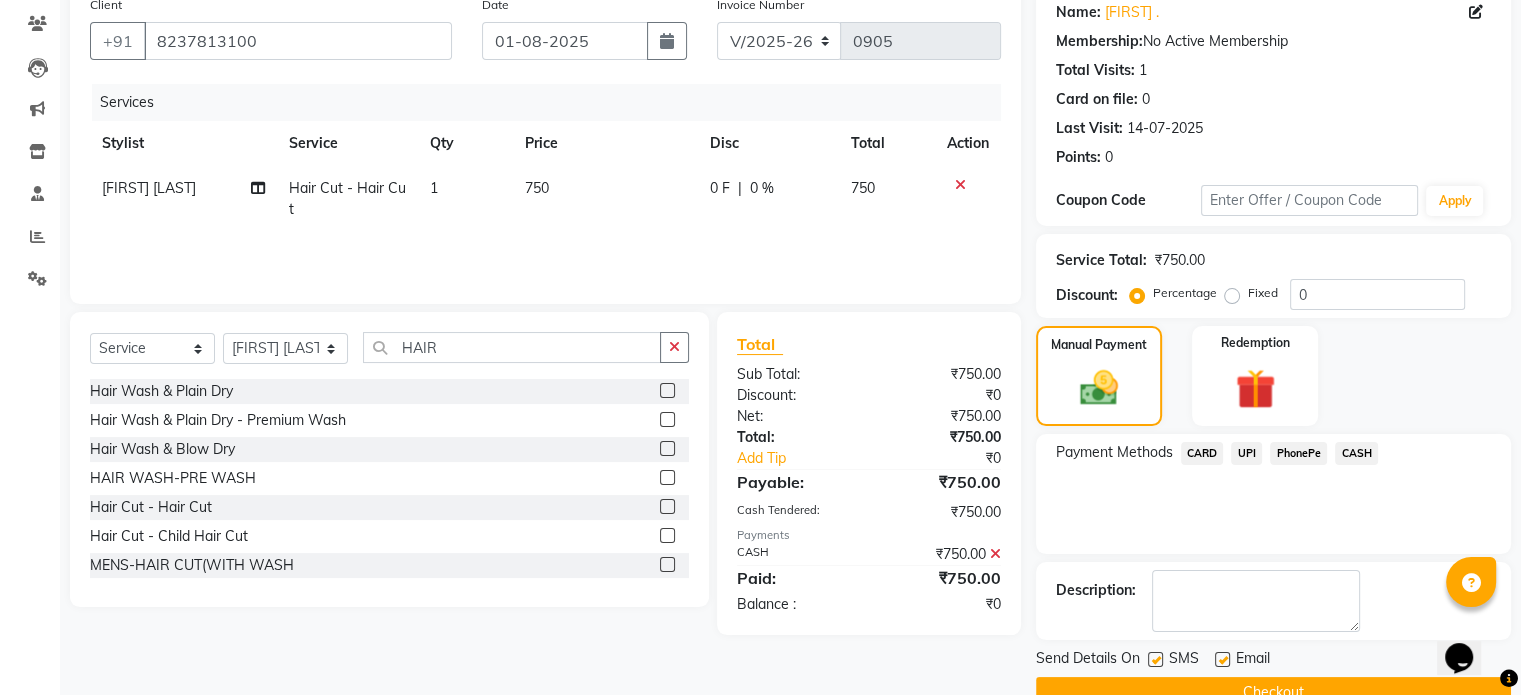 click 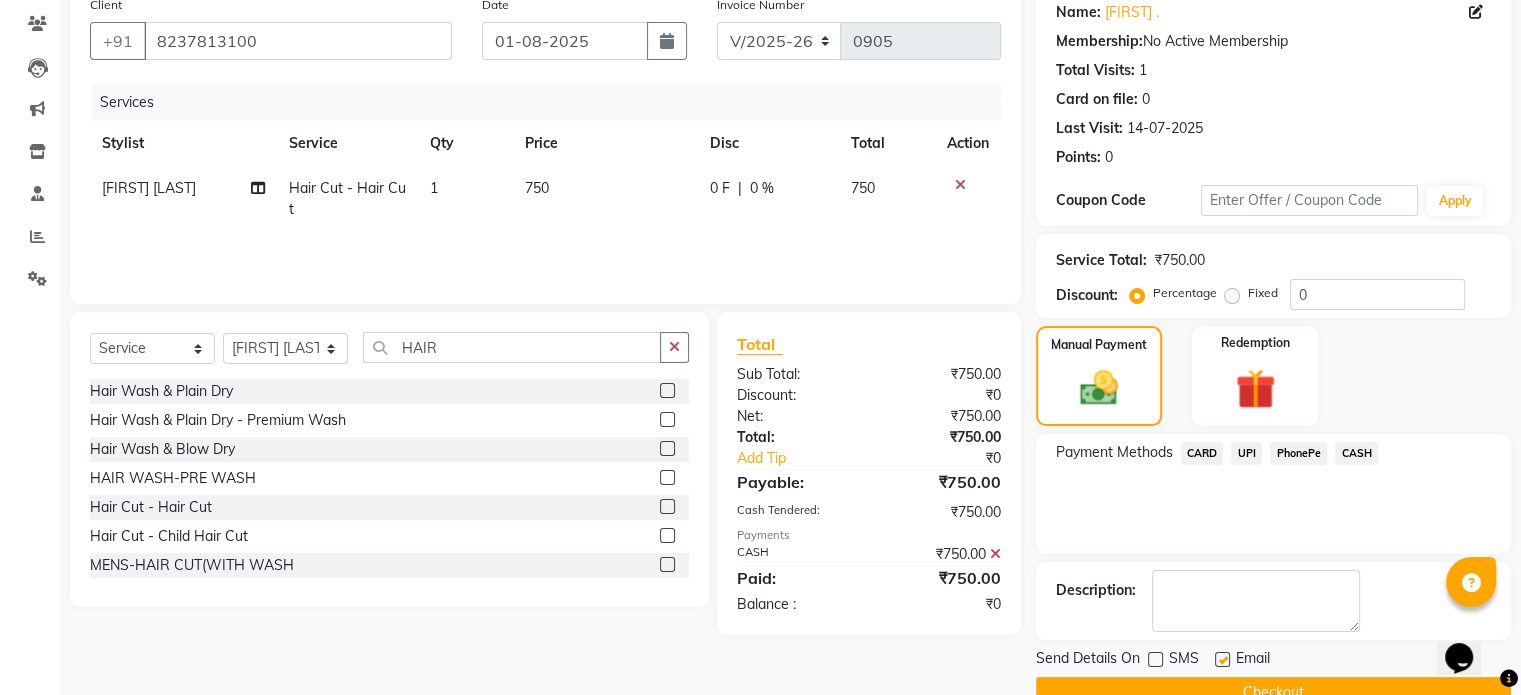 click on "Checkout" 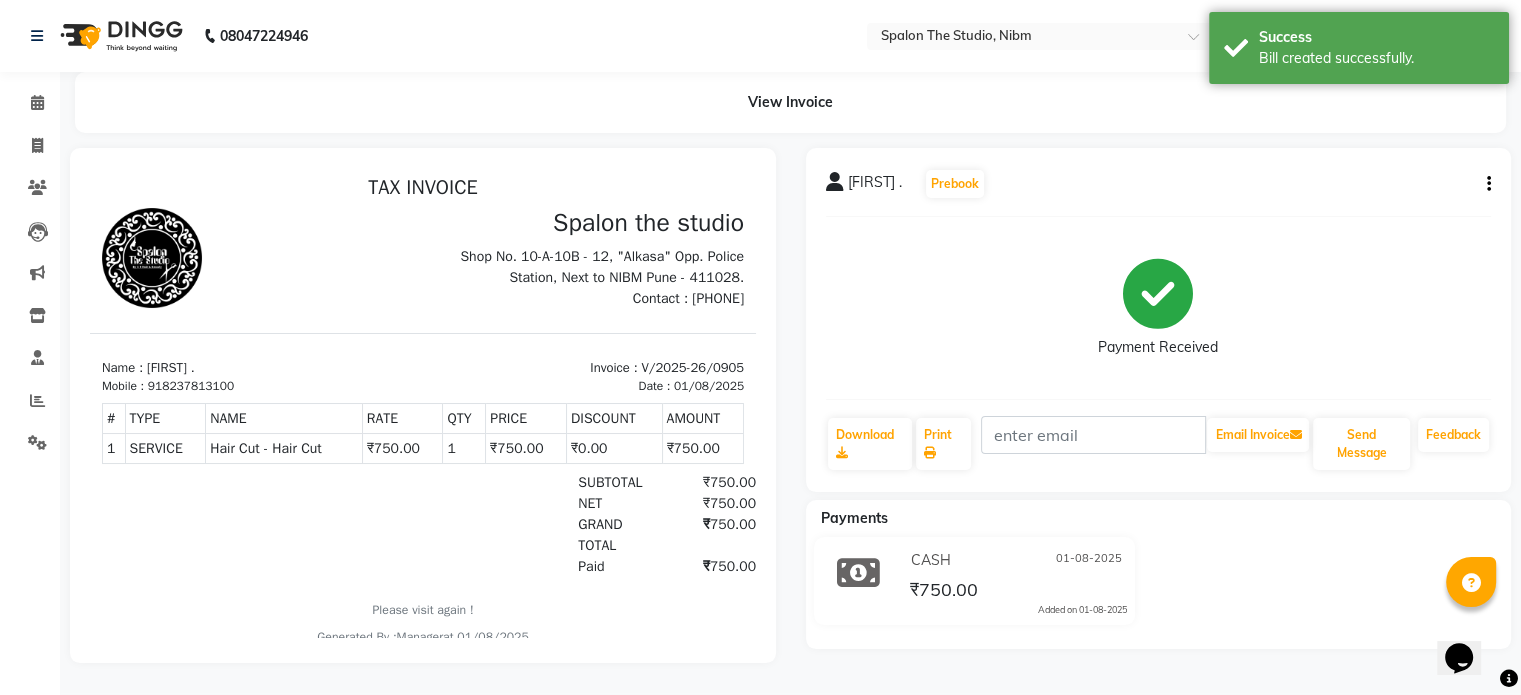 scroll, scrollTop: 0, scrollLeft: 0, axis: both 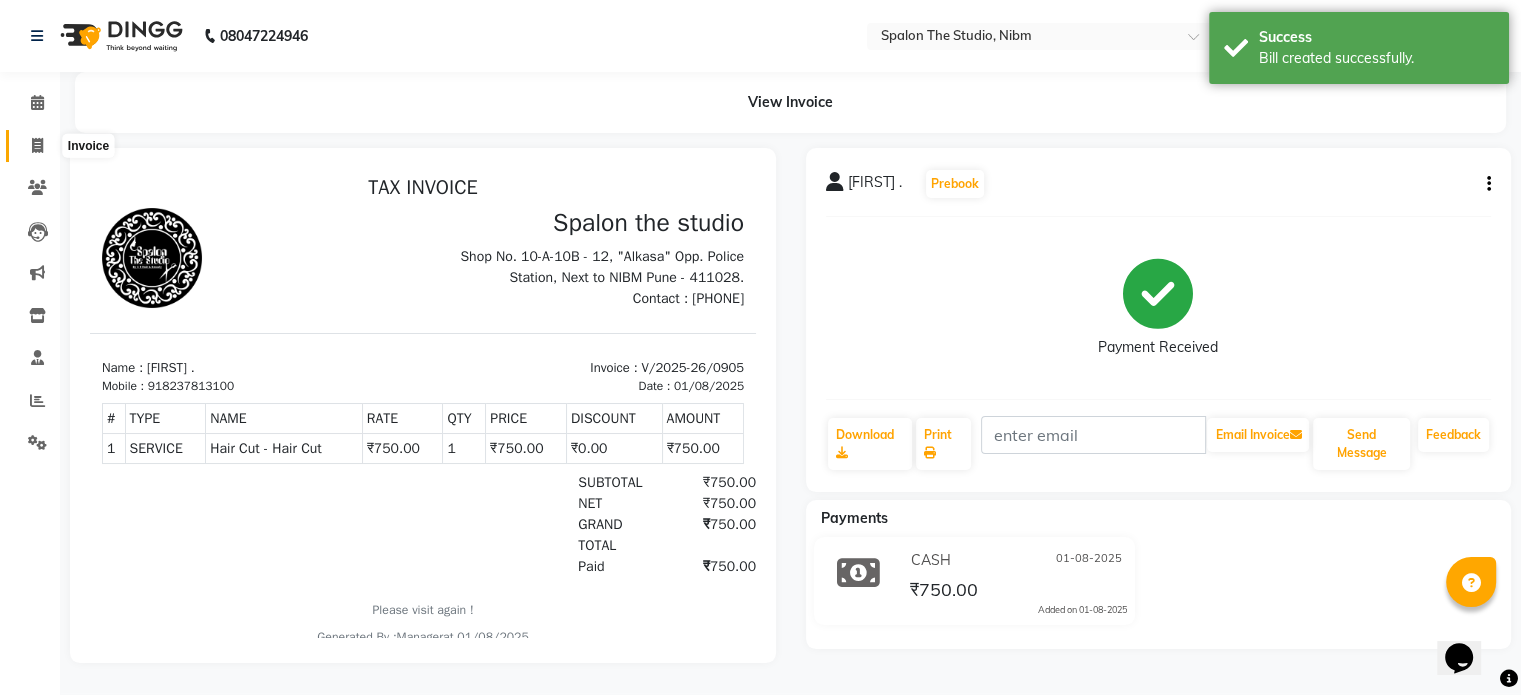 click 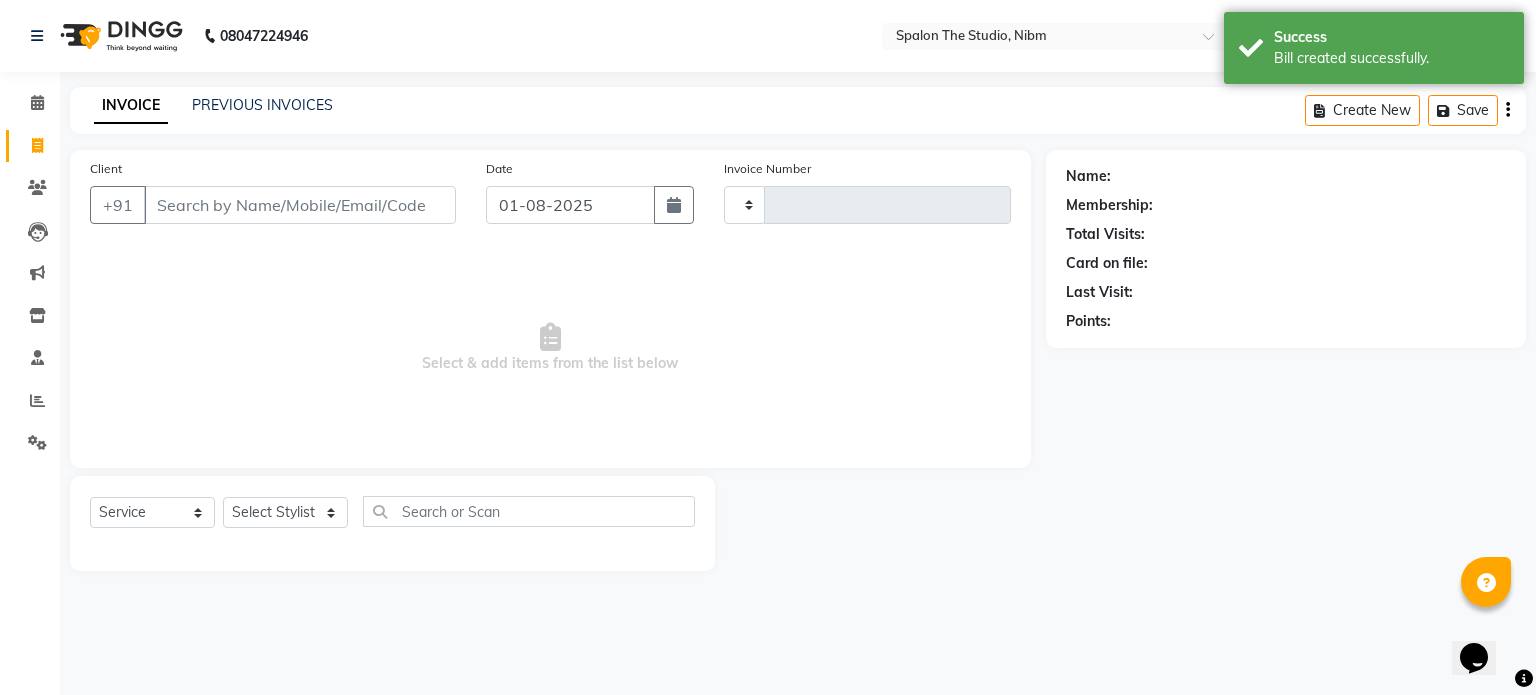 type on "0906" 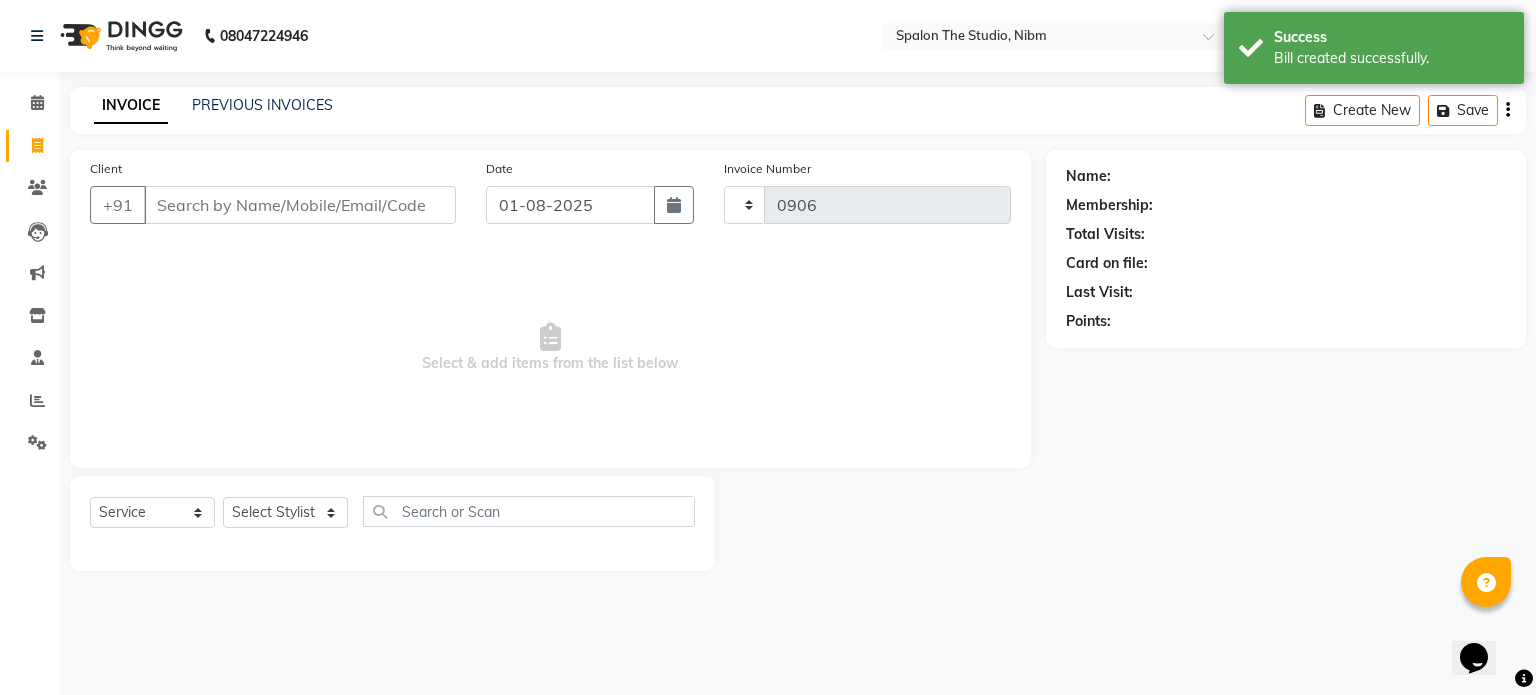 select on "6119" 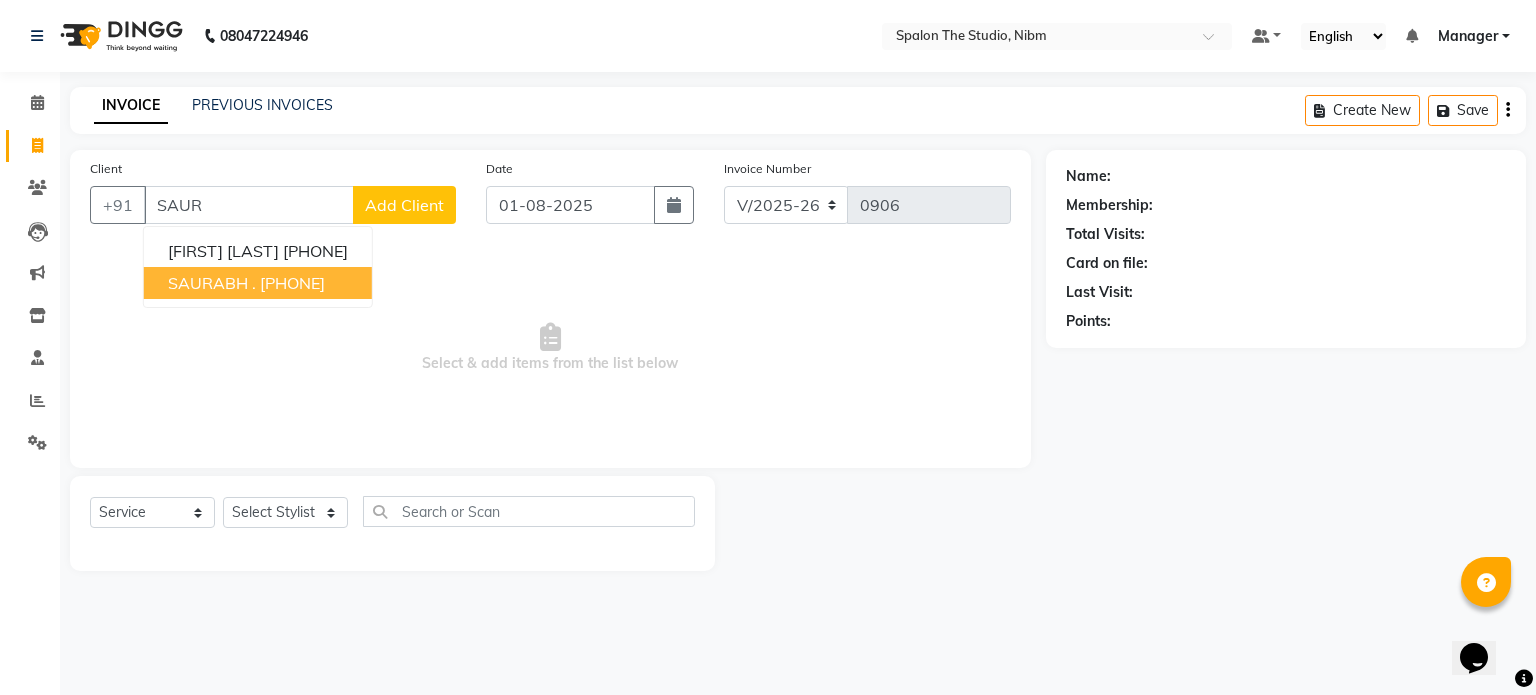 click on "[PHONE]" at bounding box center (292, 283) 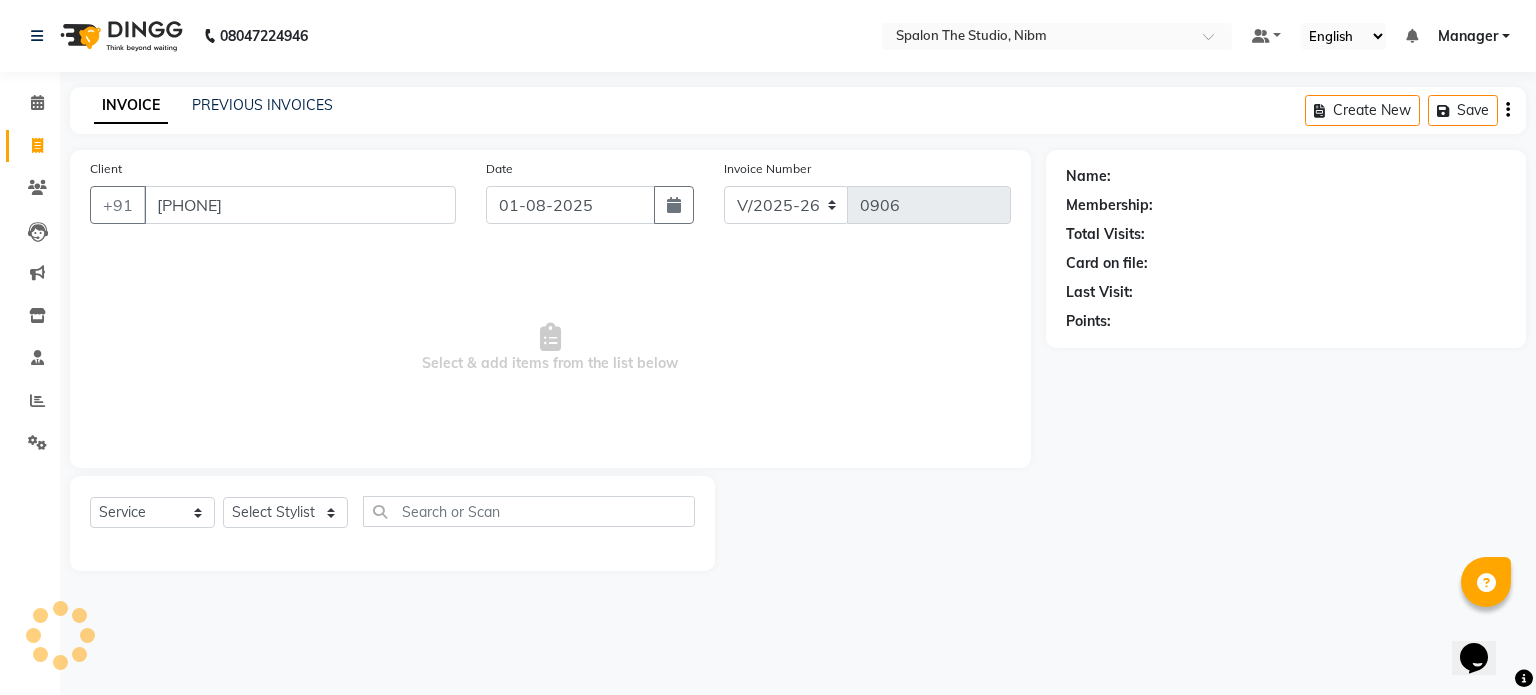 type on "[PHONE]" 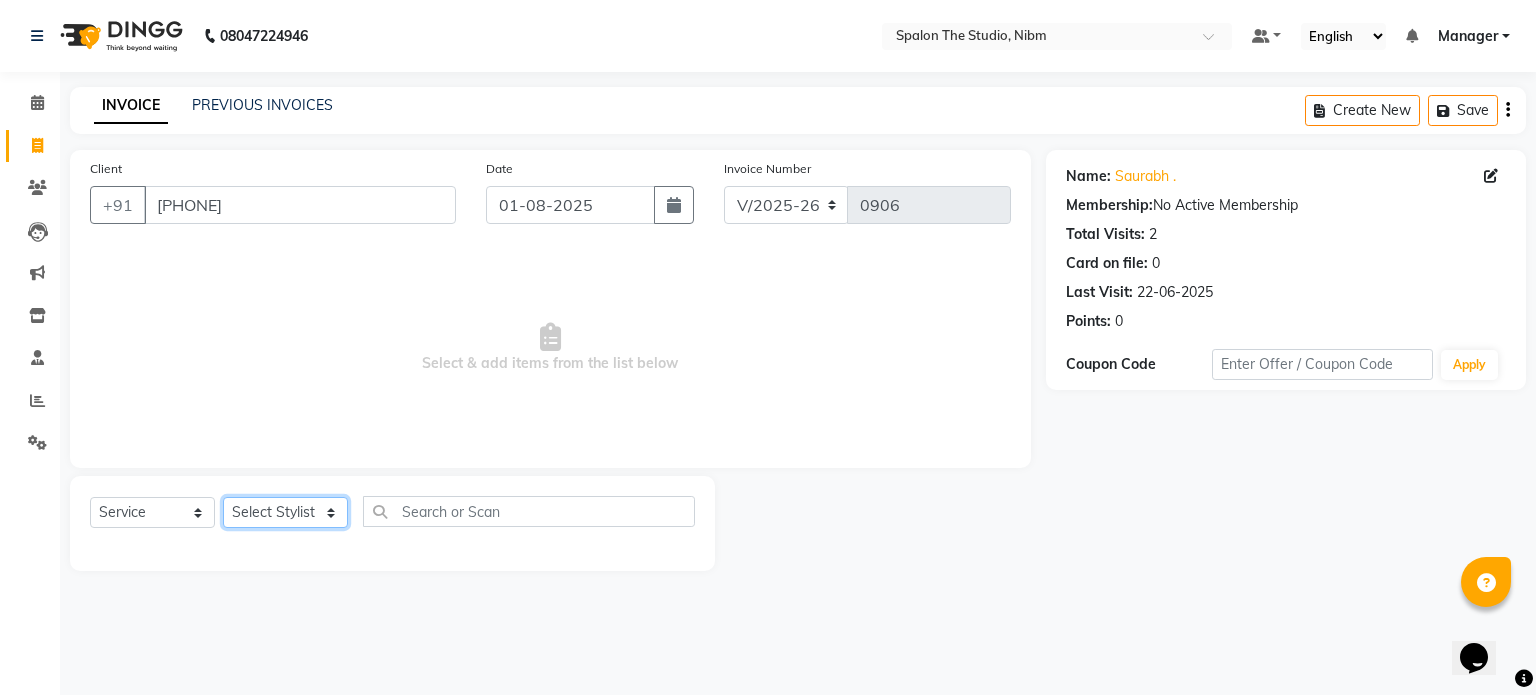 click on "Select Stylist [NAME] [NAME] [FIRST] [LAST] [NAME] [NAME] [NAME] Manager [NAME] [FIRST] [LAST] [NAME] [NAME] [NAME] [NAME]" 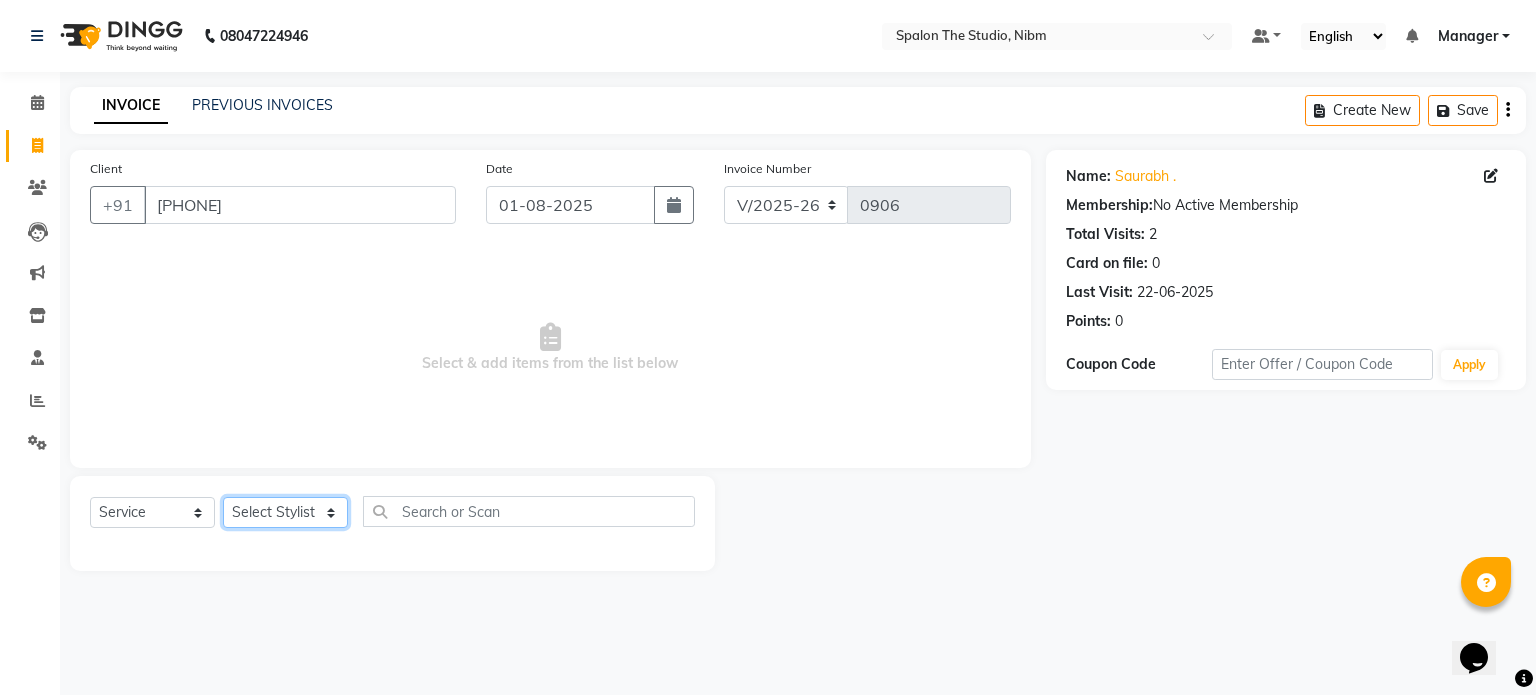 select on "44594" 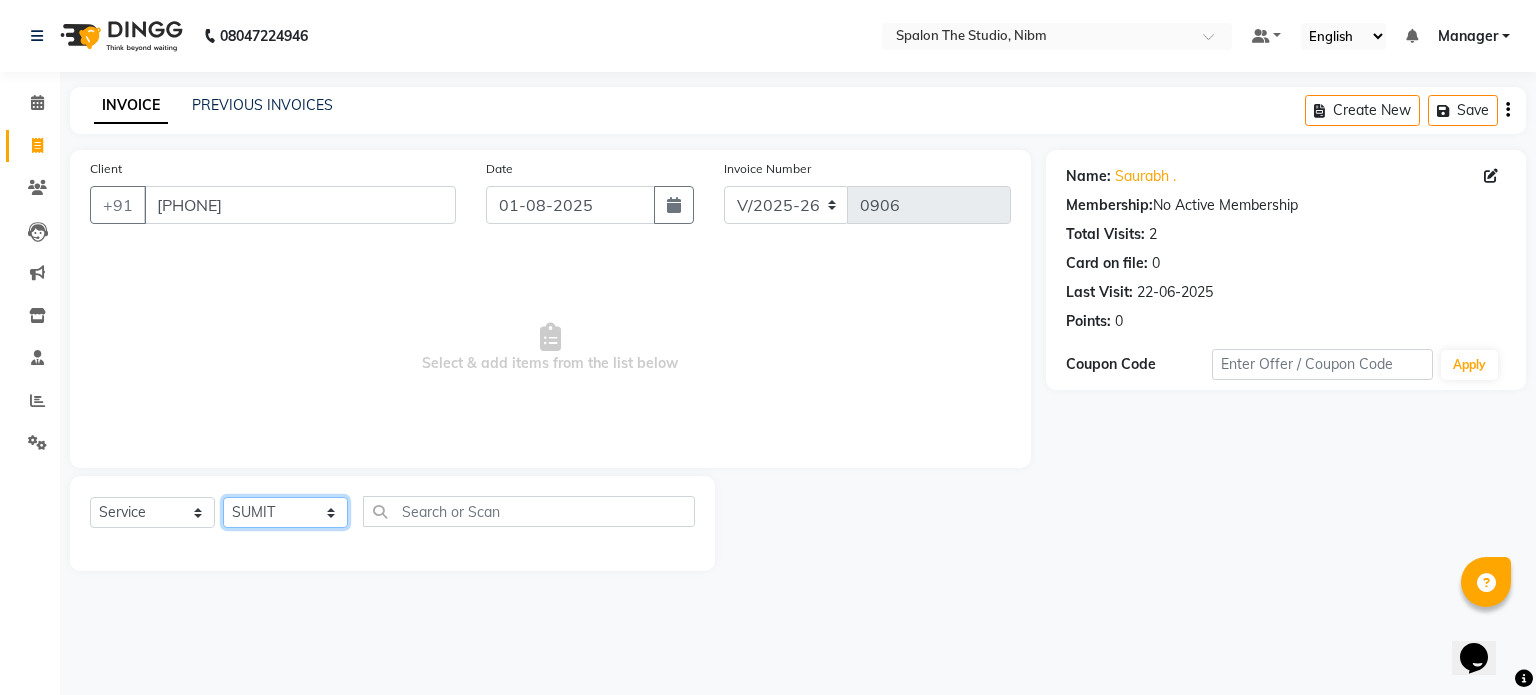 click on "Select Stylist [NAME] [NAME] [FIRST] [LAST] [NAME] [NAME] [NAME] Manager [NAME] [FIRST] [LAST] [NAME] [NAME] [NAME] [NAME]" 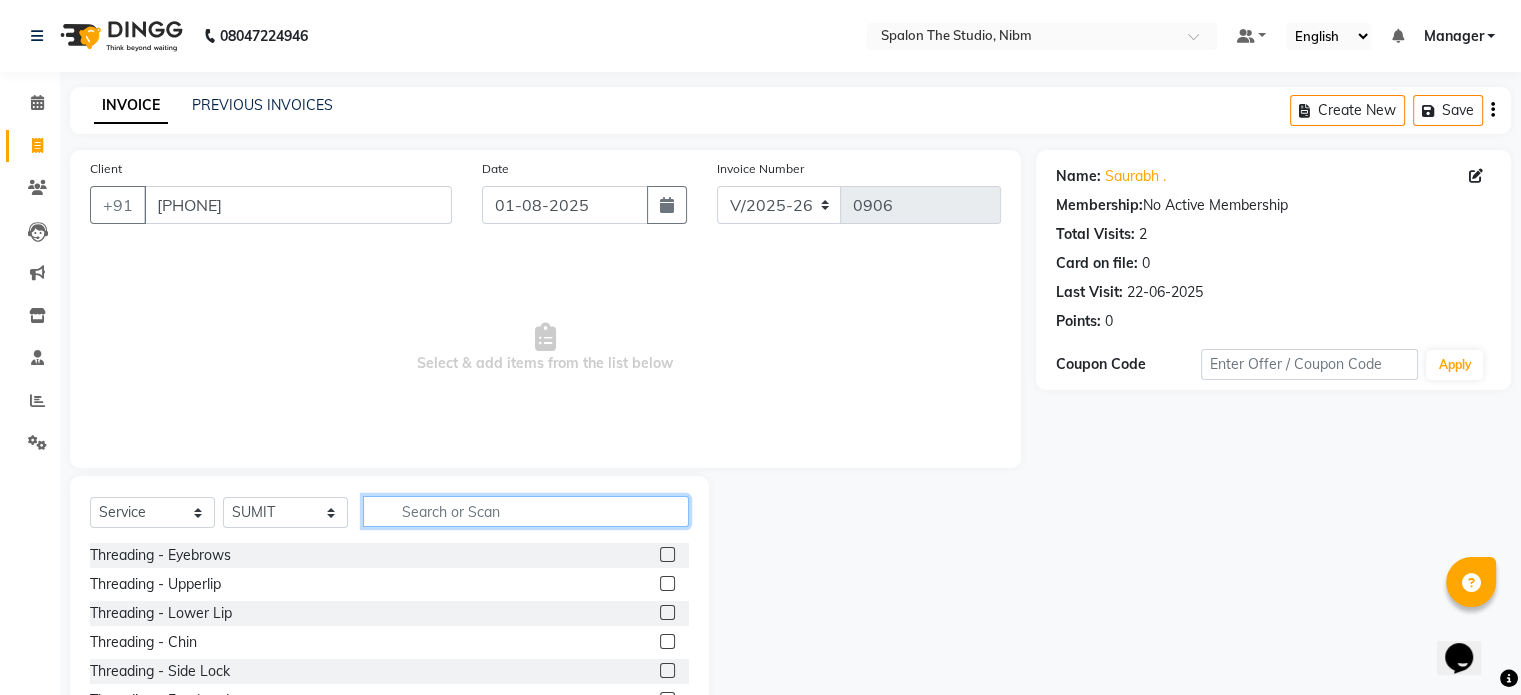 click 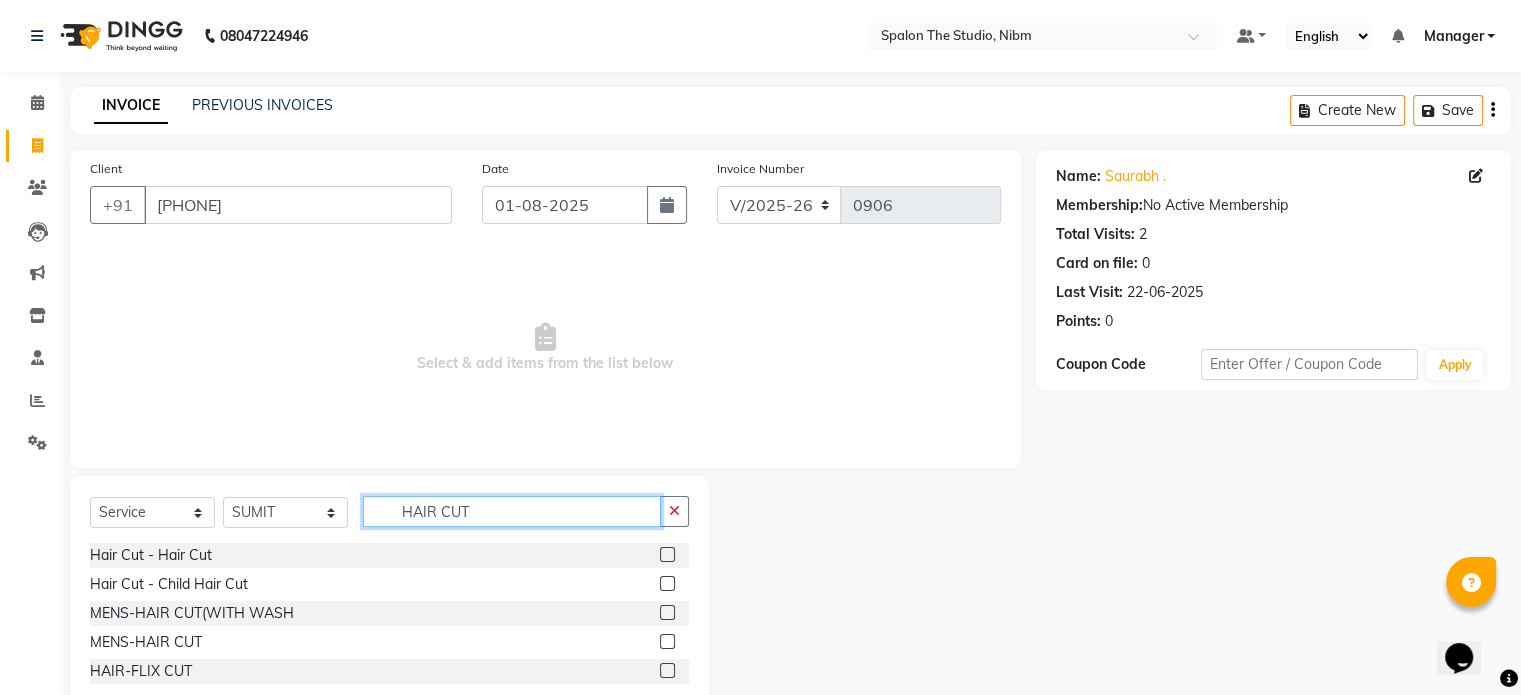 type on "HAIR CUT" 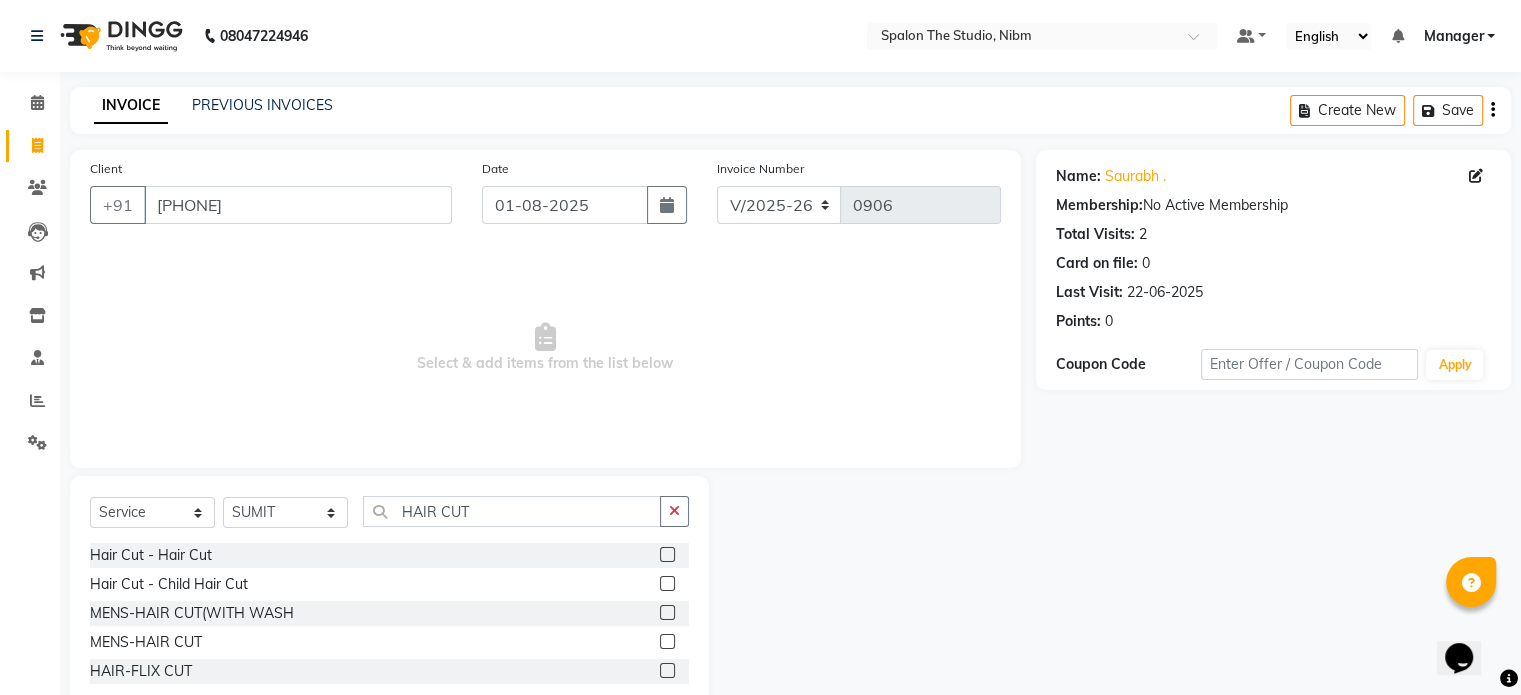 click 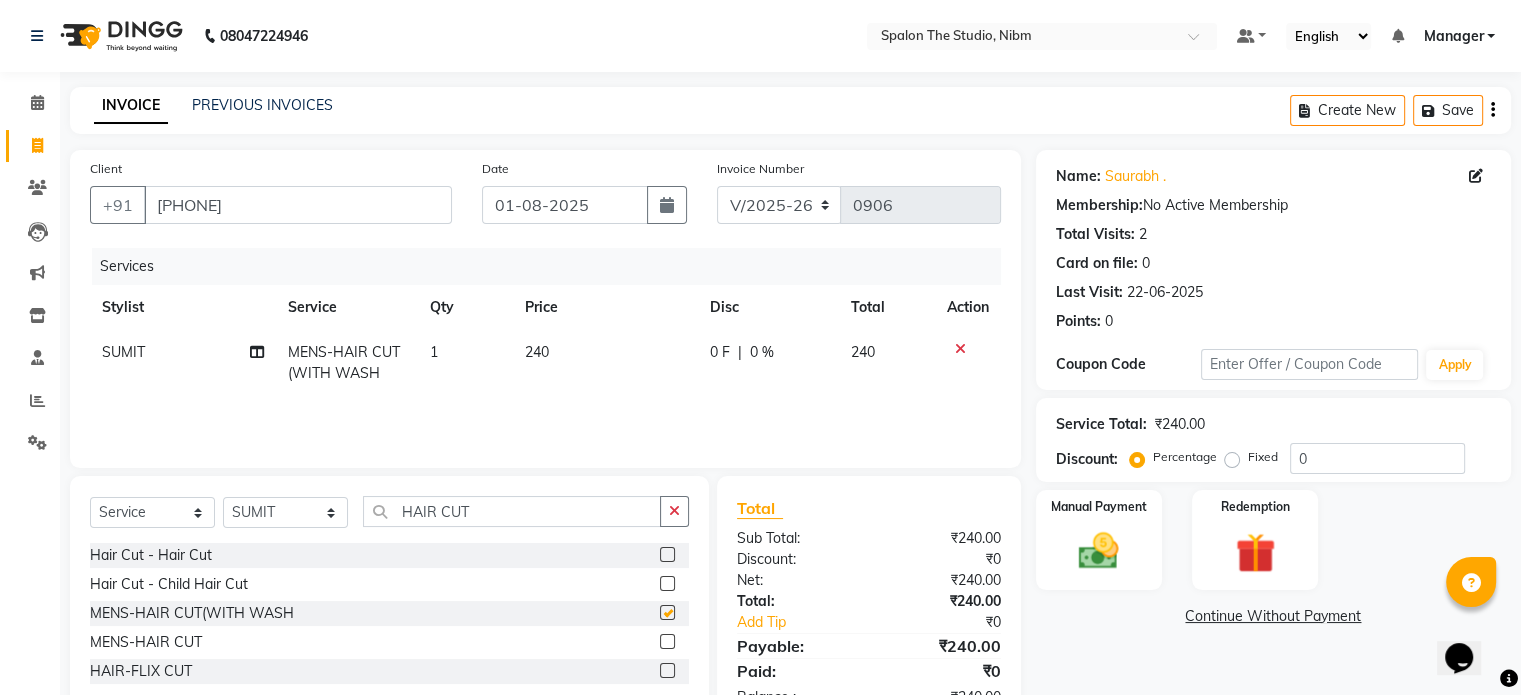 checkbox on "false" 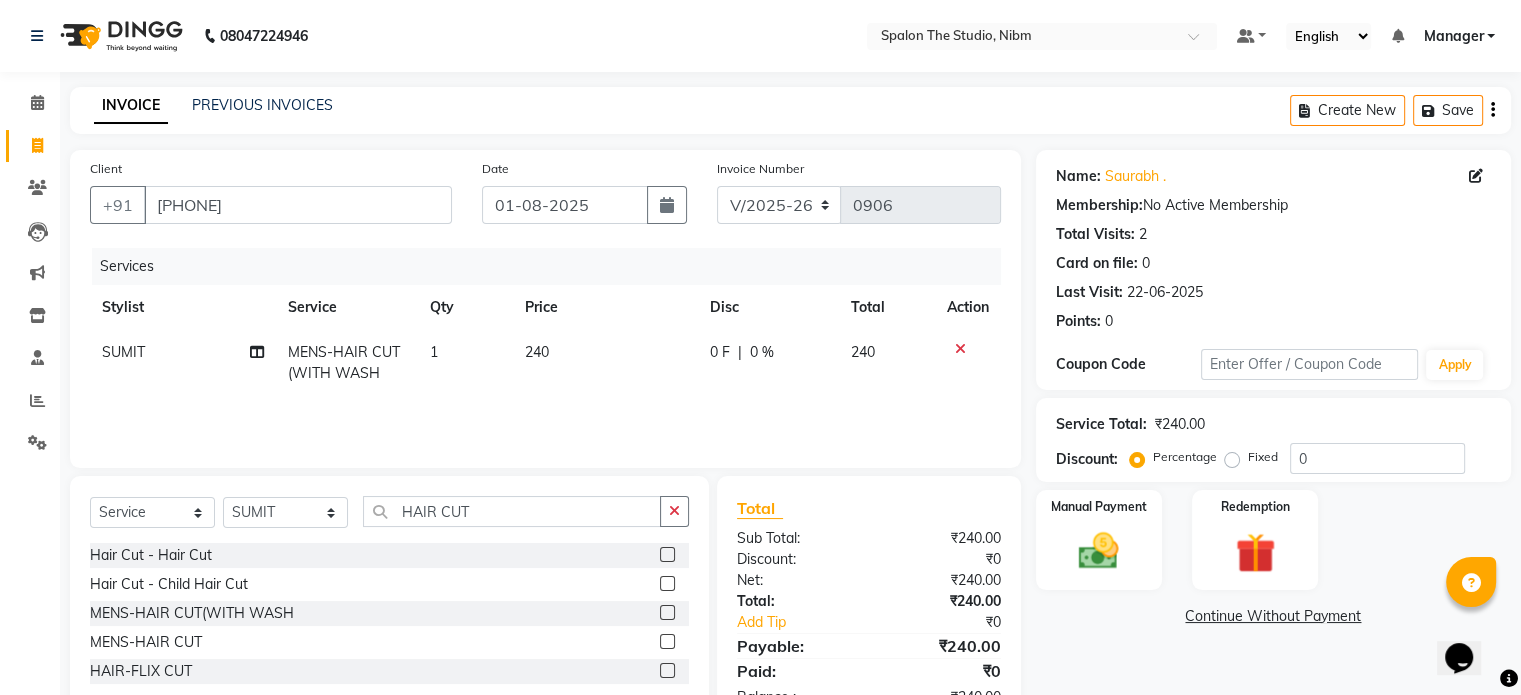 click on "240" 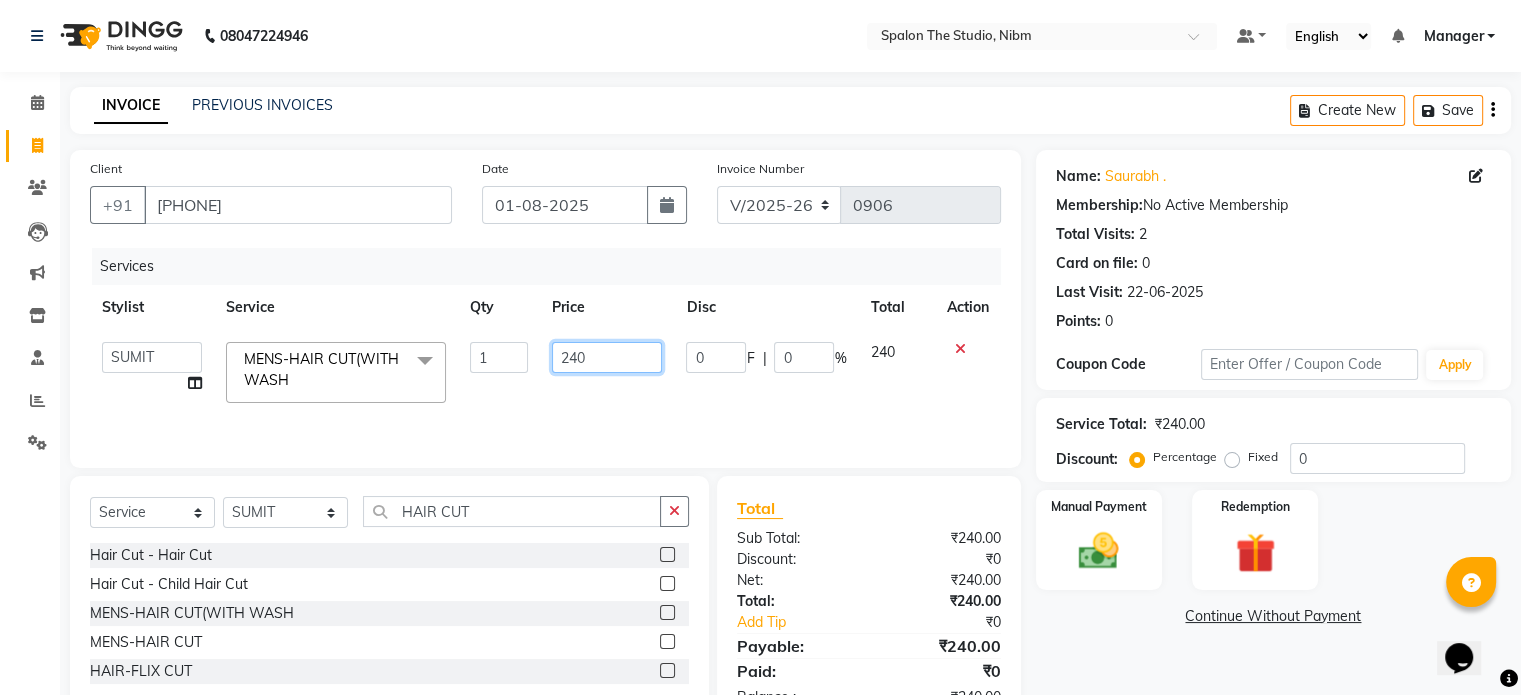 click on "240" 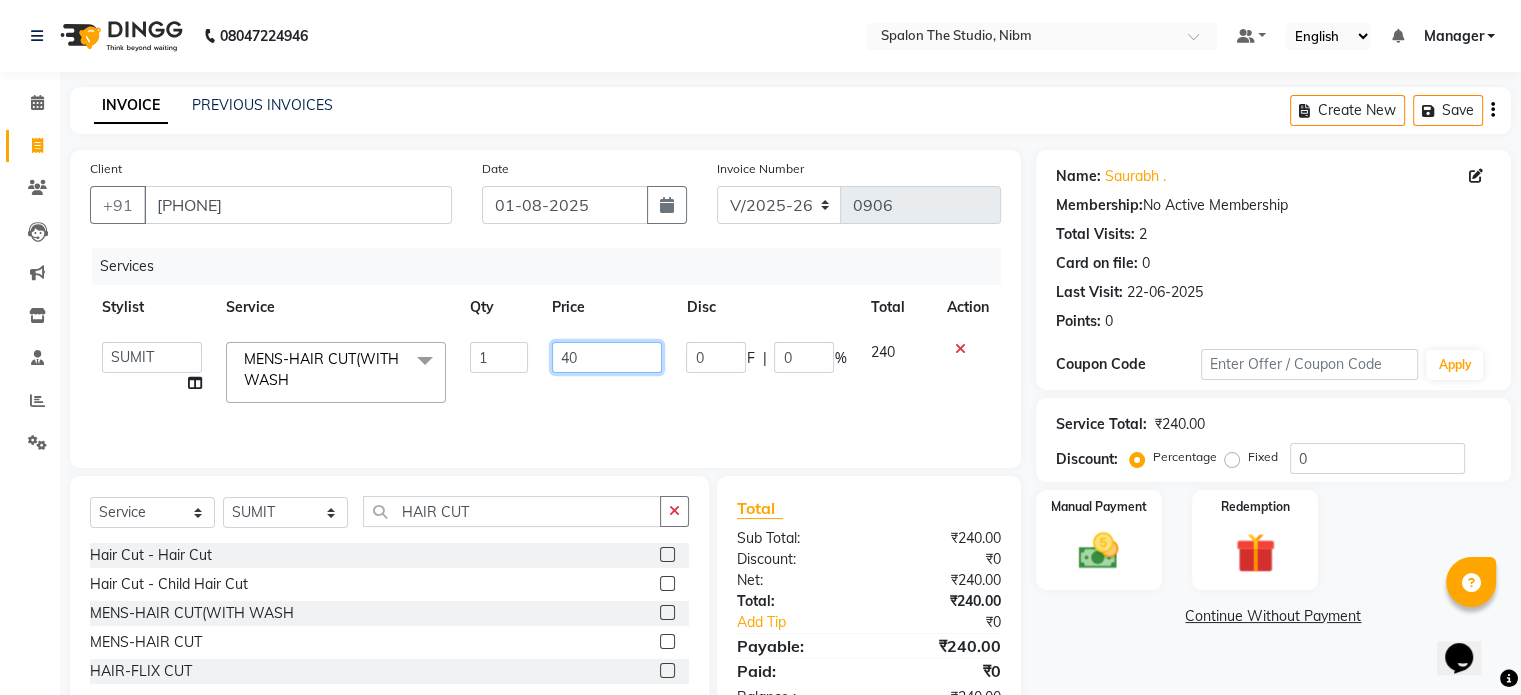 type on "400" 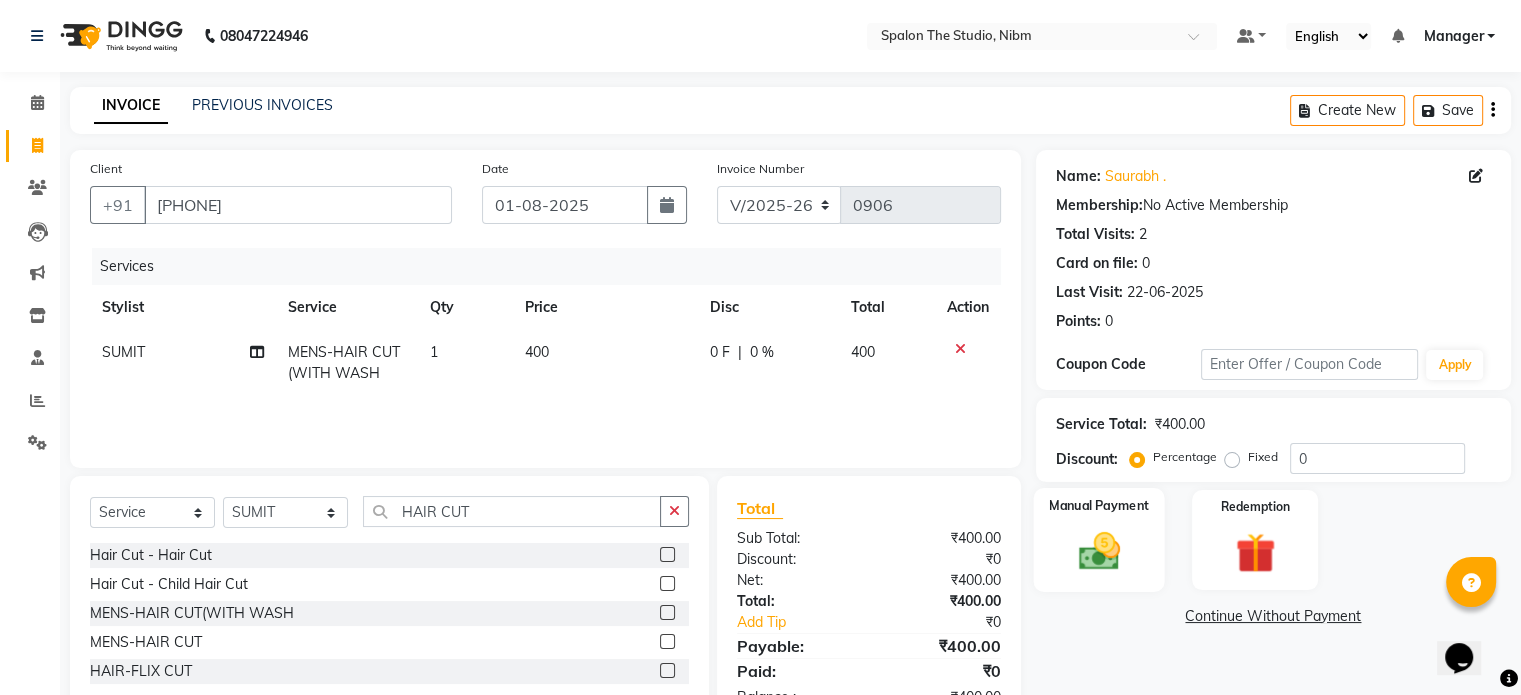 click 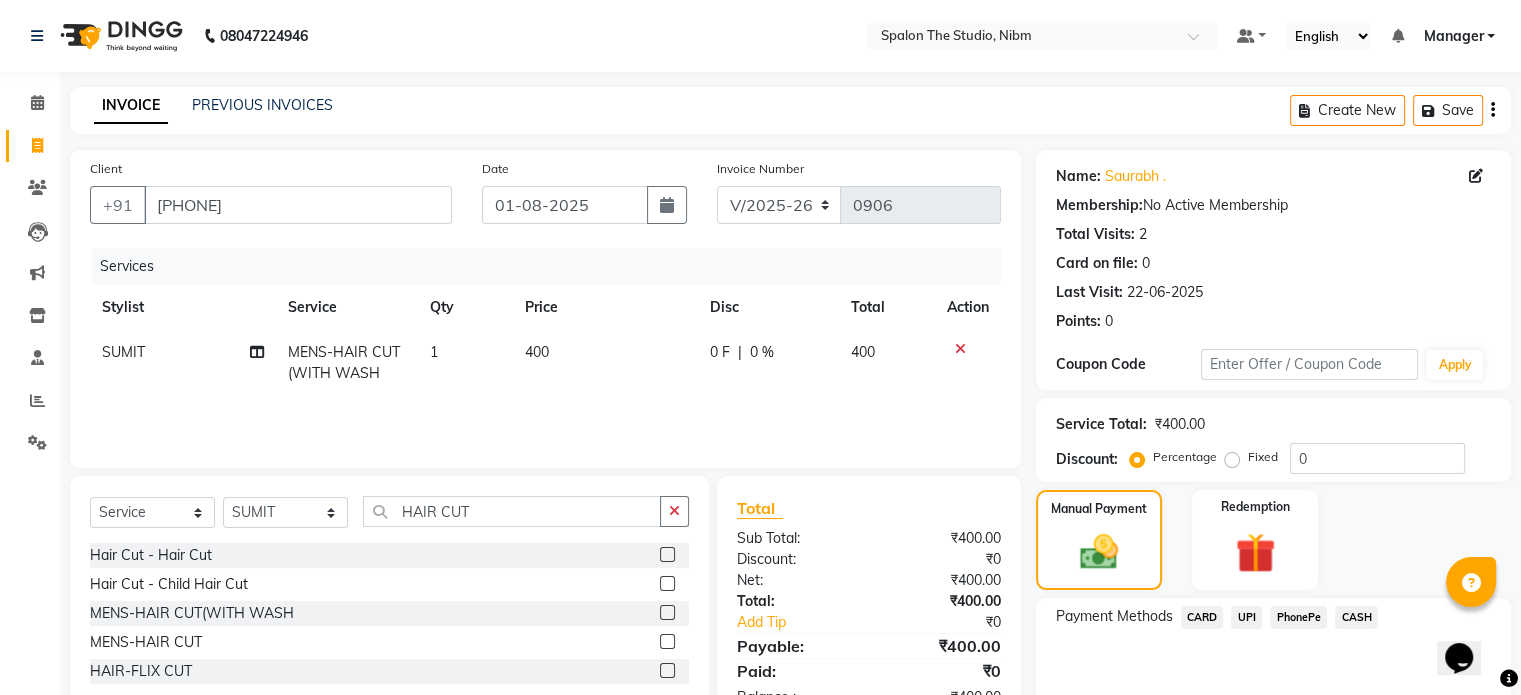 click on "UPI" 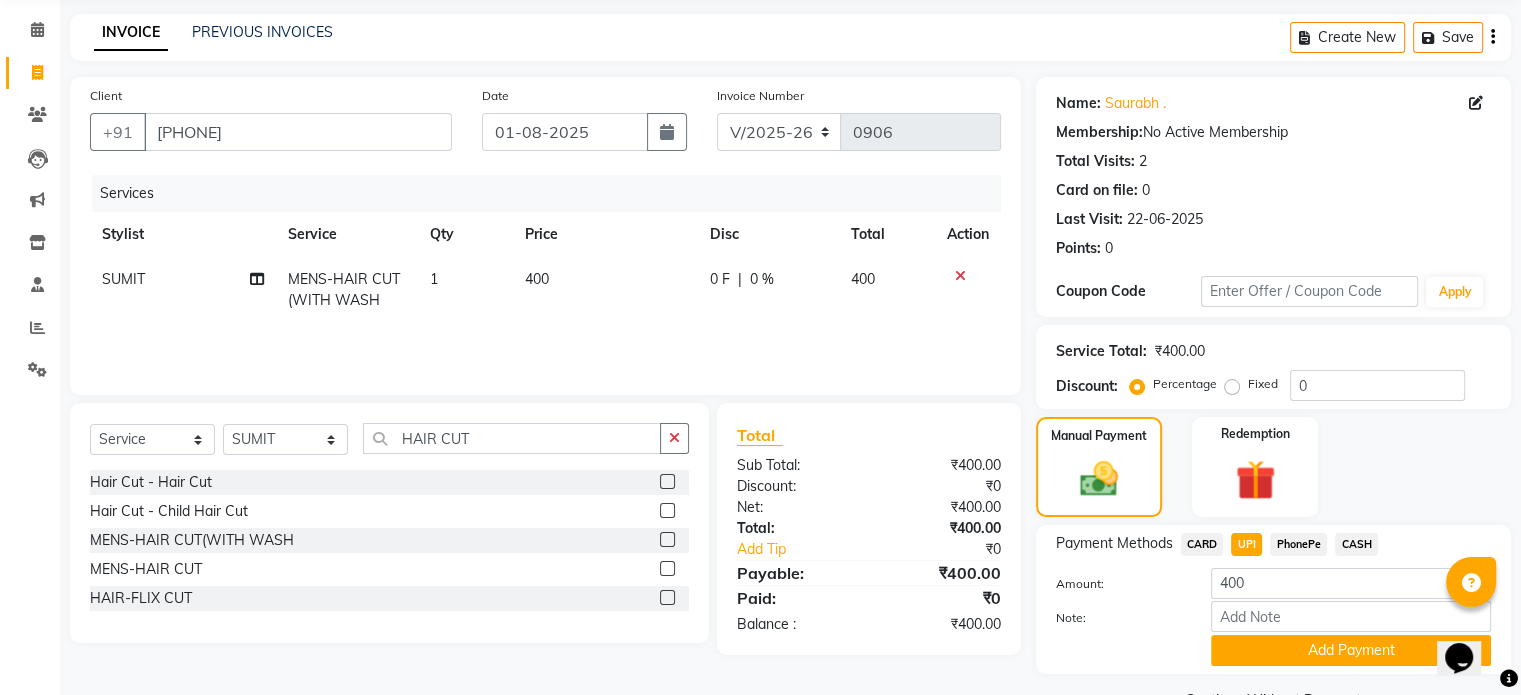 scroll, scrollTop: 124, scrollLeft: 0, axis: vertical 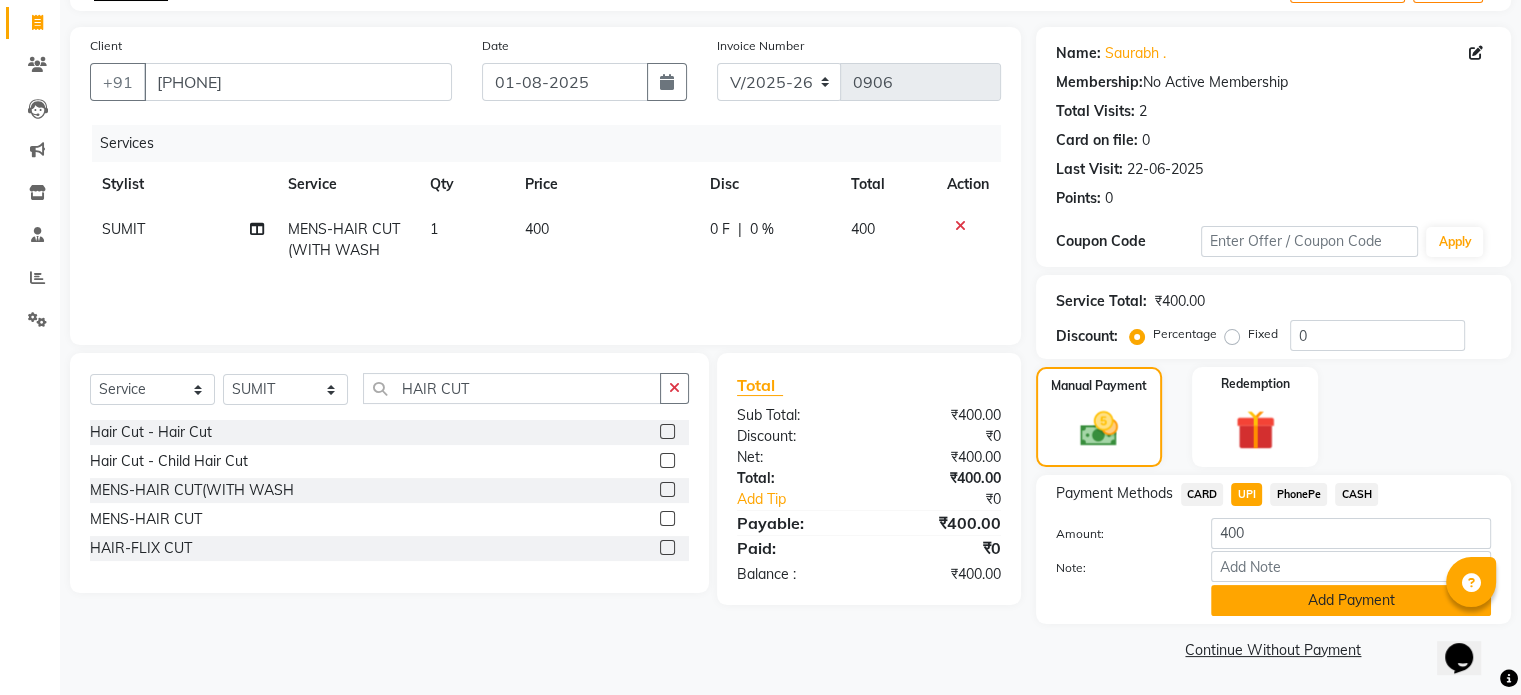 click on "Add Payment" 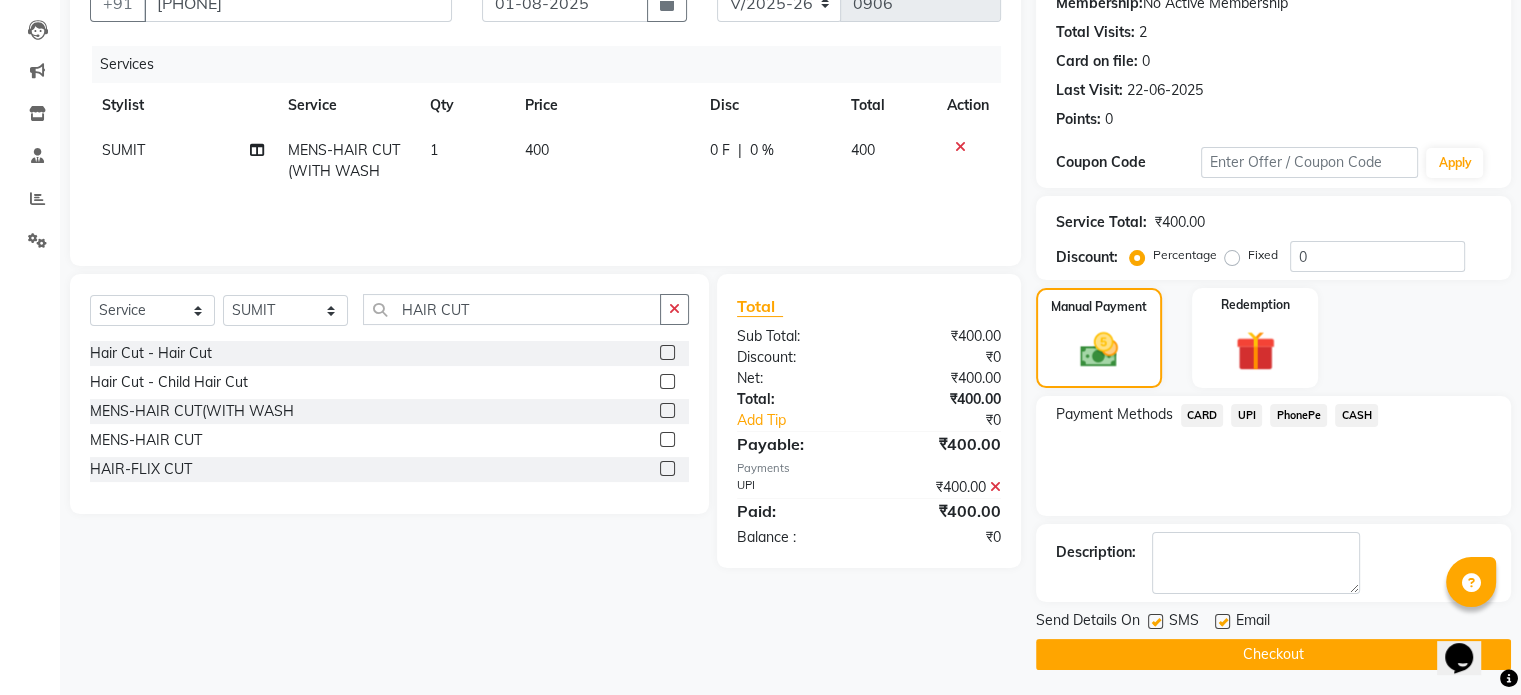 scroll, scrollTop: 205, scrollLeft: 0, axis: vertical 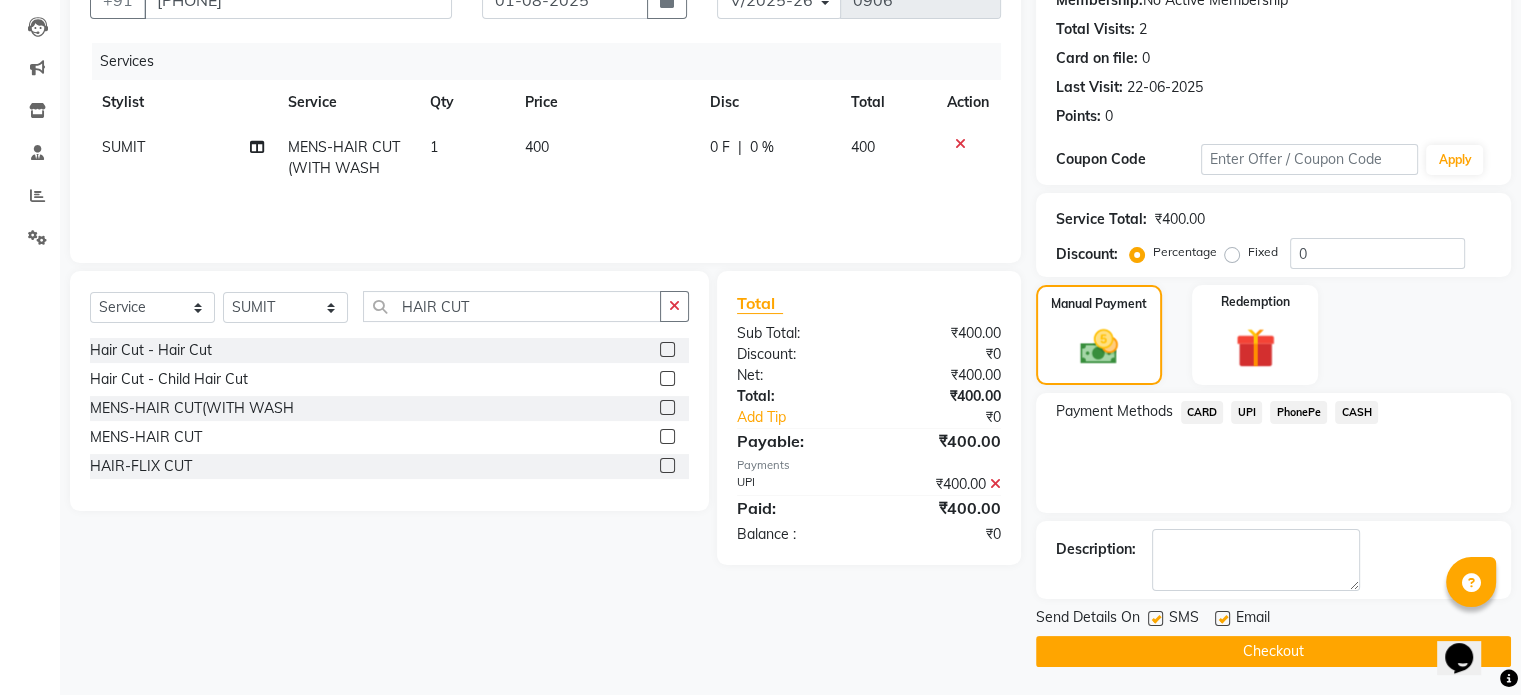 click 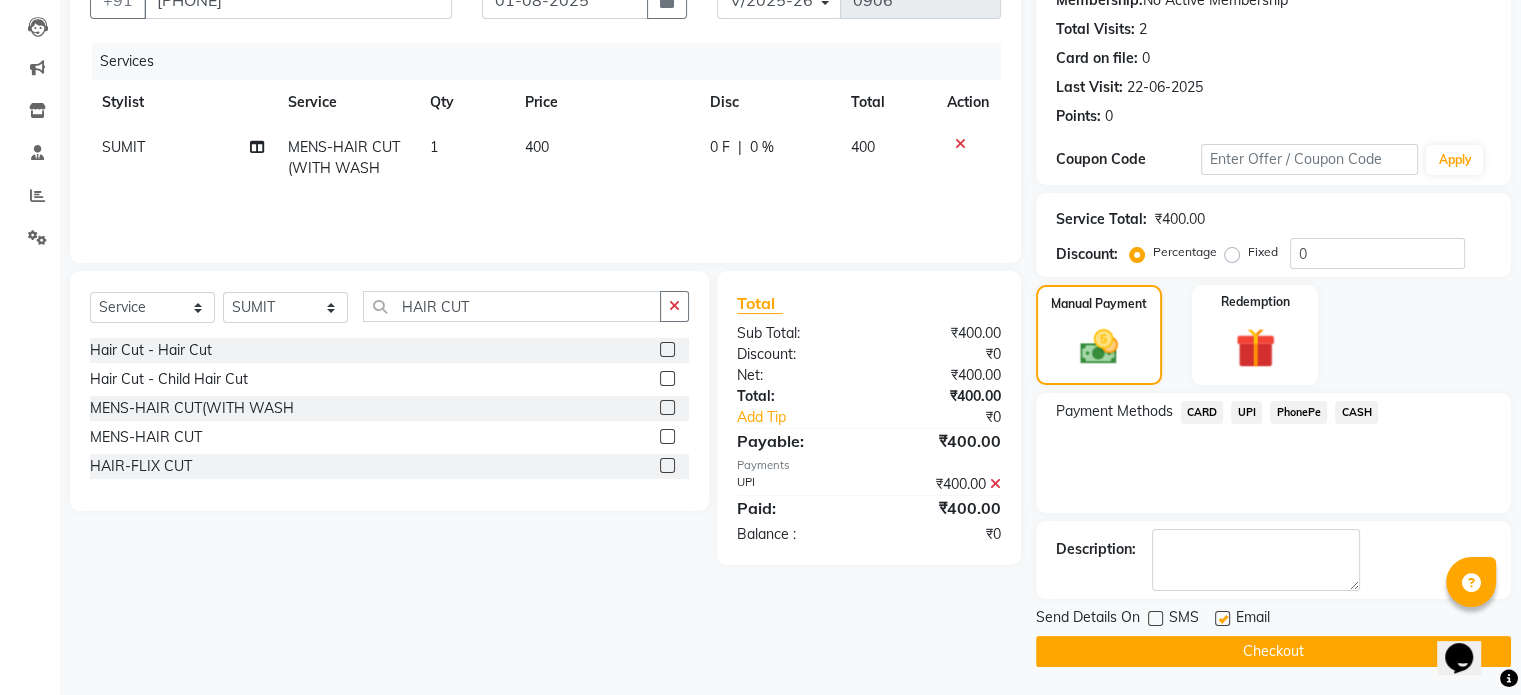 click on "Checkout" 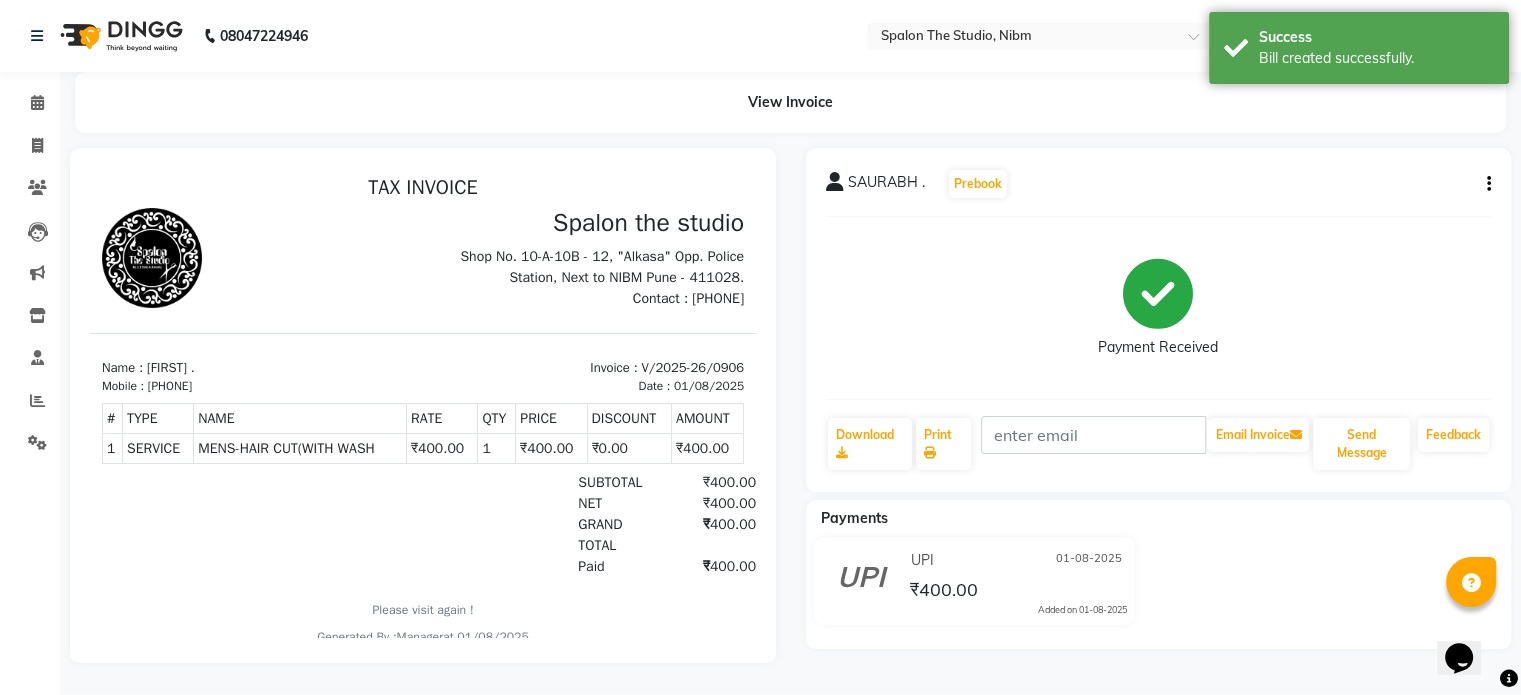 scroll, scrollTop: 0, scrollLeft: 0, axis: both 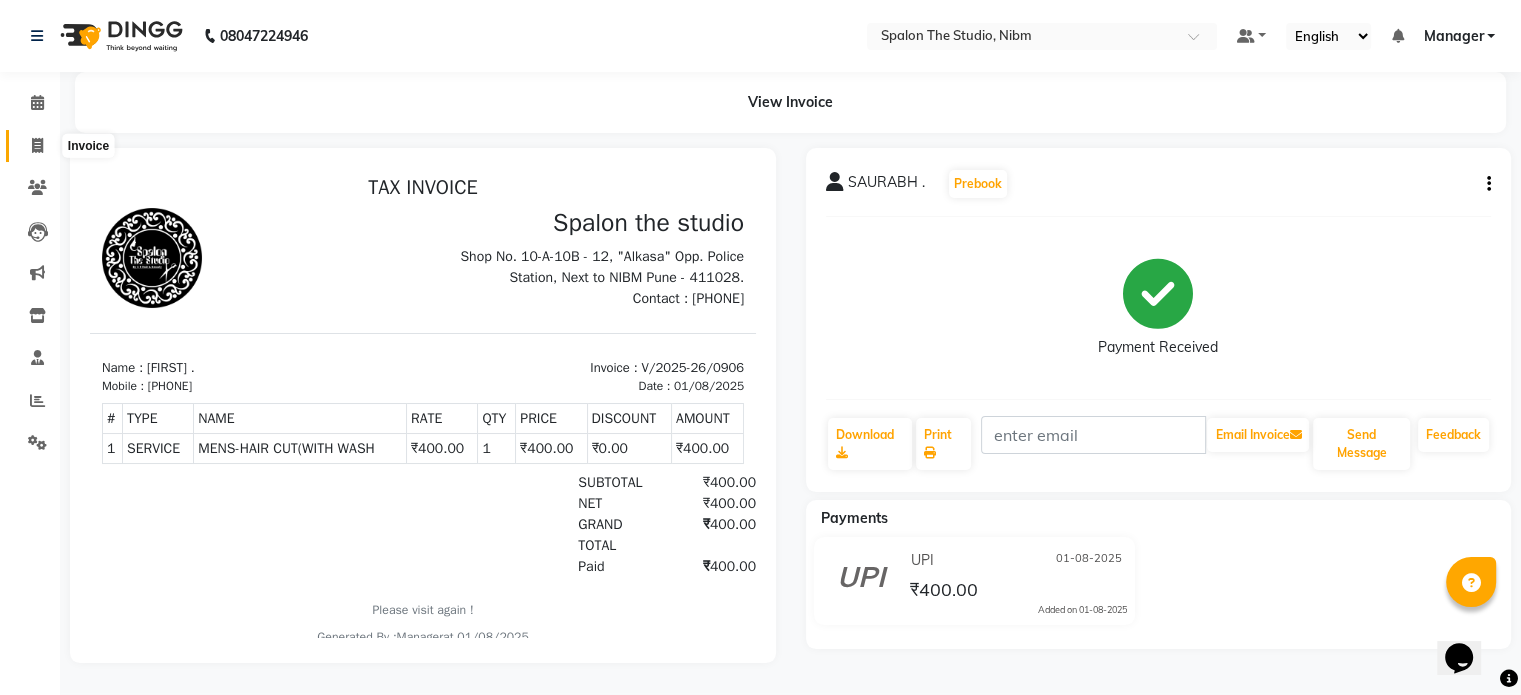 click 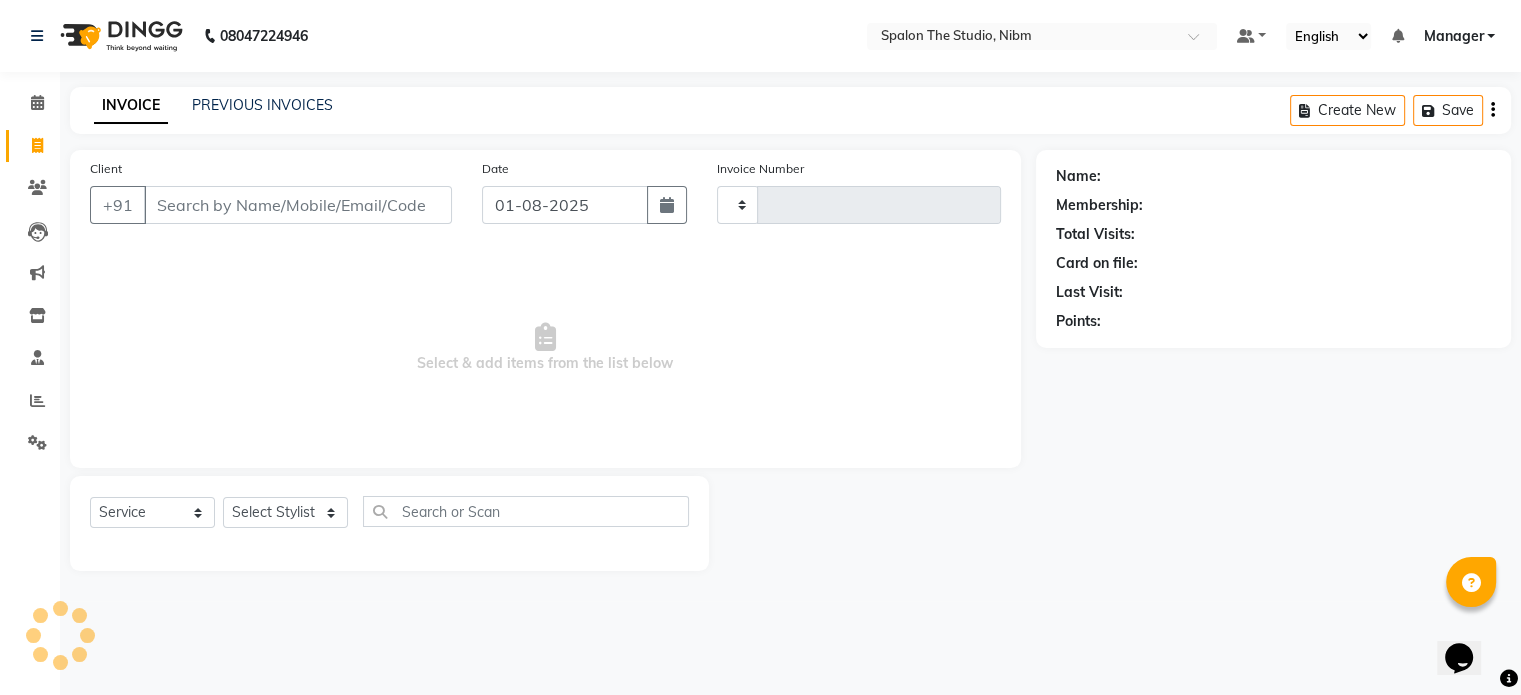 type on "0907" 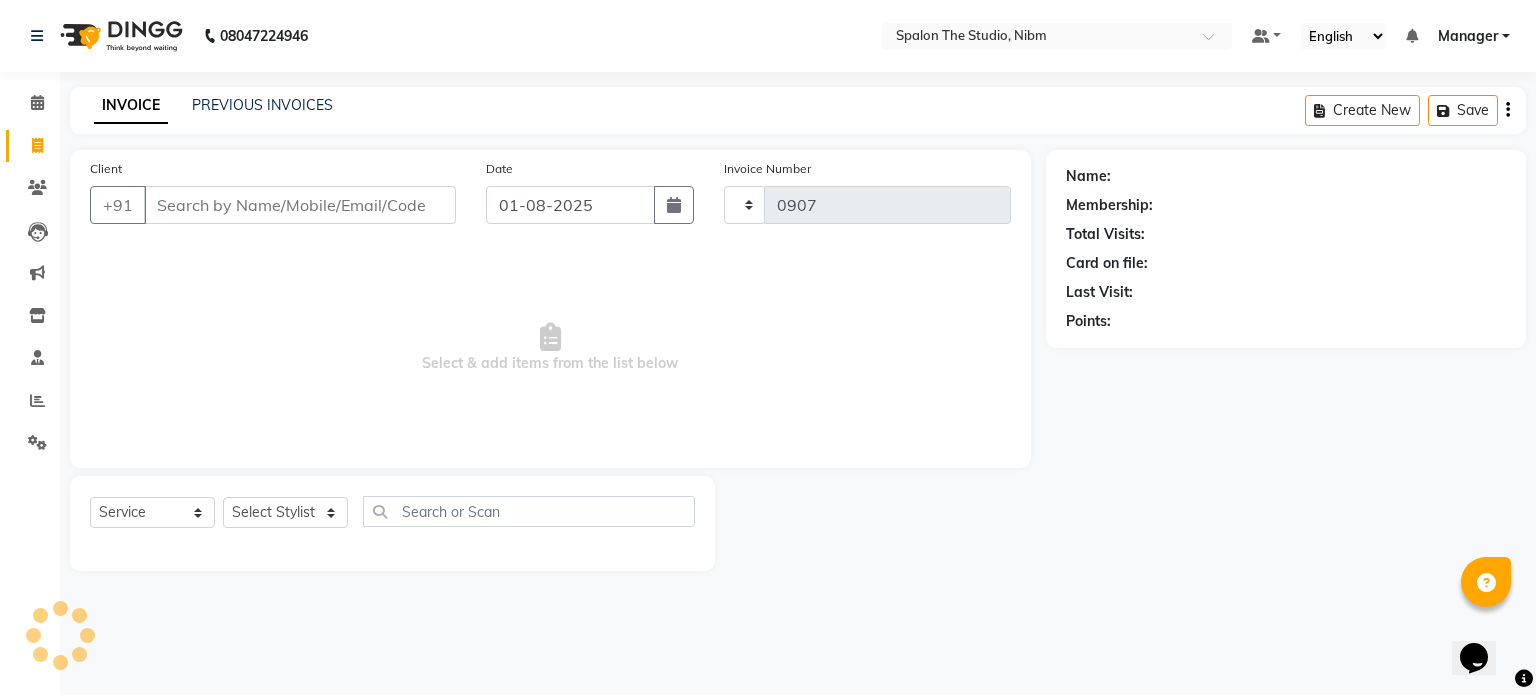 select on "6119" 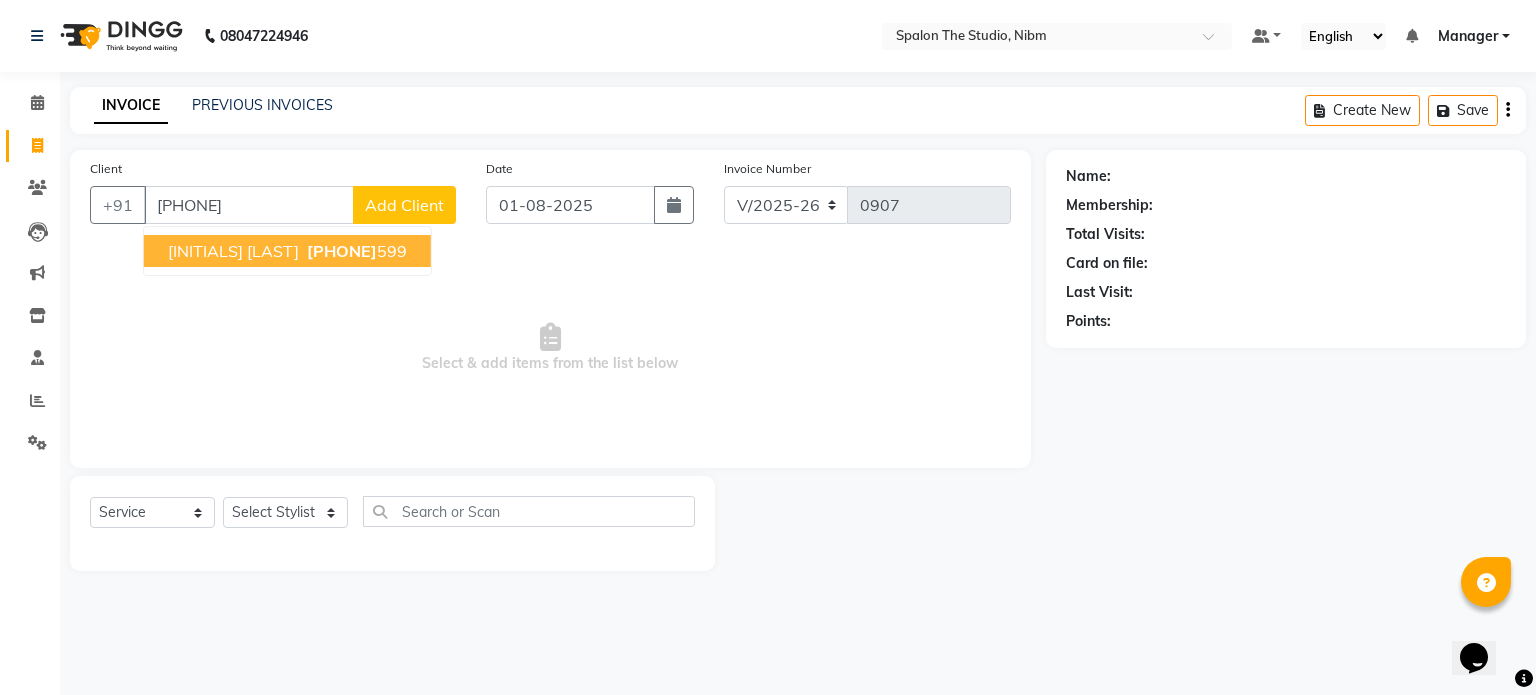 click on "[PHONE]" at bounding box center [342, 251] 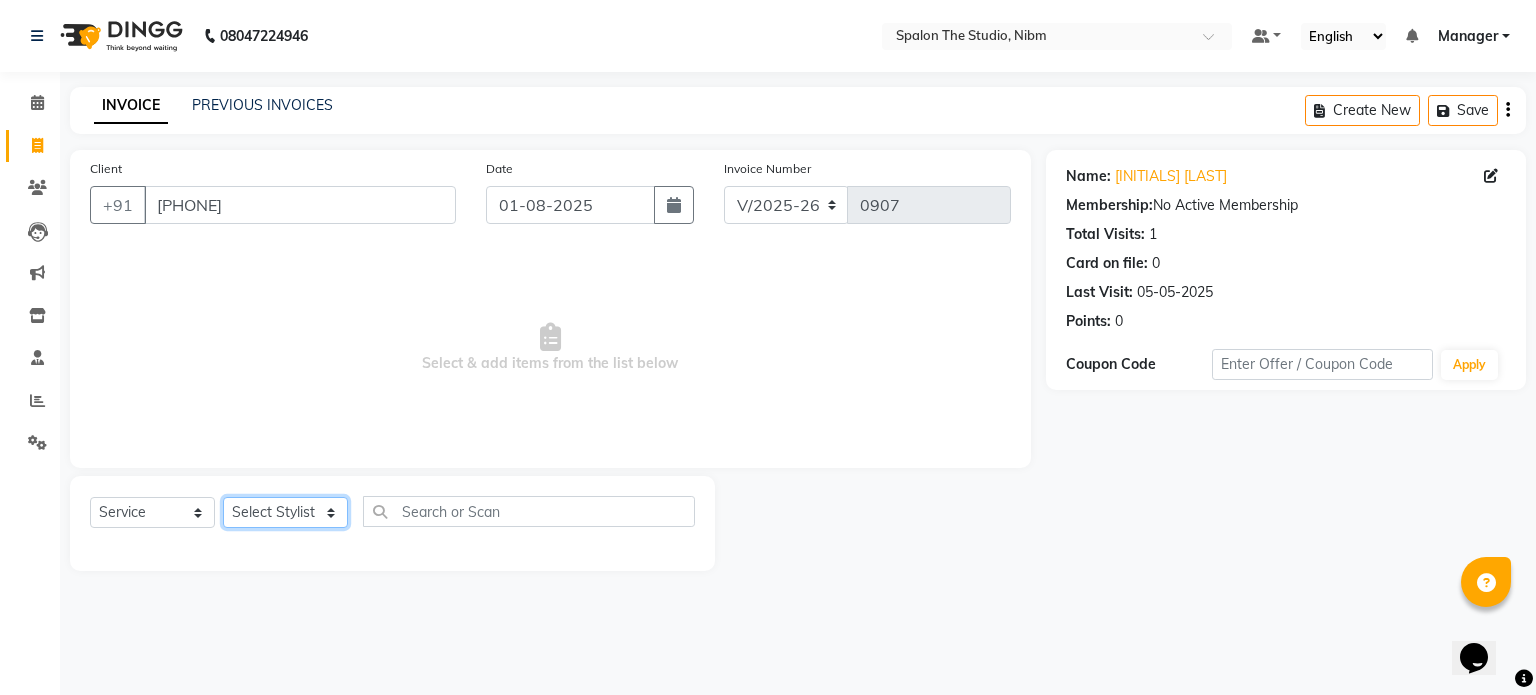 click on "Select Stylist [NAME] [NAME] [FIRST] [LAST] [NAME] [NAME] [NAME] Manager [NAME] [FIRST] [LAST] [NAME] [NAME] [NAME] [NAME]" 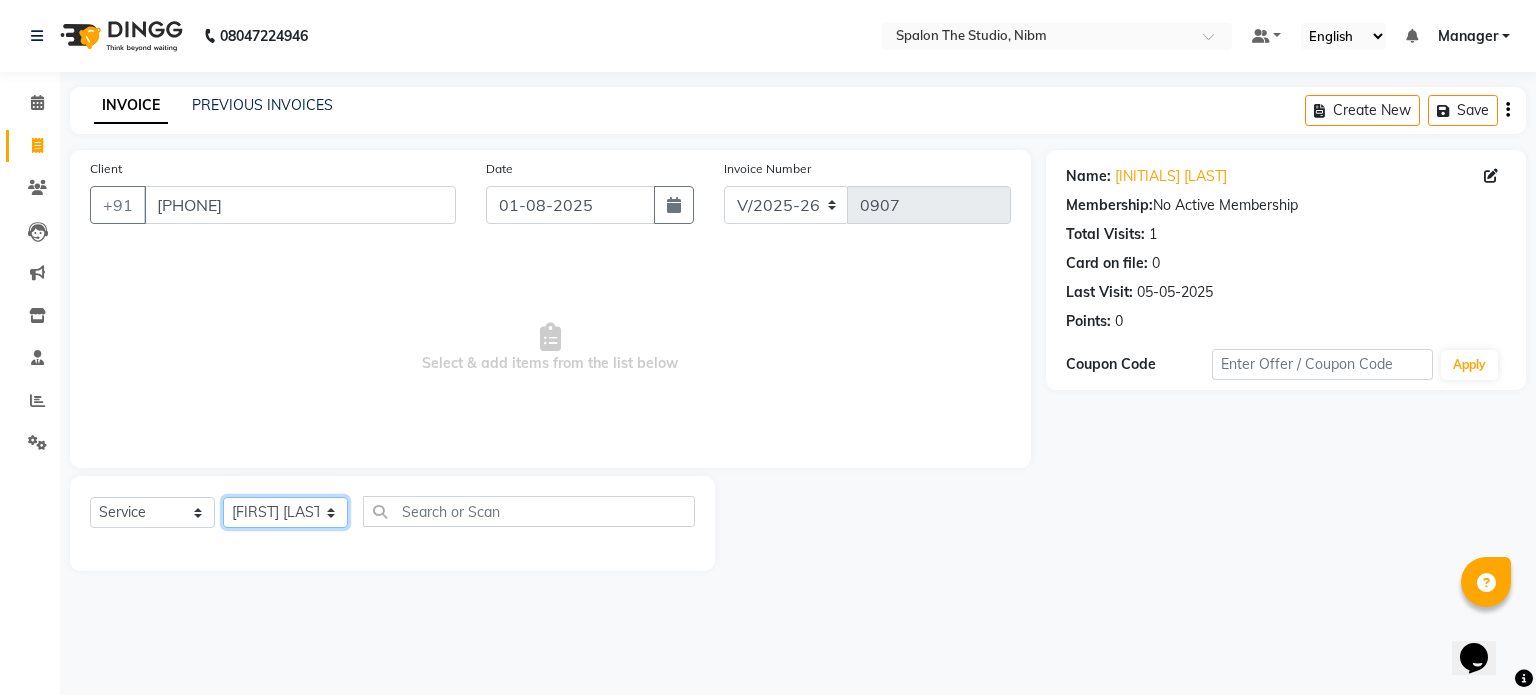 click on "Select Stylist [NAME] [NAME] [FIRST] [LAST] [NAME] [NAME] [NAME] Manager [NAME] [FIRST] [LAST] [NAME] [NAME] [NAME] [NAME]" 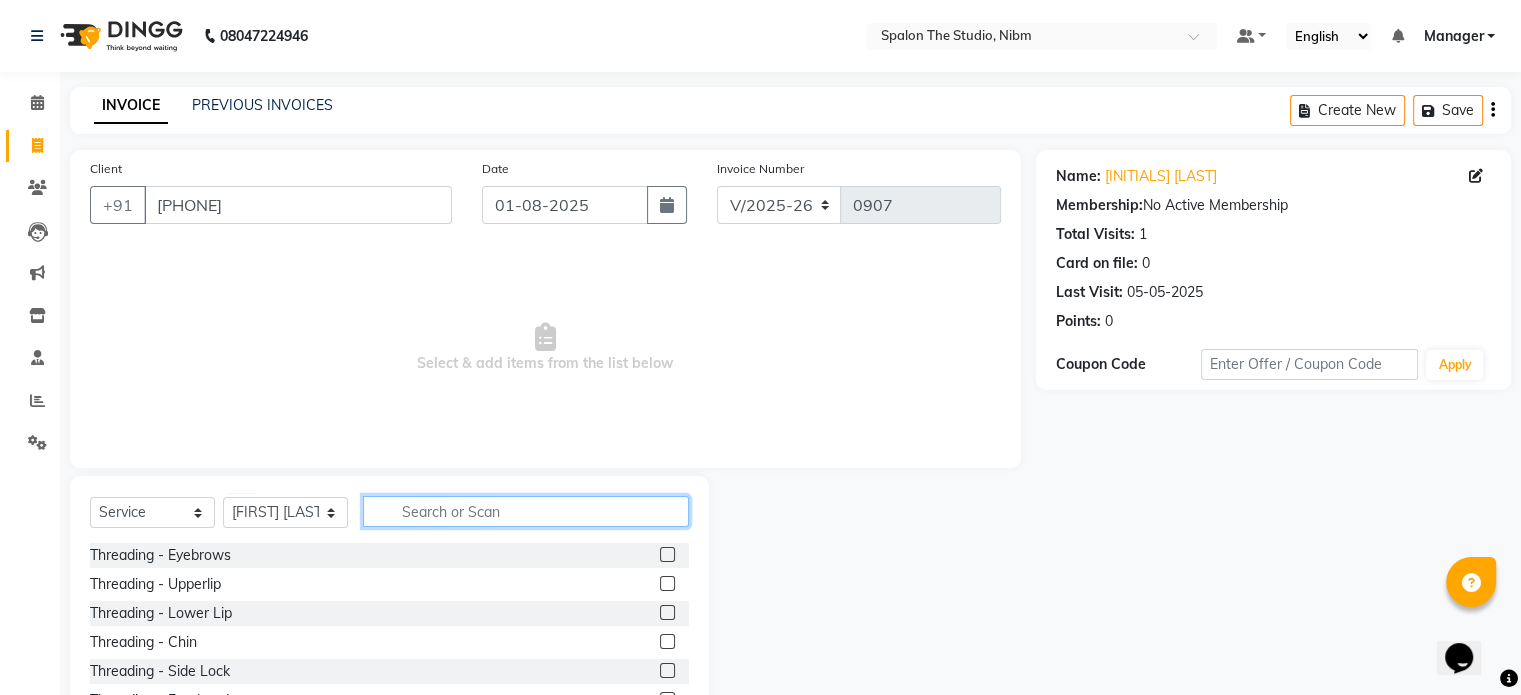 click 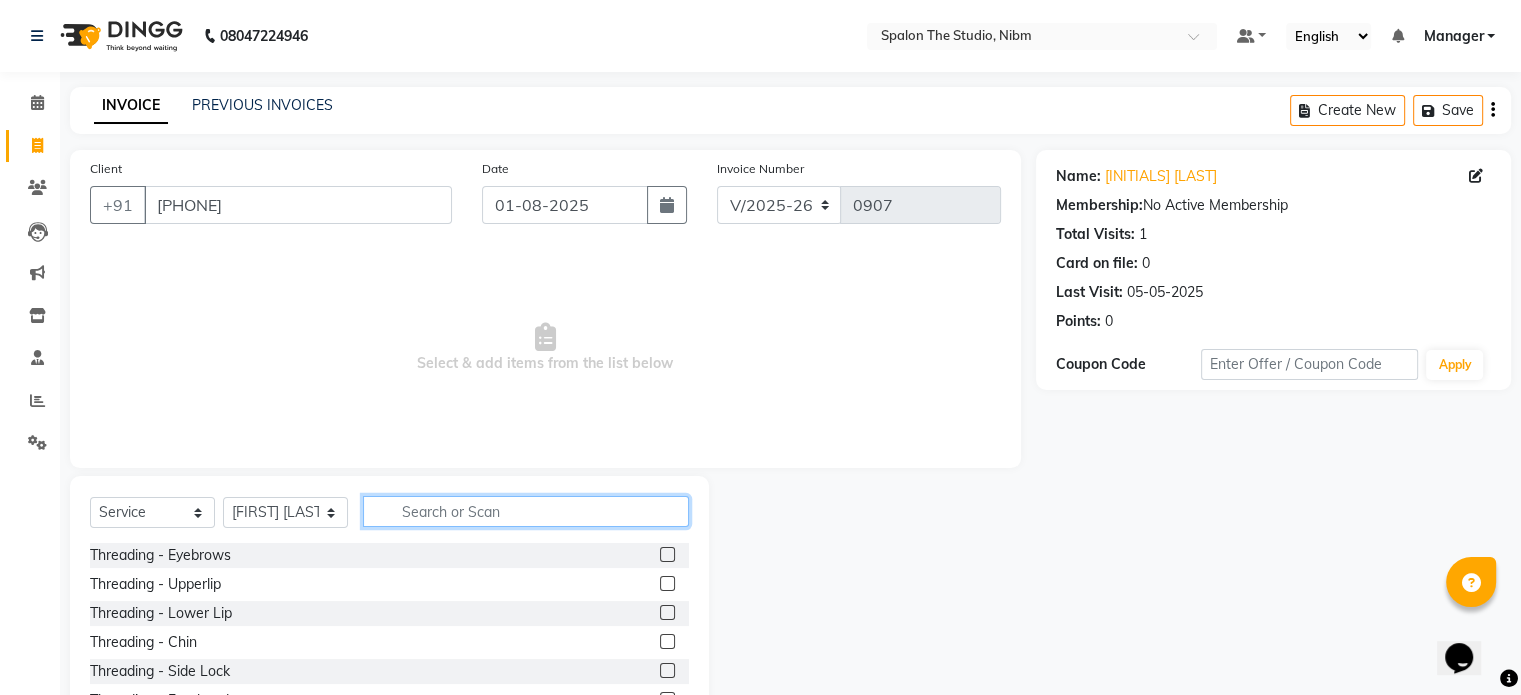 type on "F" 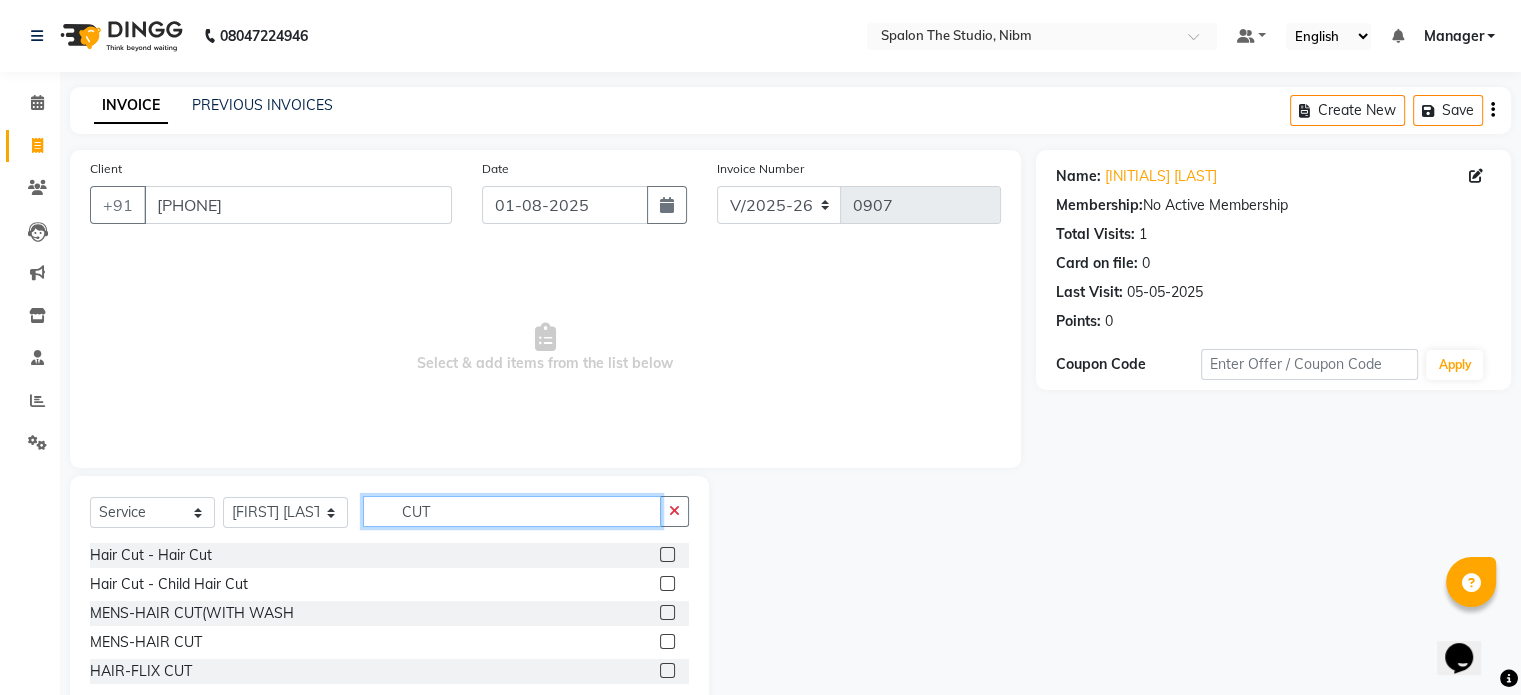 type on "CUT" 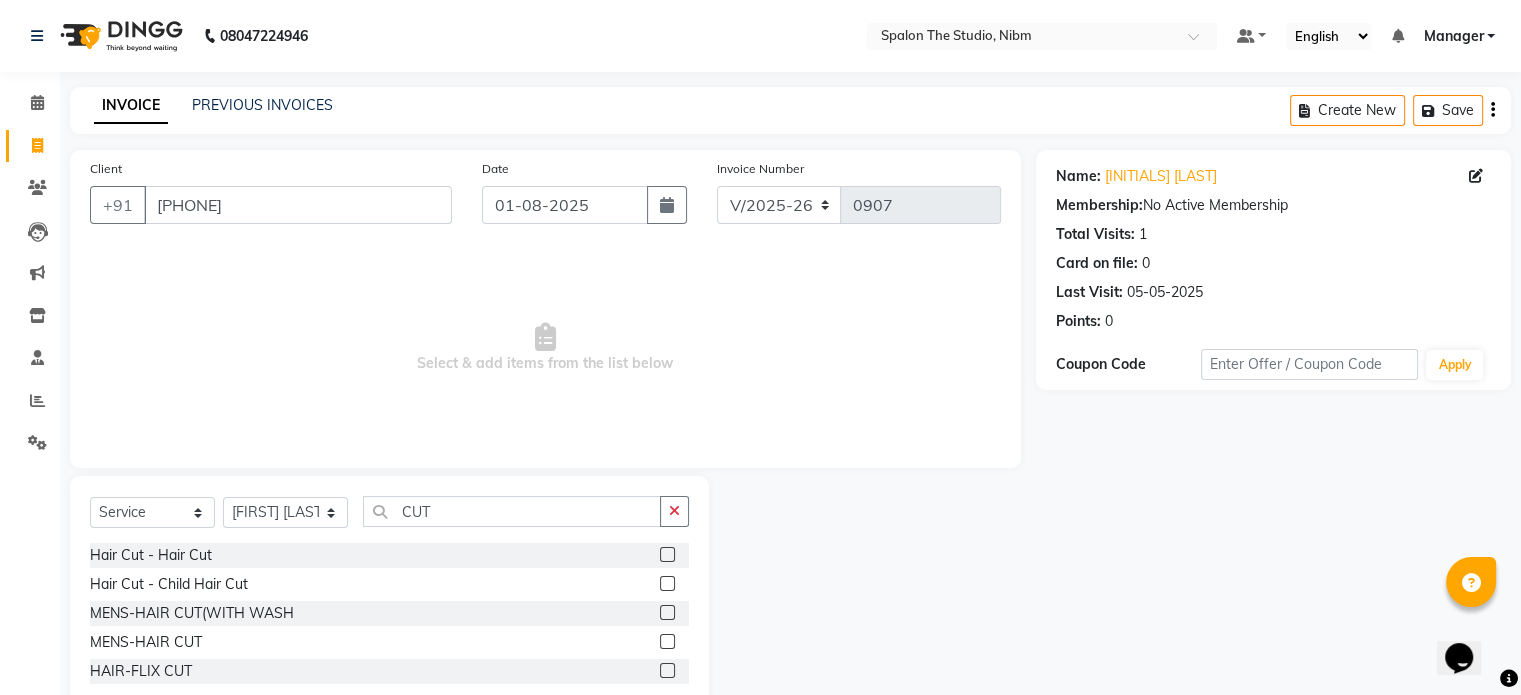 click 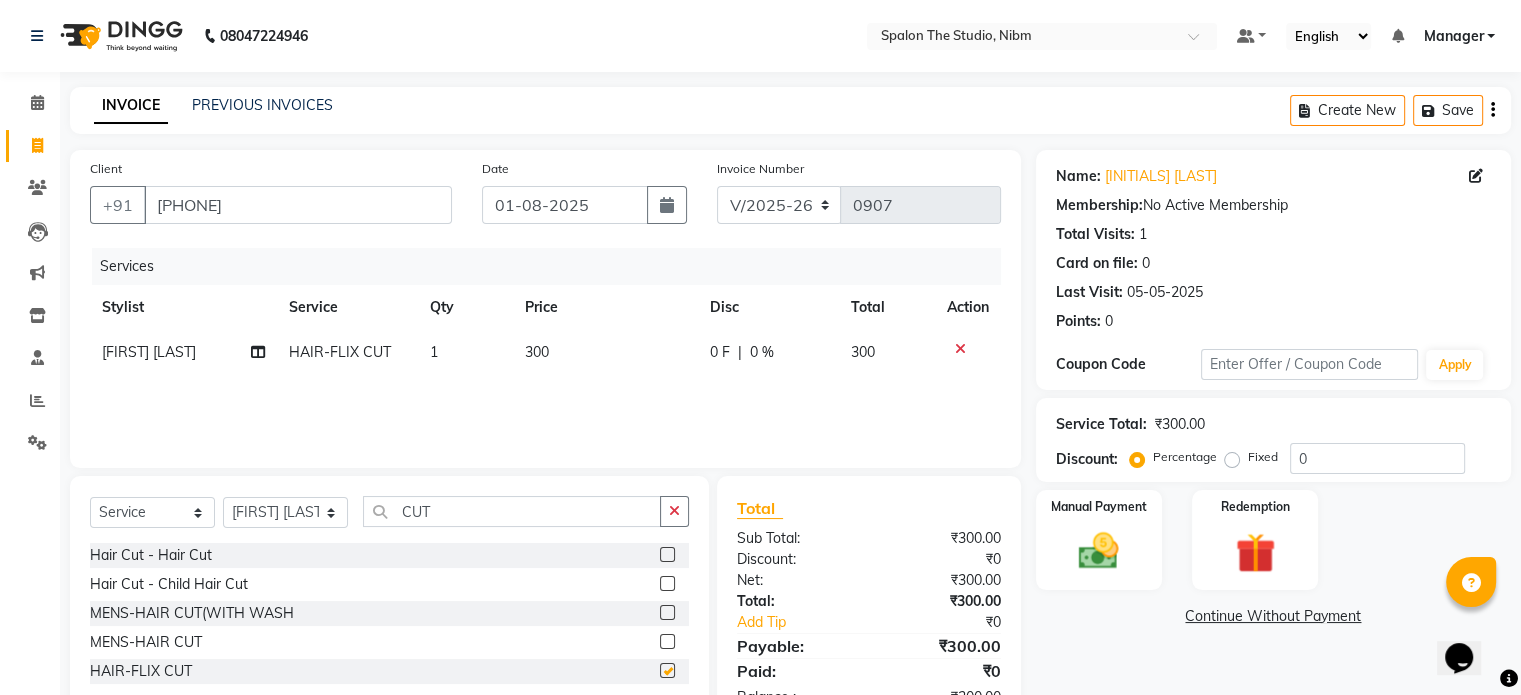 checkbox on "false" 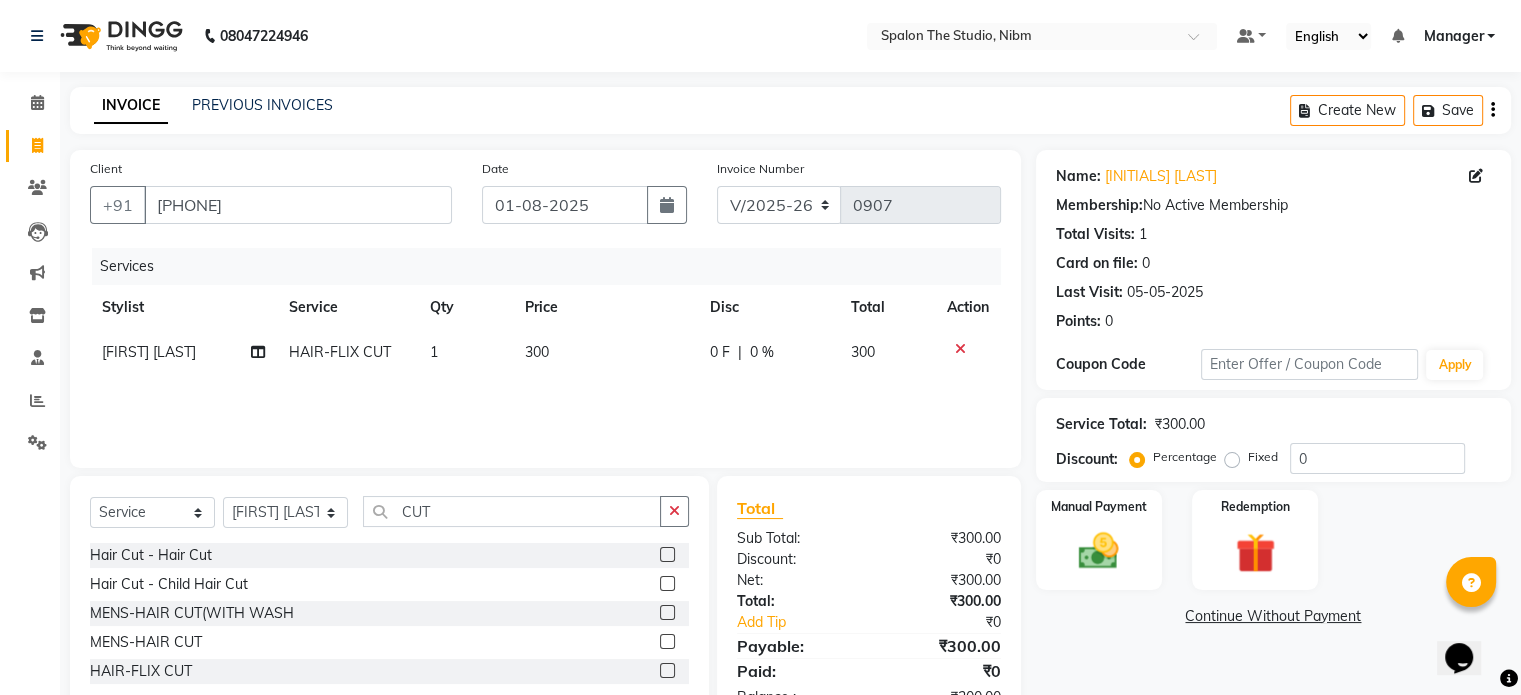 click on "300" 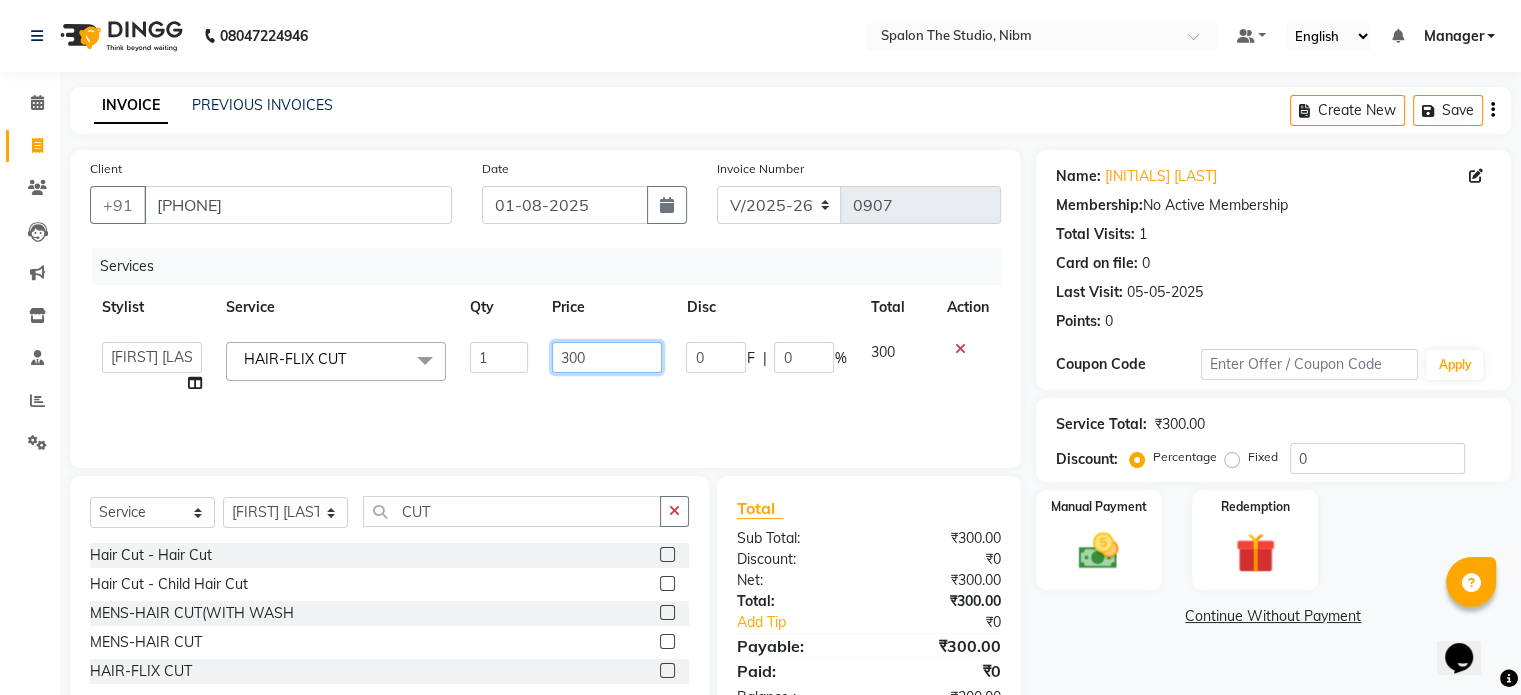 click on "300" 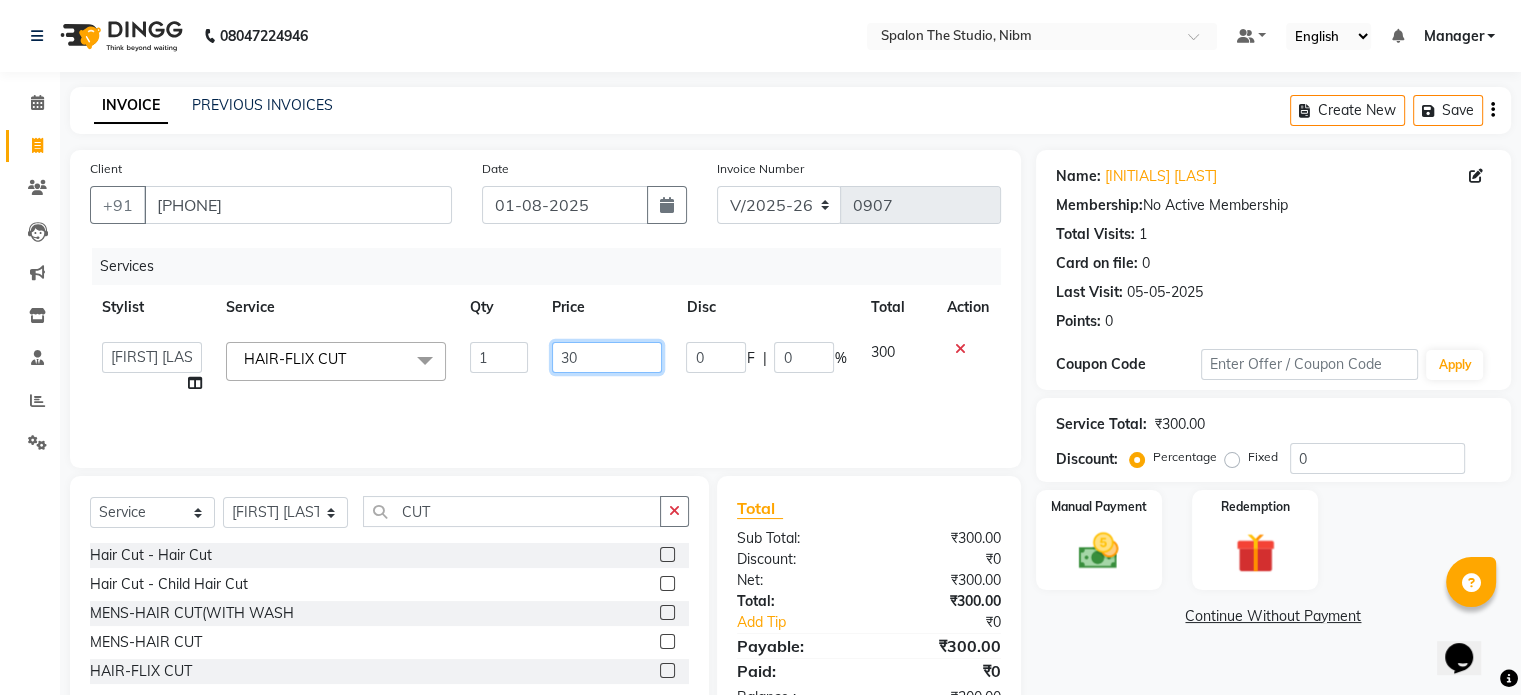 type on "3" 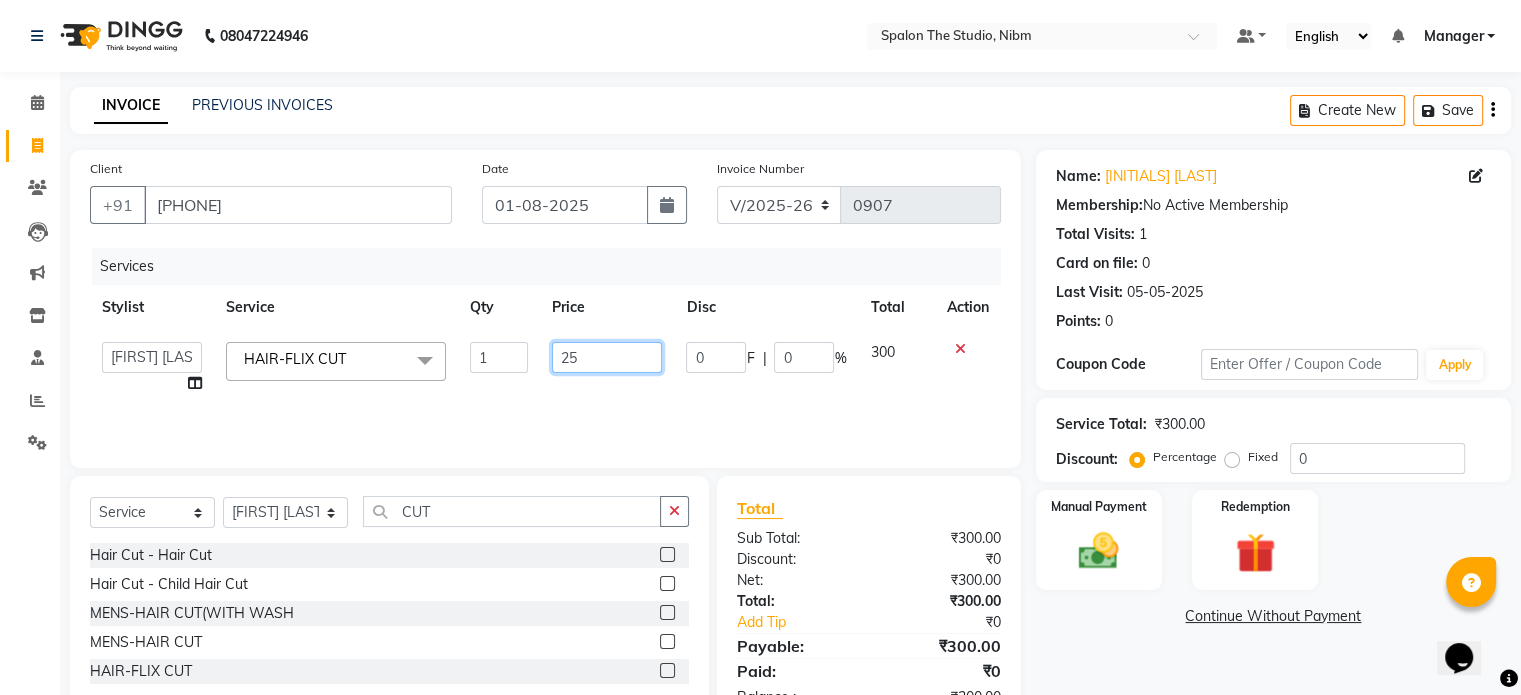 type on "250" 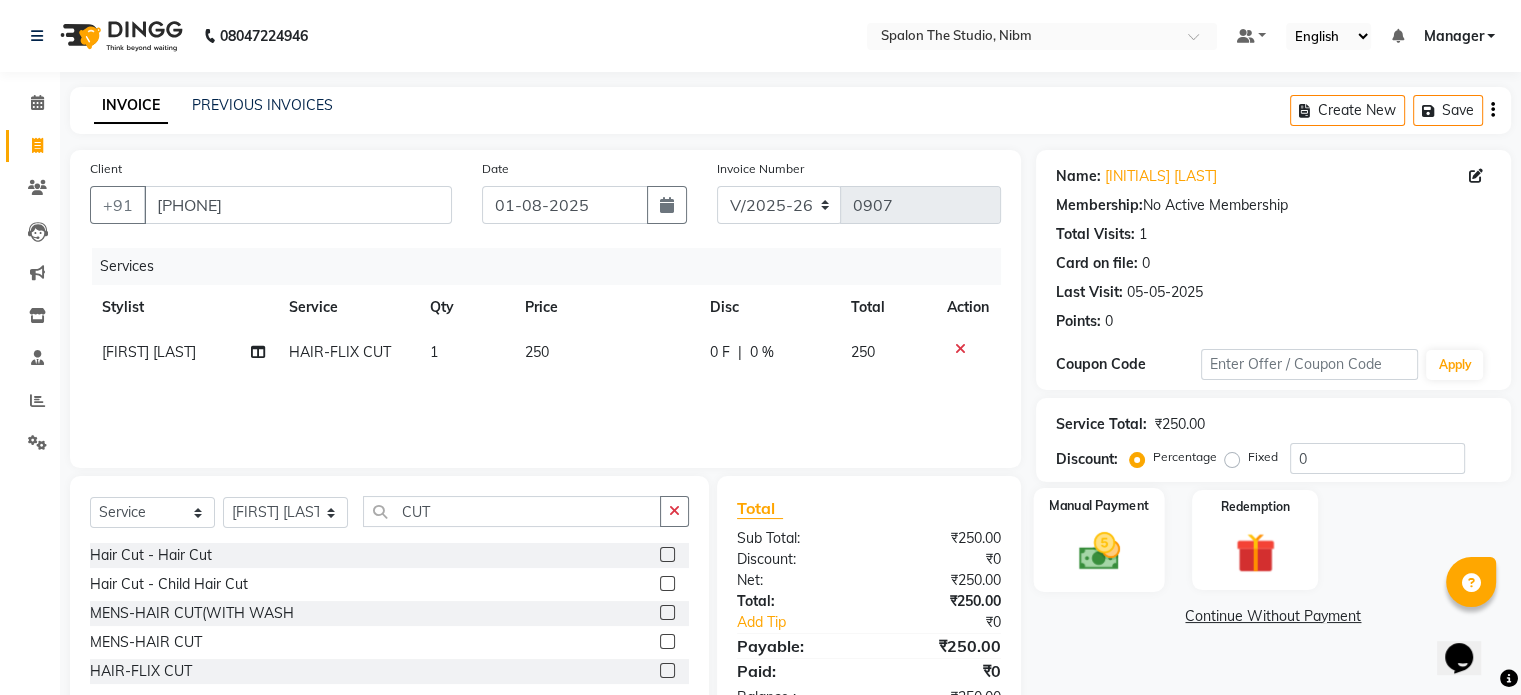 click 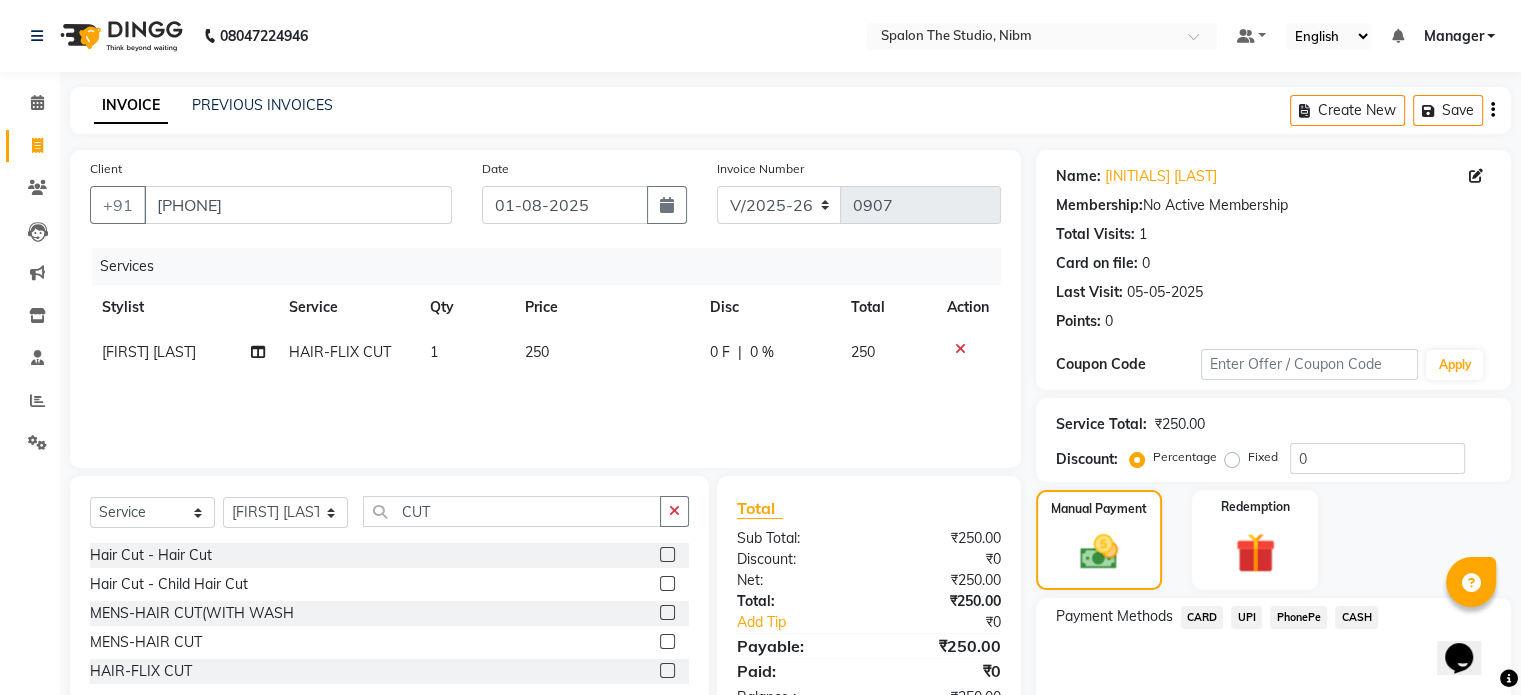 click on "CASH" 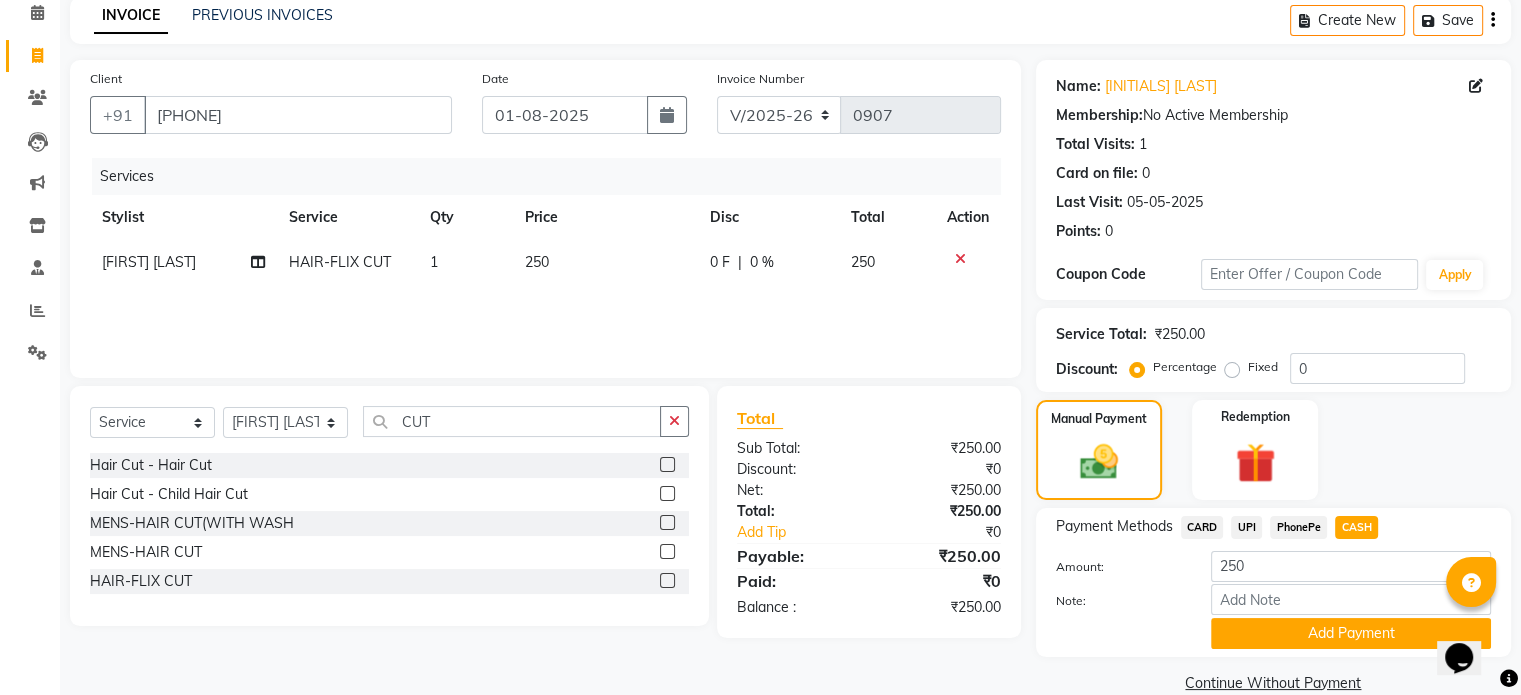 scroll, scrollTop: 124, scrollLeft: 0, axis: vertical 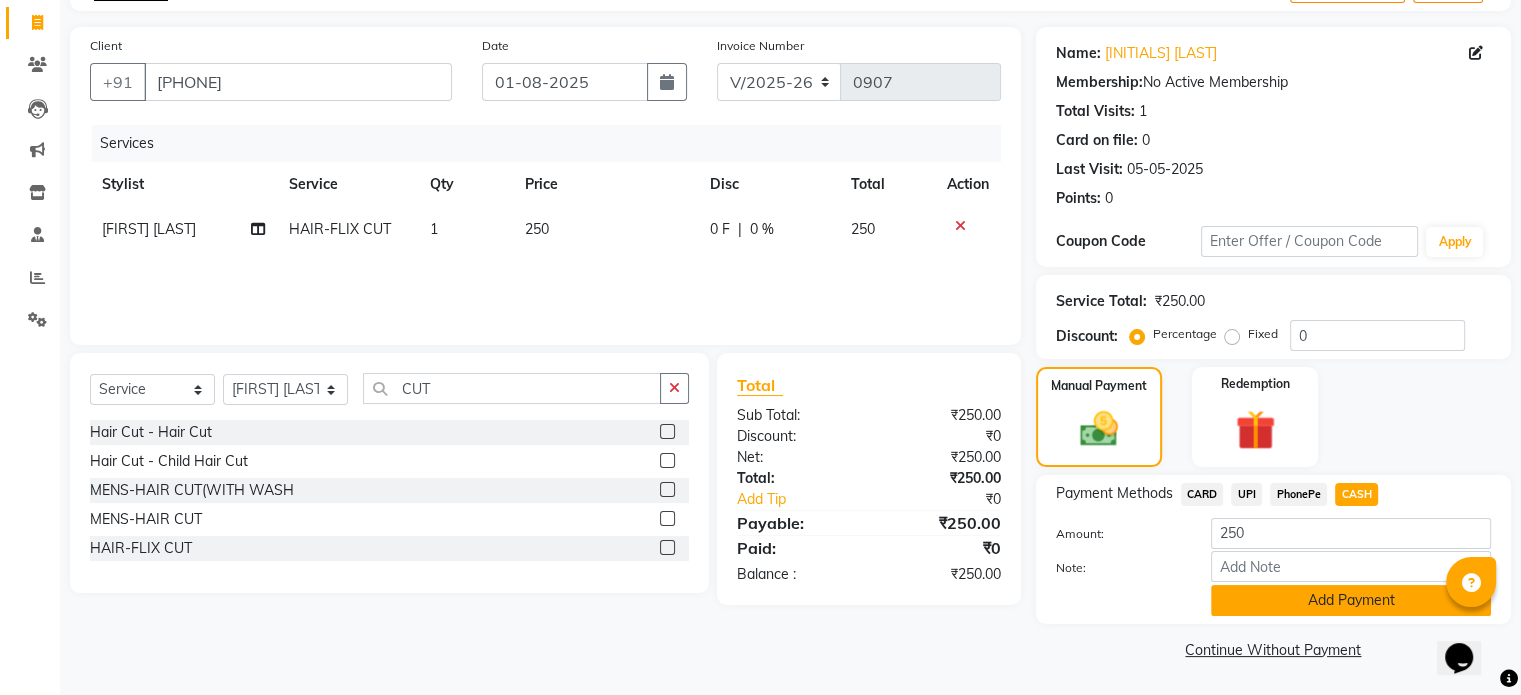 click on "Add Payment" 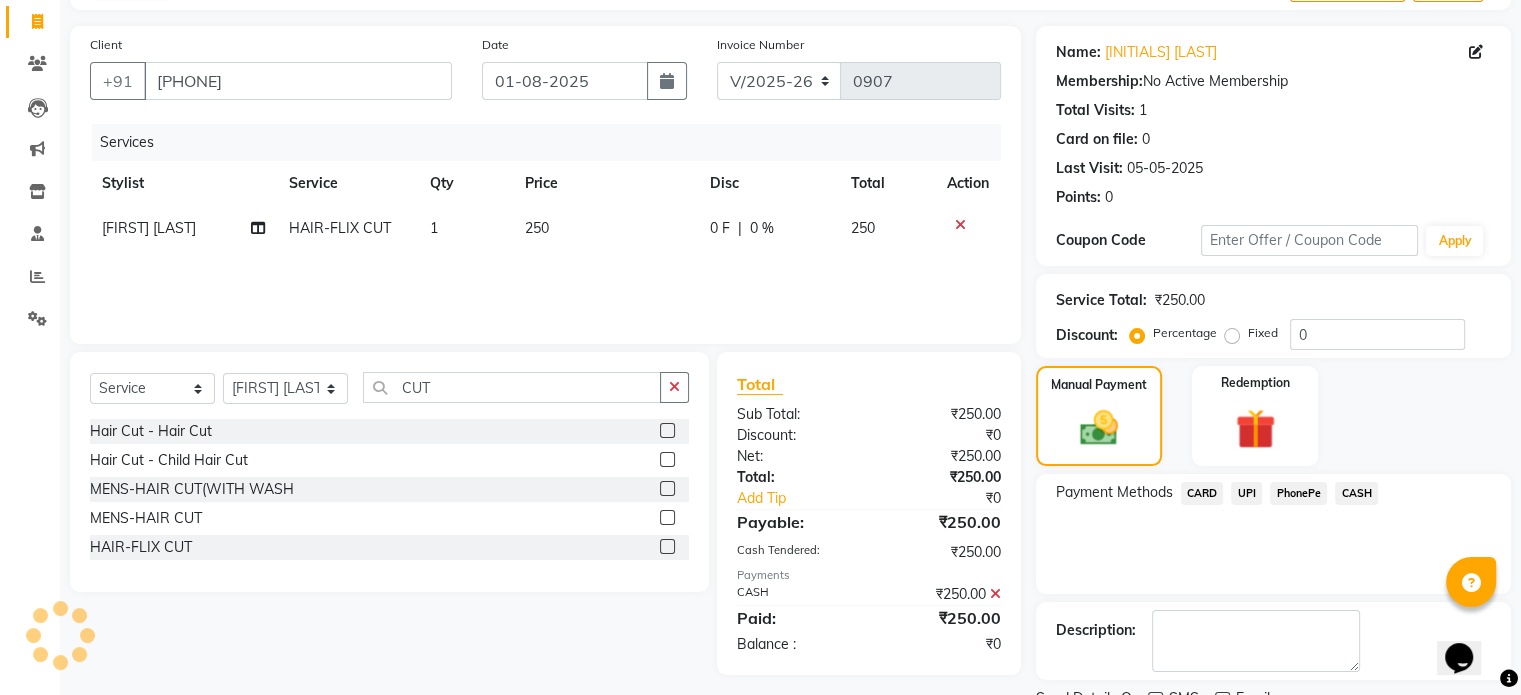 scroll, scrollTop: 205, scrollLeft: 0, axis: vertical 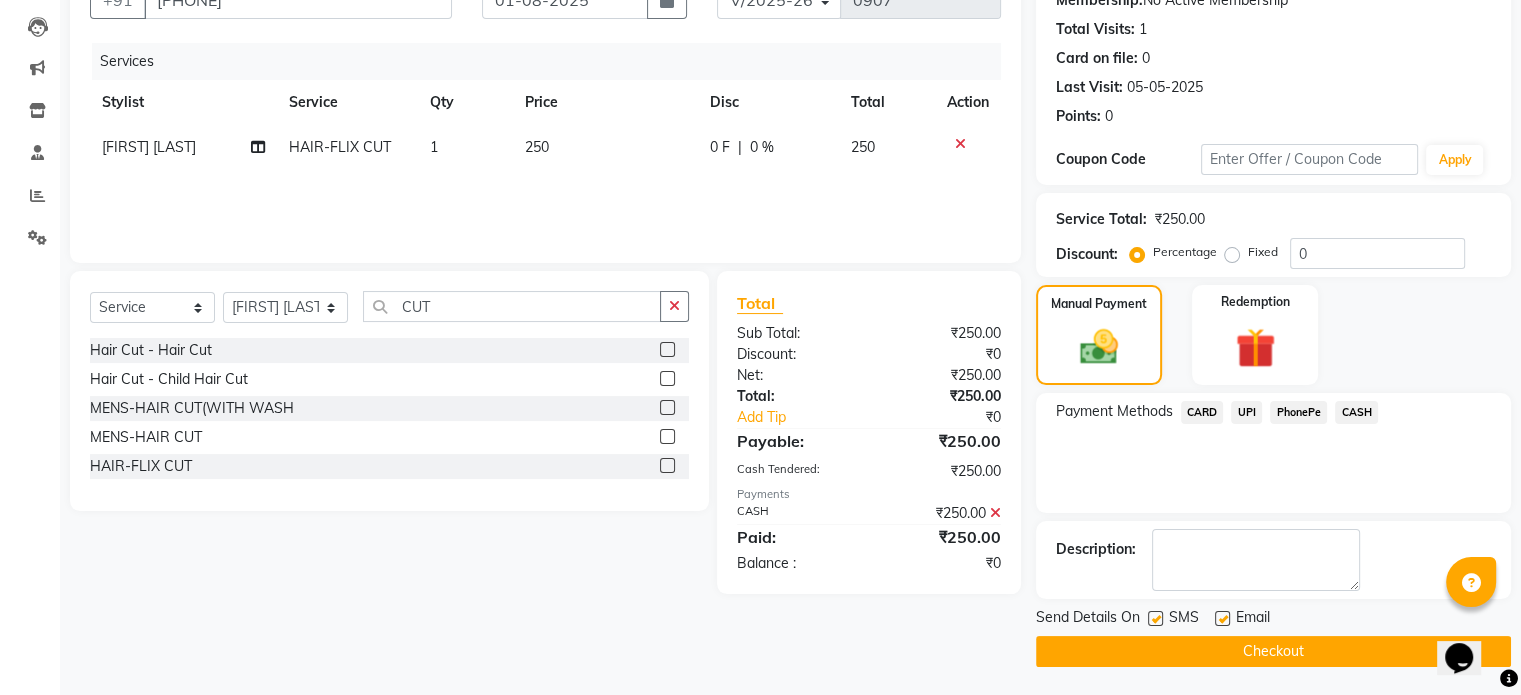 click 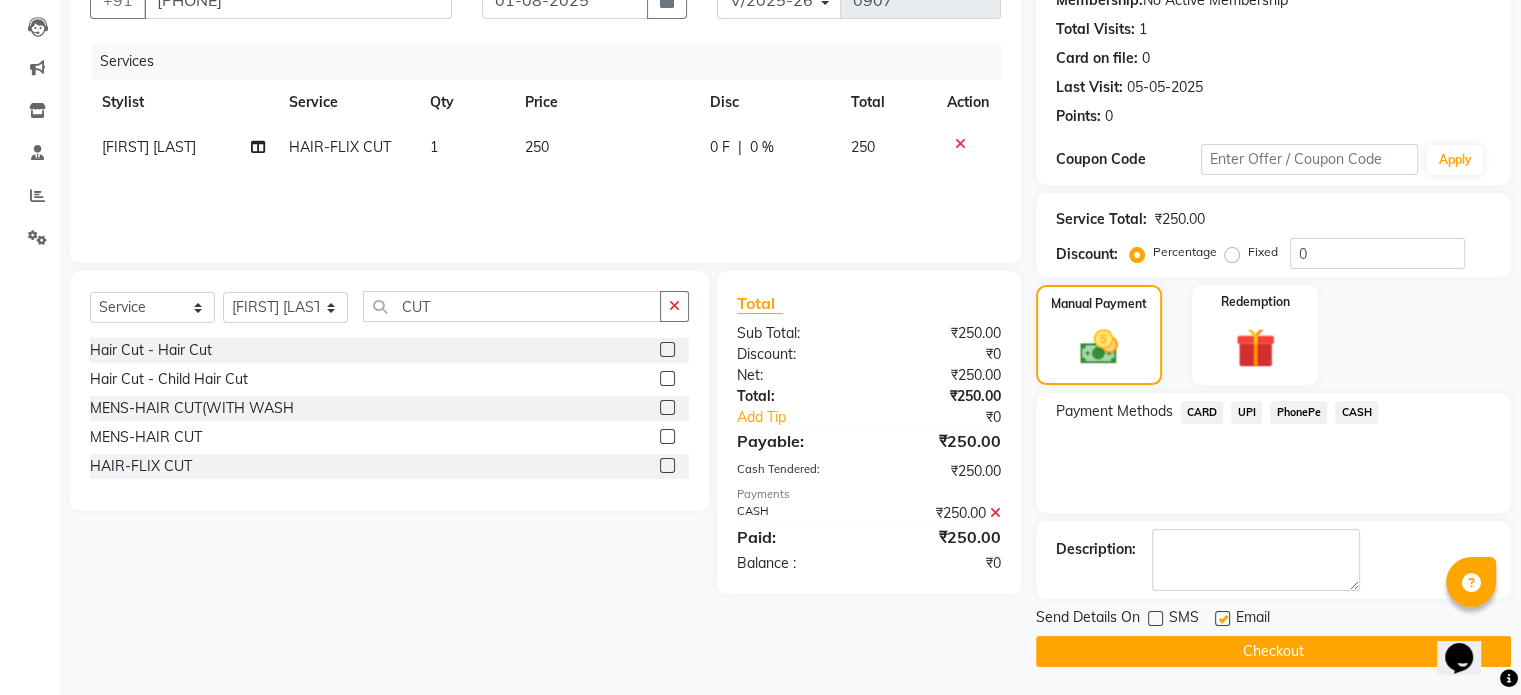click on "Checkout" 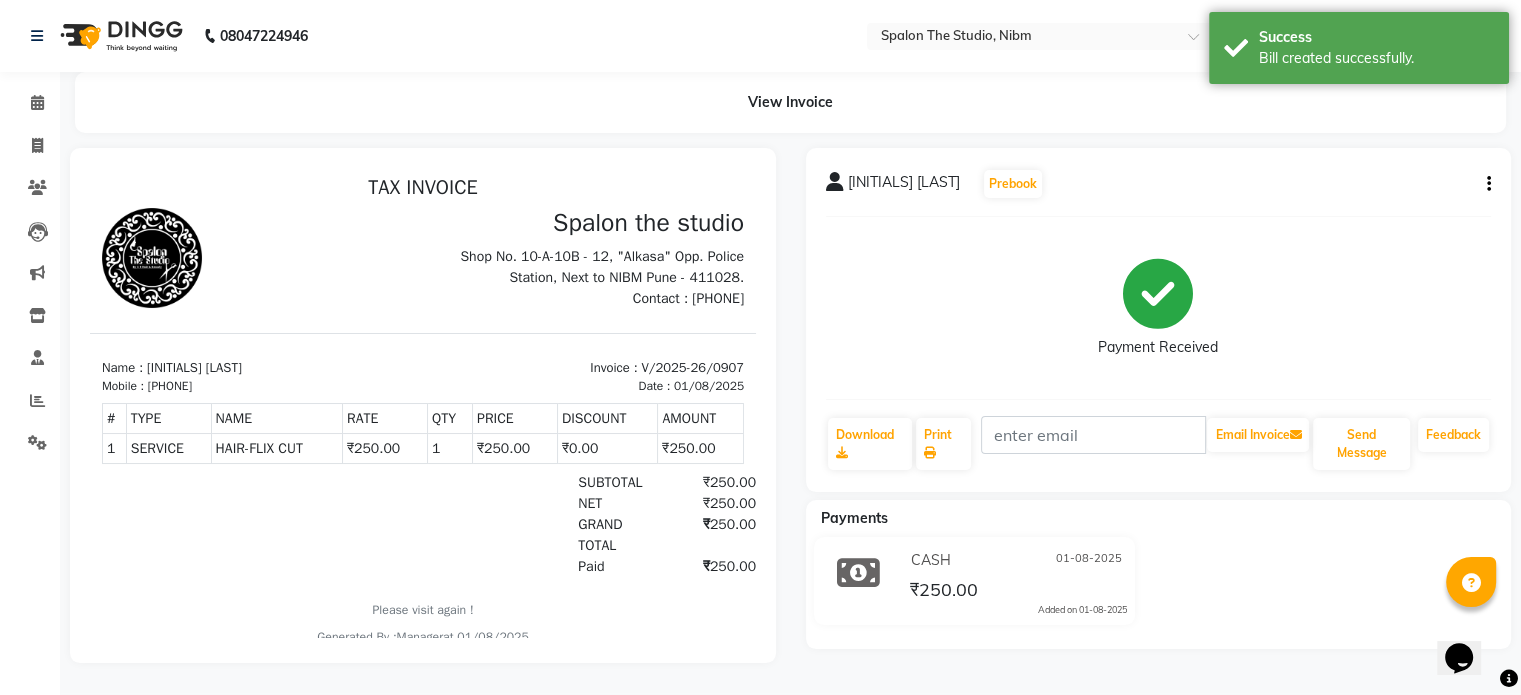 scroll, scrollTop: 0, scrollLeft: 0, axis: both 